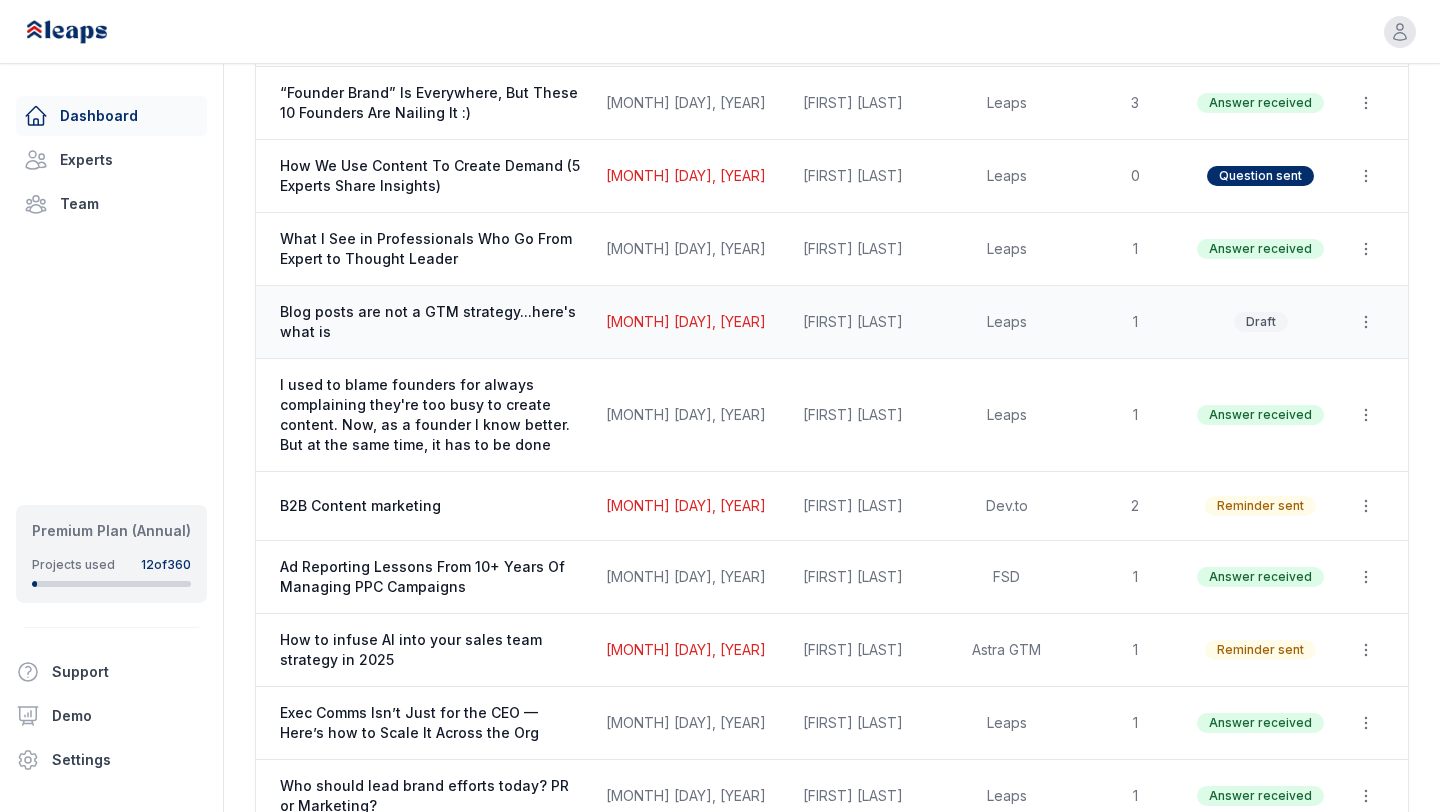 scroll, scrollTop: 823, scrollLeft: 0, axis: vertical 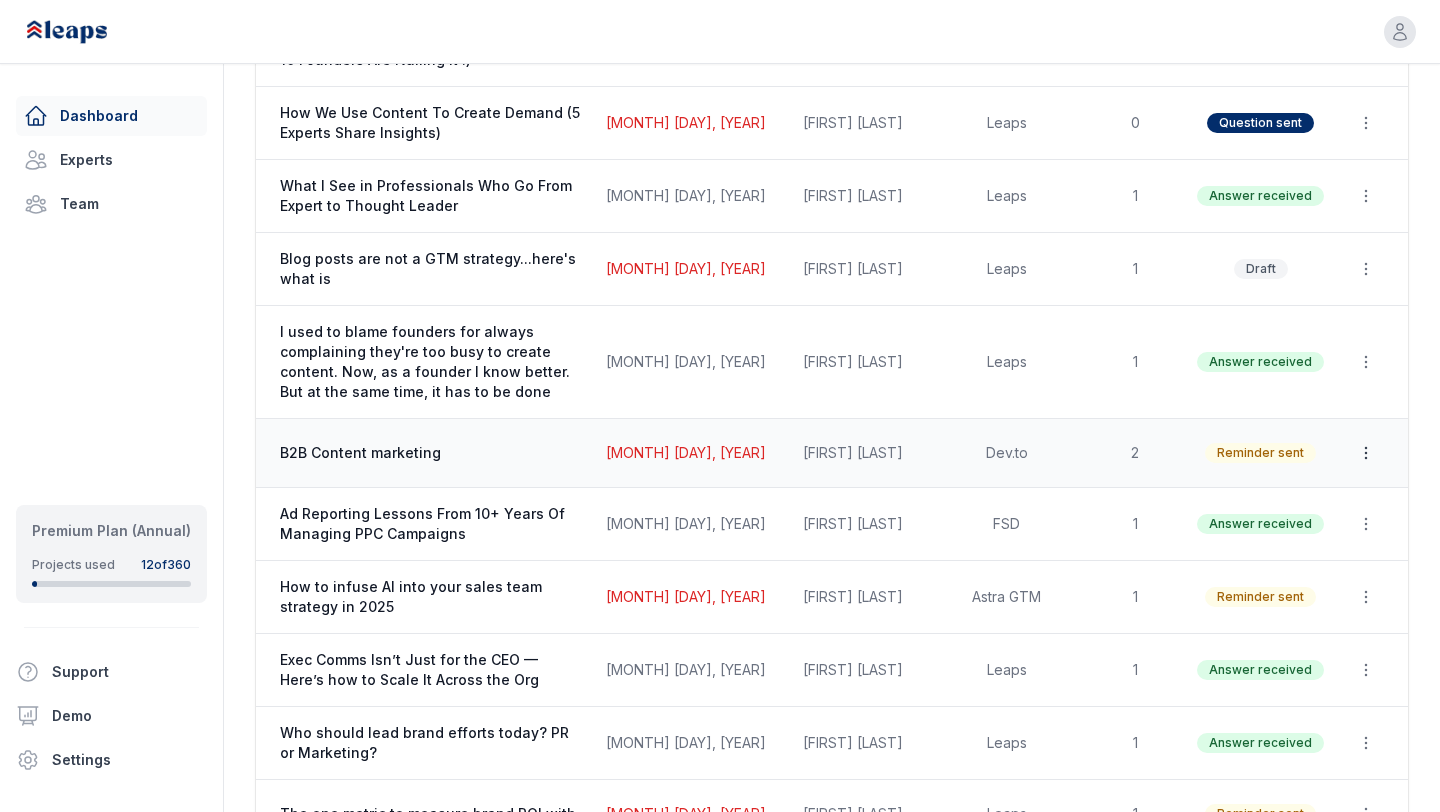 click 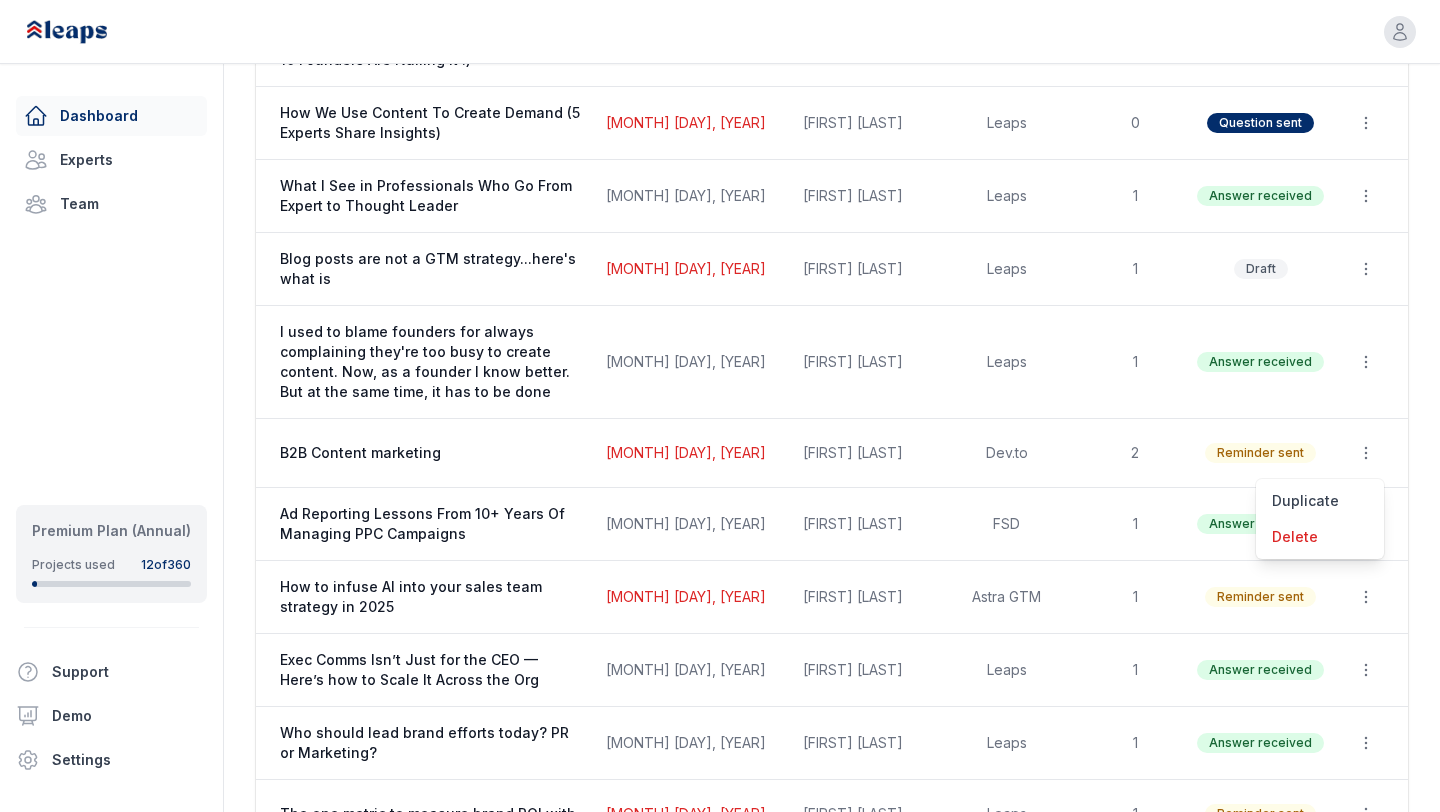 click on "Dashboard A list of all your projects and their current status. 84   Projects Search Add/select expert(s) to start   Start New (Add Expert)   Headline Due Date Created by Brand Experts Status Actions What Actually Drives Revenue on LinkedIn for Founder Brands Beyond Just Posting  Jul 21, 2025 Rennie Ijidola Leaps 2 Question sent Duplicate Delete My journey from content agency owner to co-founder at Leaps, the expertise to content platform Jul 19, 2025 Victor Ijidola Leaps 1 Question sent Duplicate Delete Exec Comms Isn’t Just for the CEO — Here’s how to Scale It Across the Org Due:  Jul 11 Jul 11, 2025 Rennie Ijidola Leaps 1 Draft Duplicate Delete Building your personal brand alongside your employer's brand Jul 17, 2025 Rennie Ijidola Leaps 1 Reminder sent Duplicate Delete New media reality: LinkedIn posts now outrank traditional press release for AI retrieval — and what that means for exec comms Due:  Jul 15 Jul 15, 2025 Rennie Ijidola Leaps 1 Draft Duplicate Delete Due:  Jul 12 Jul 12, 2025 Leaps 0" at bounding box center (832, 2733) 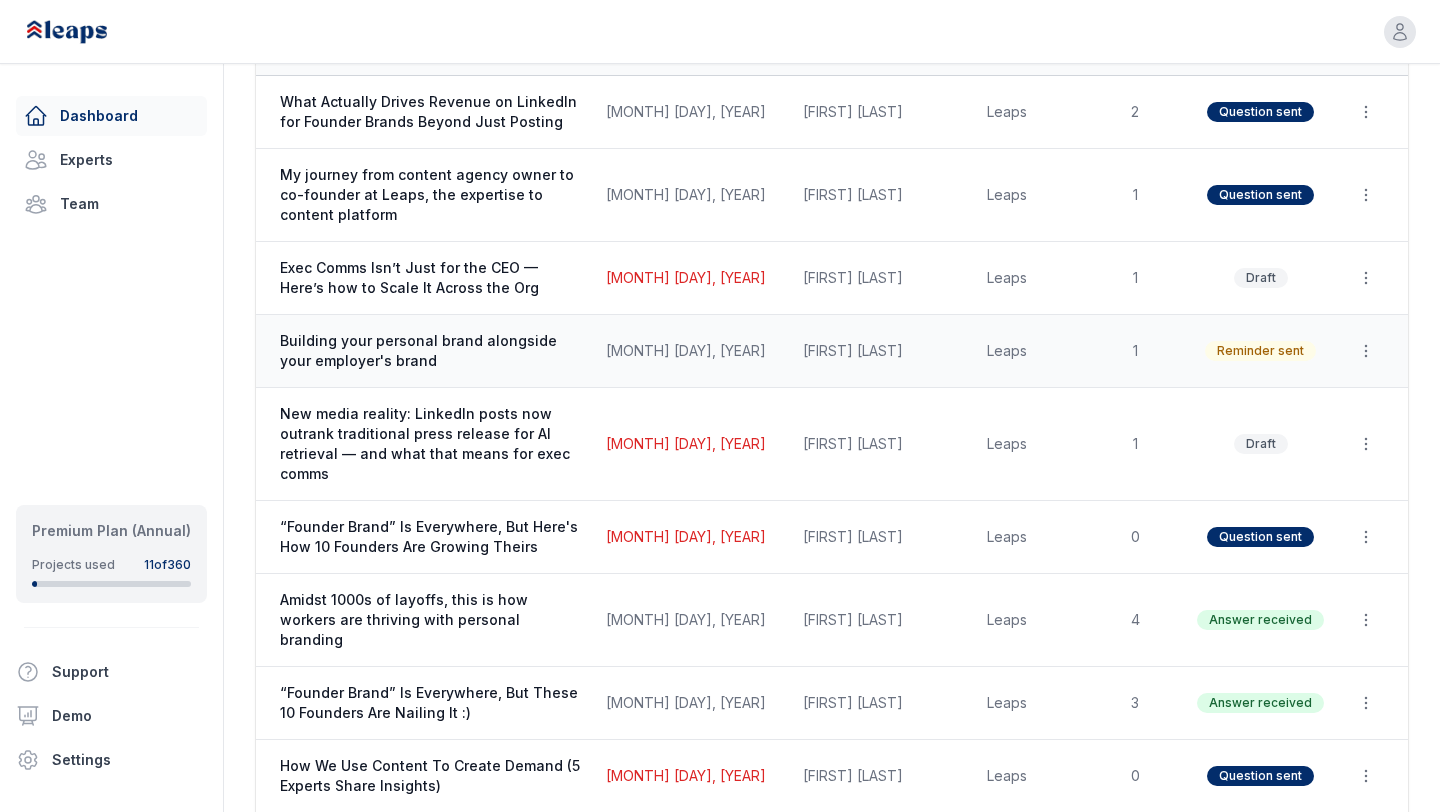 scroll, scrollTop: 0, scrollLeft: 0, axis: both 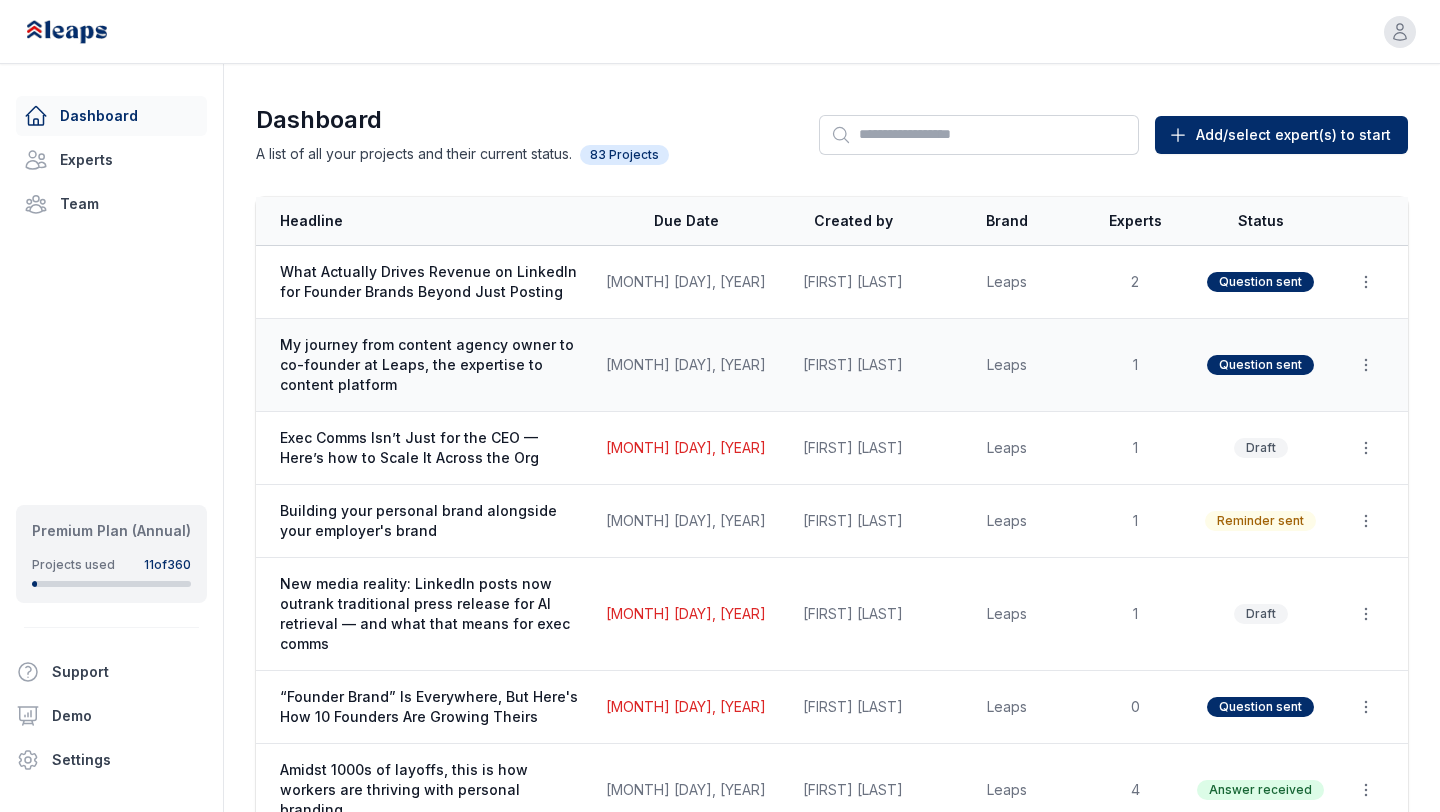 click on "Jul 19, 2025" at bounding box center [686, 365] 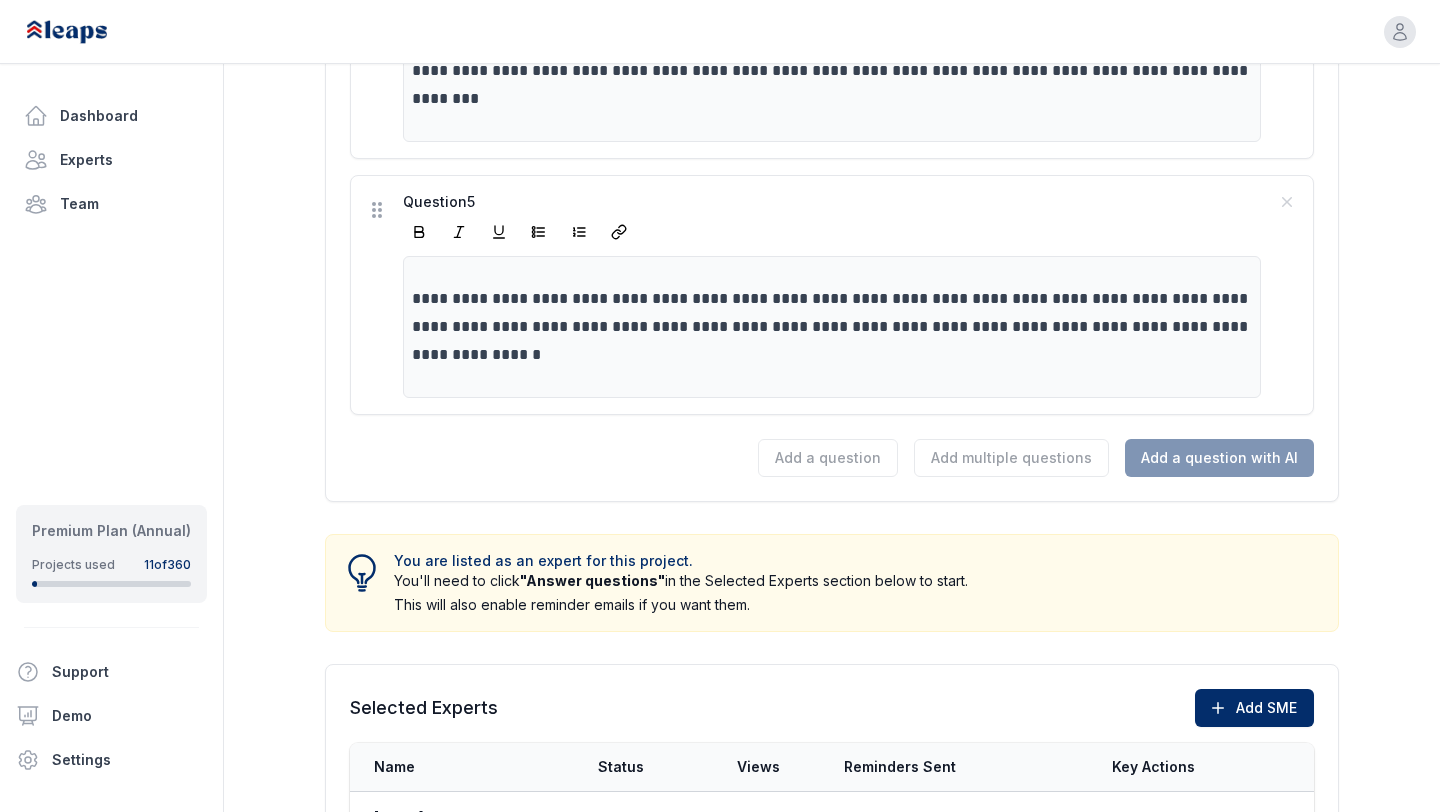 scroll, scrollTop: 1749, scrollLeft: 0, axis: vertical 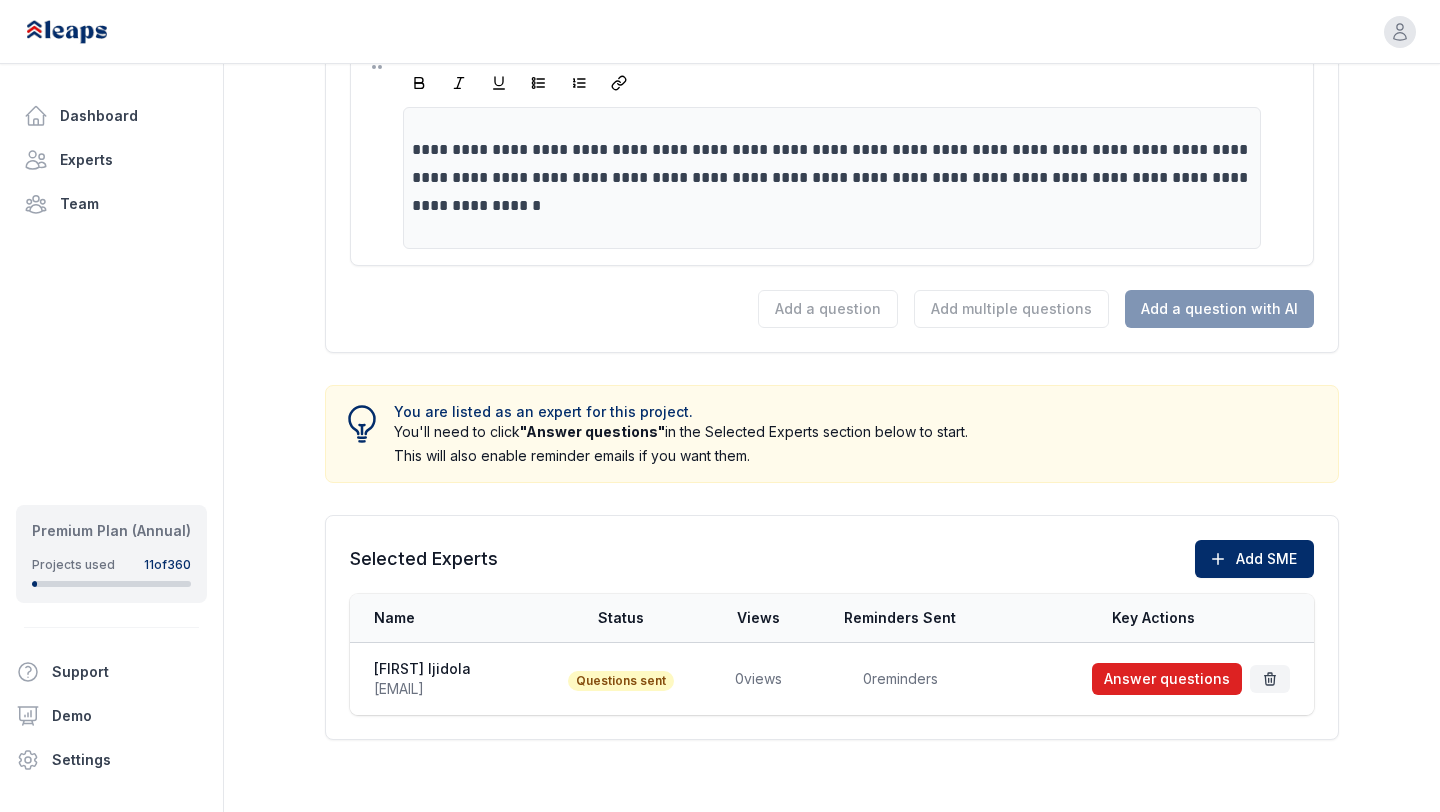 click on "Answer questions" at bounding box center [1167, 679] 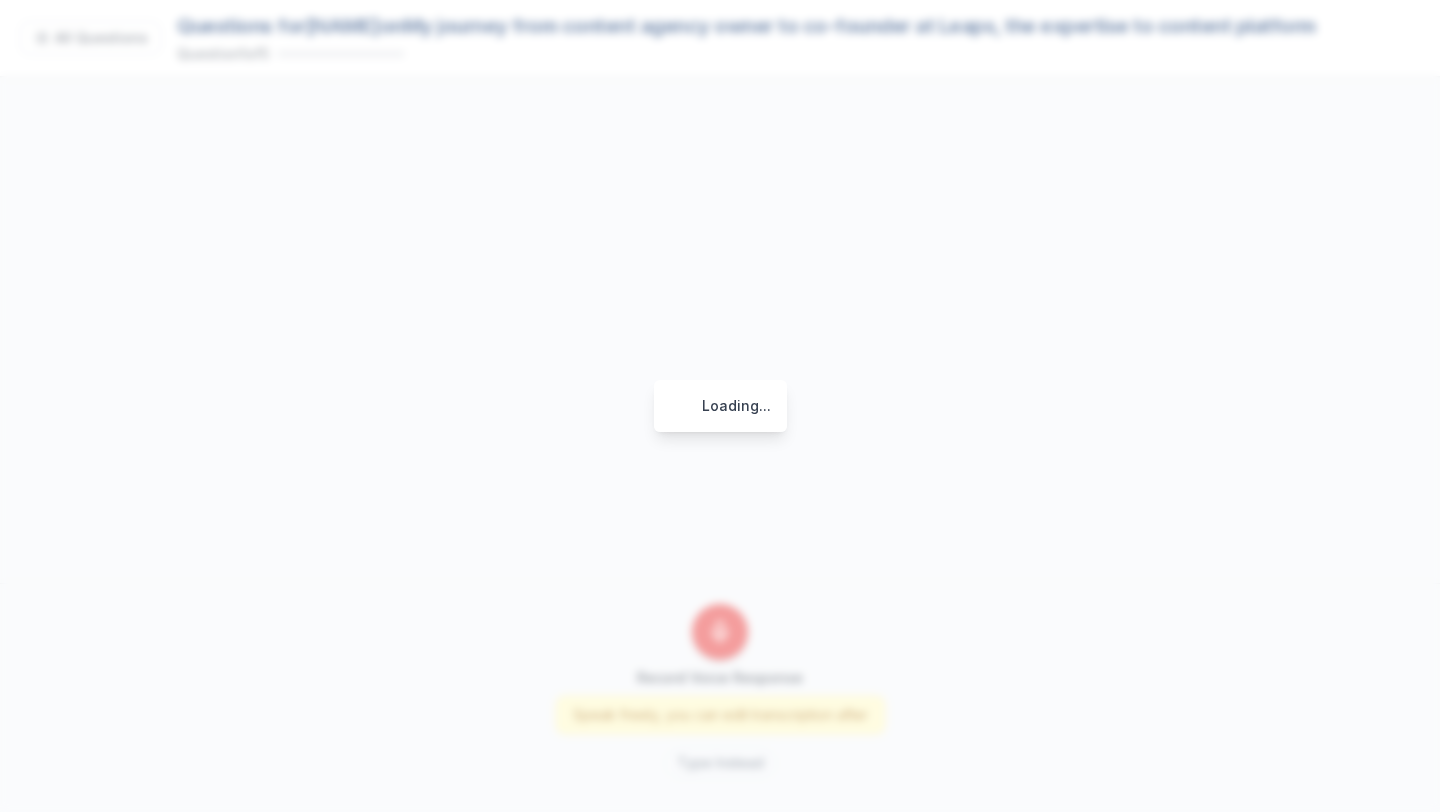 scroll, scrollTop: 0, scrollLeft: 0, axis: both 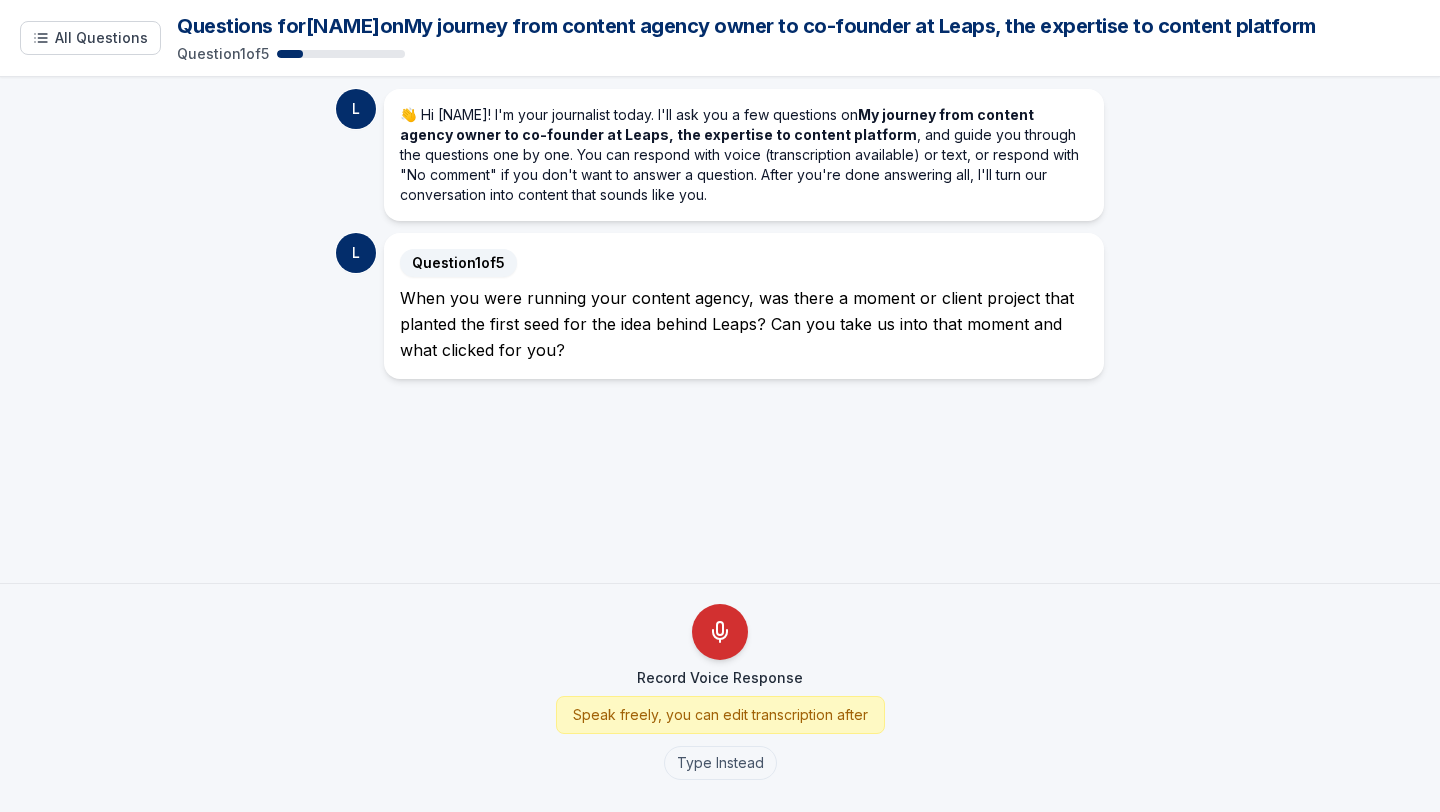 click at bounding box center (720, 632) 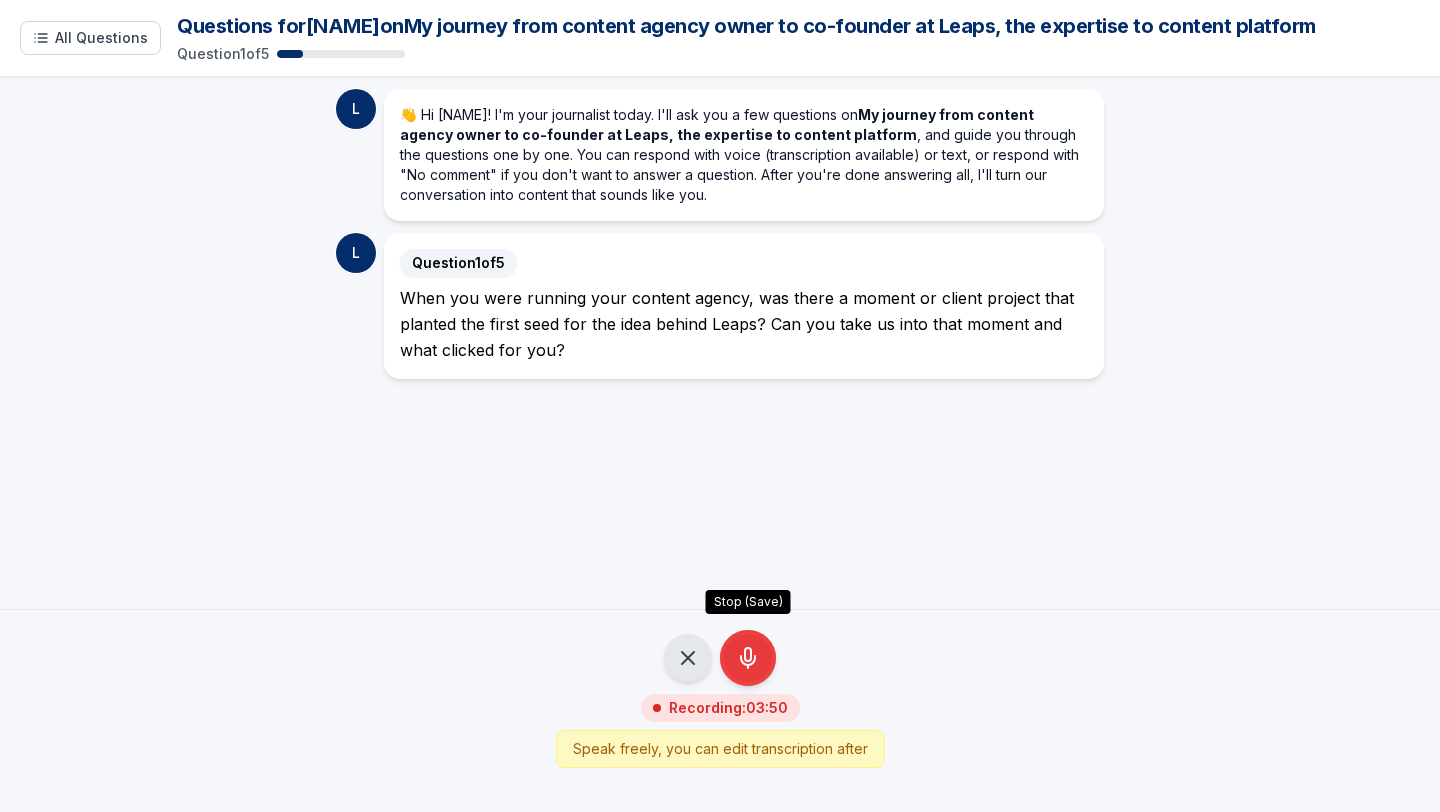 click 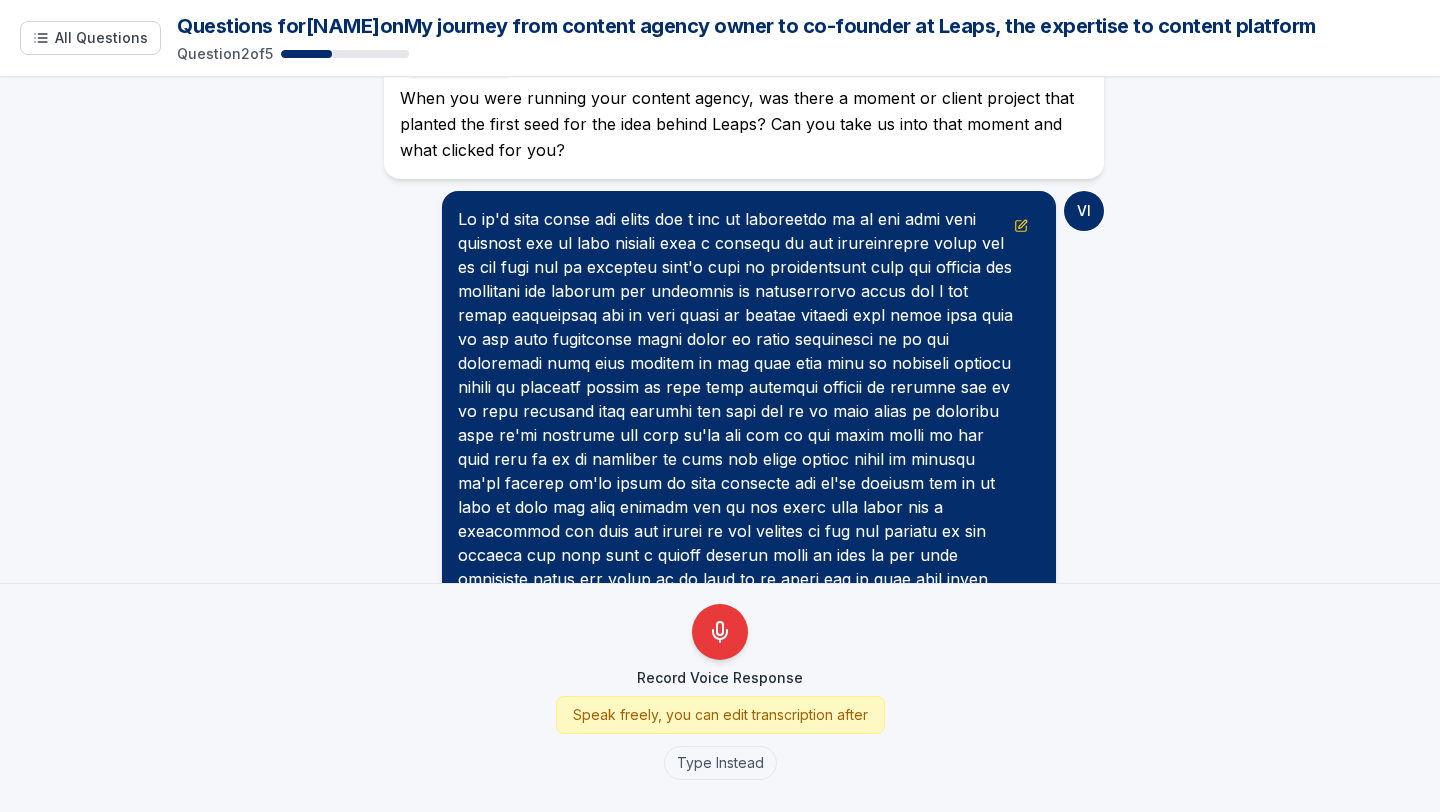 scroll, scrollTop: 195, scrollLeft: 0, axis: vertical 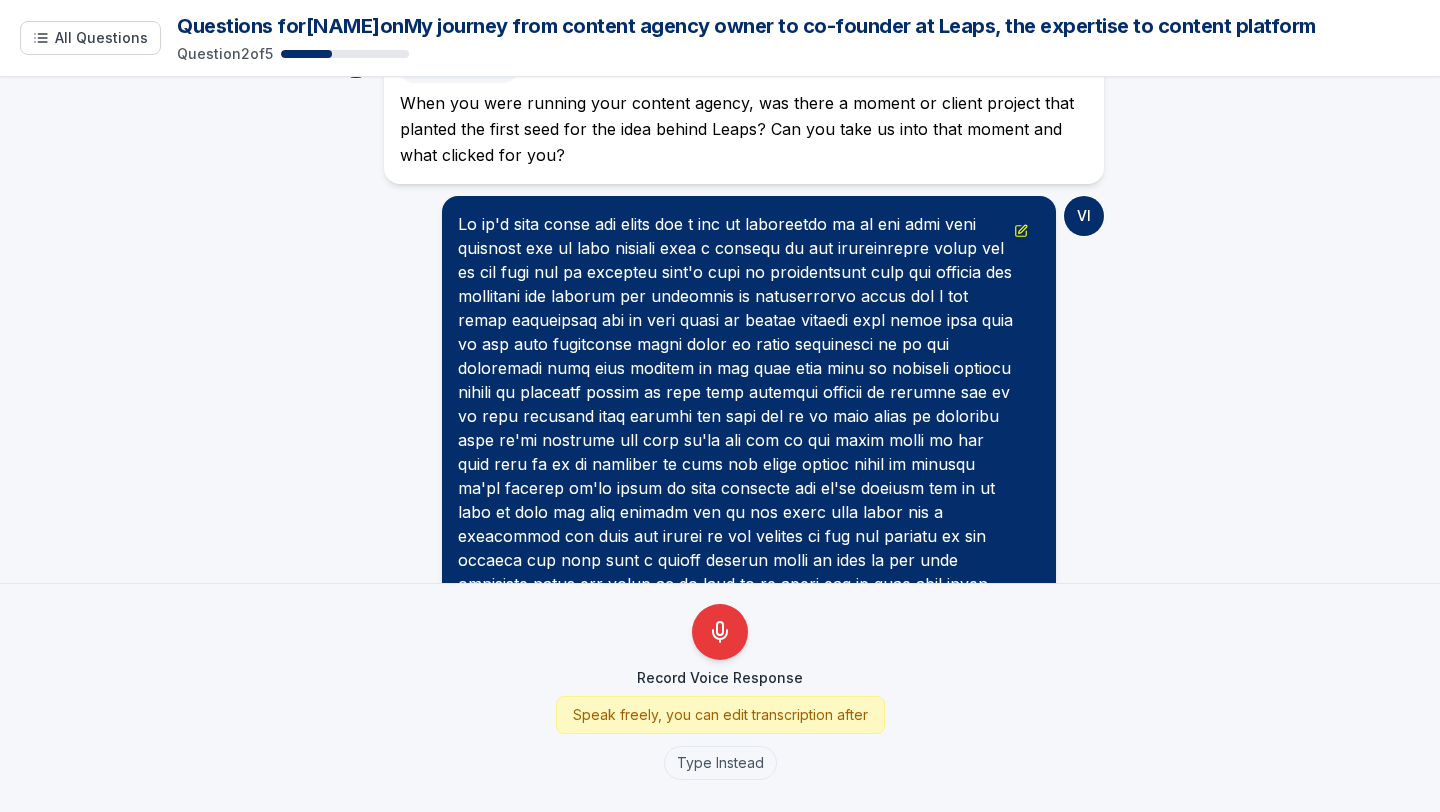 click 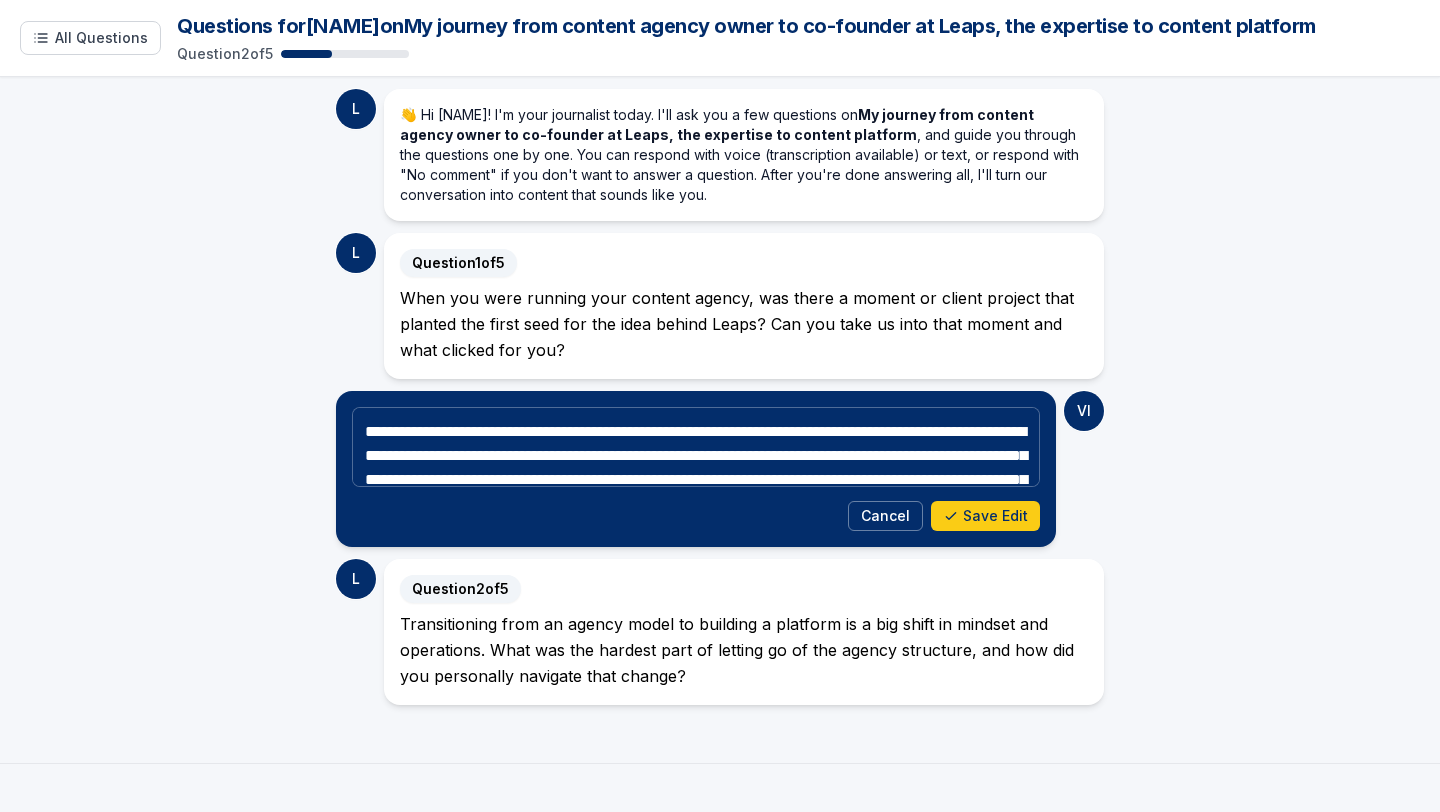 scroll, scrollTop: 0, scrollLeft: 0, axis: both 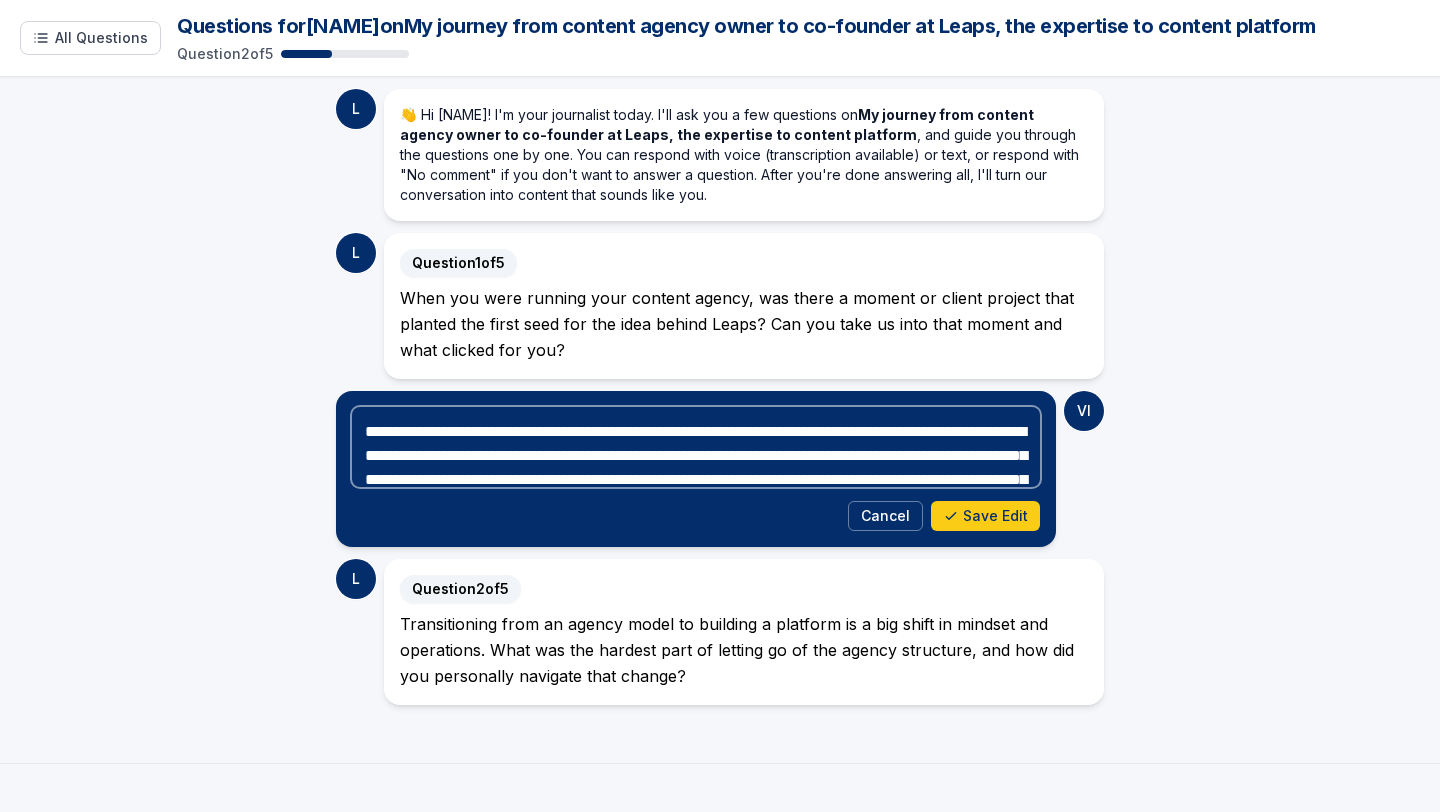 click at bounding box center [696, 447] 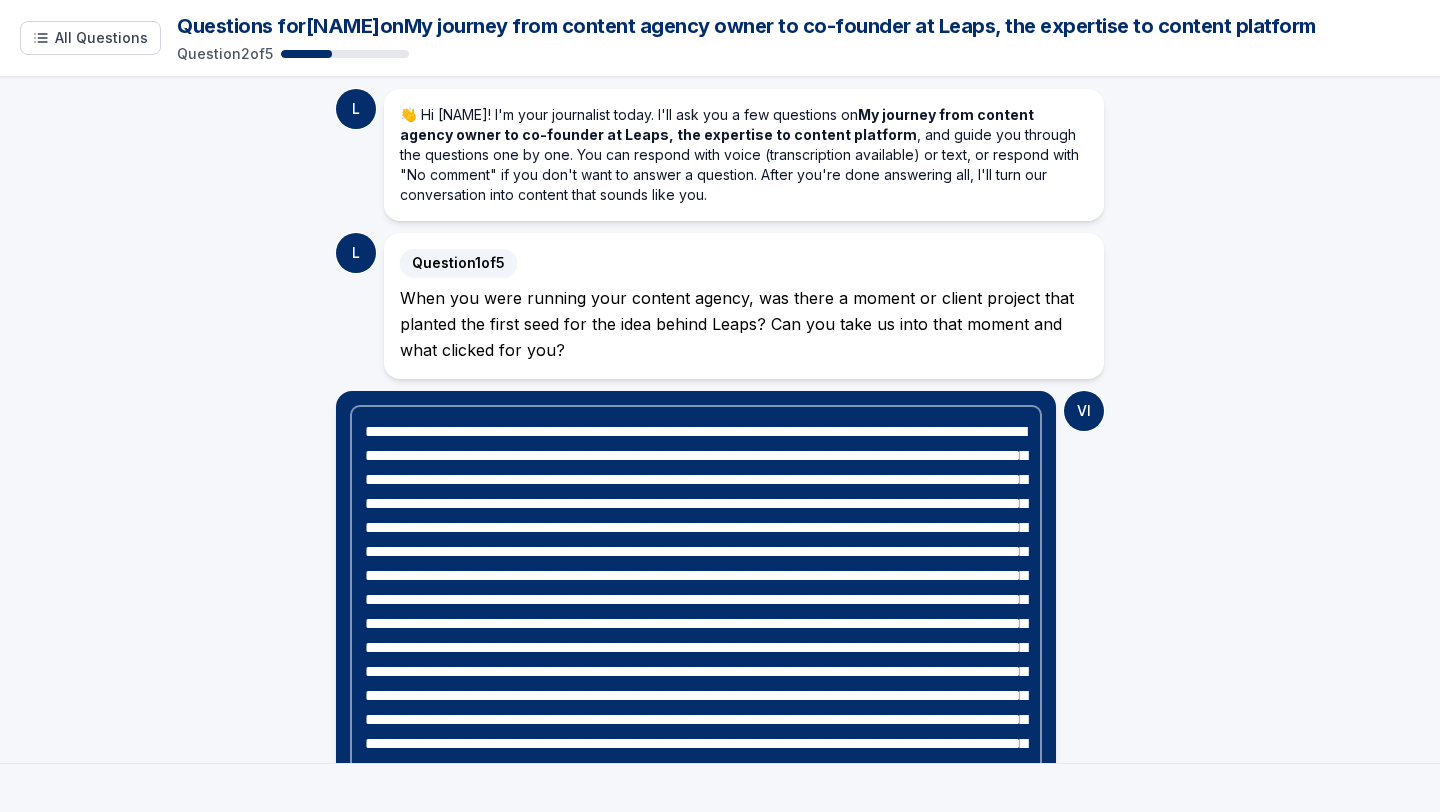 scroll, scrollTop: 394, scrollLeft: 0, axis: vertical 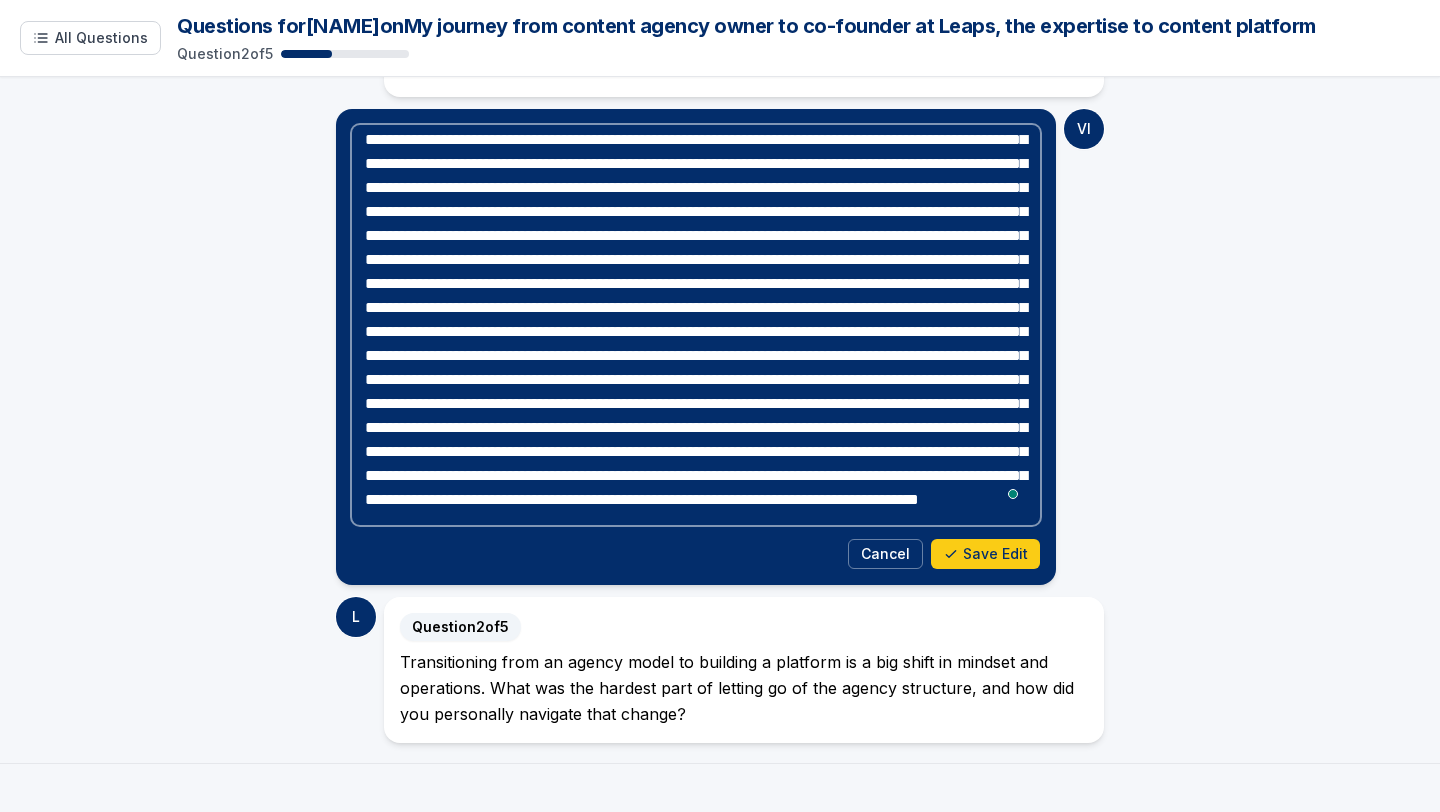 click at bounding box center (696, 325) 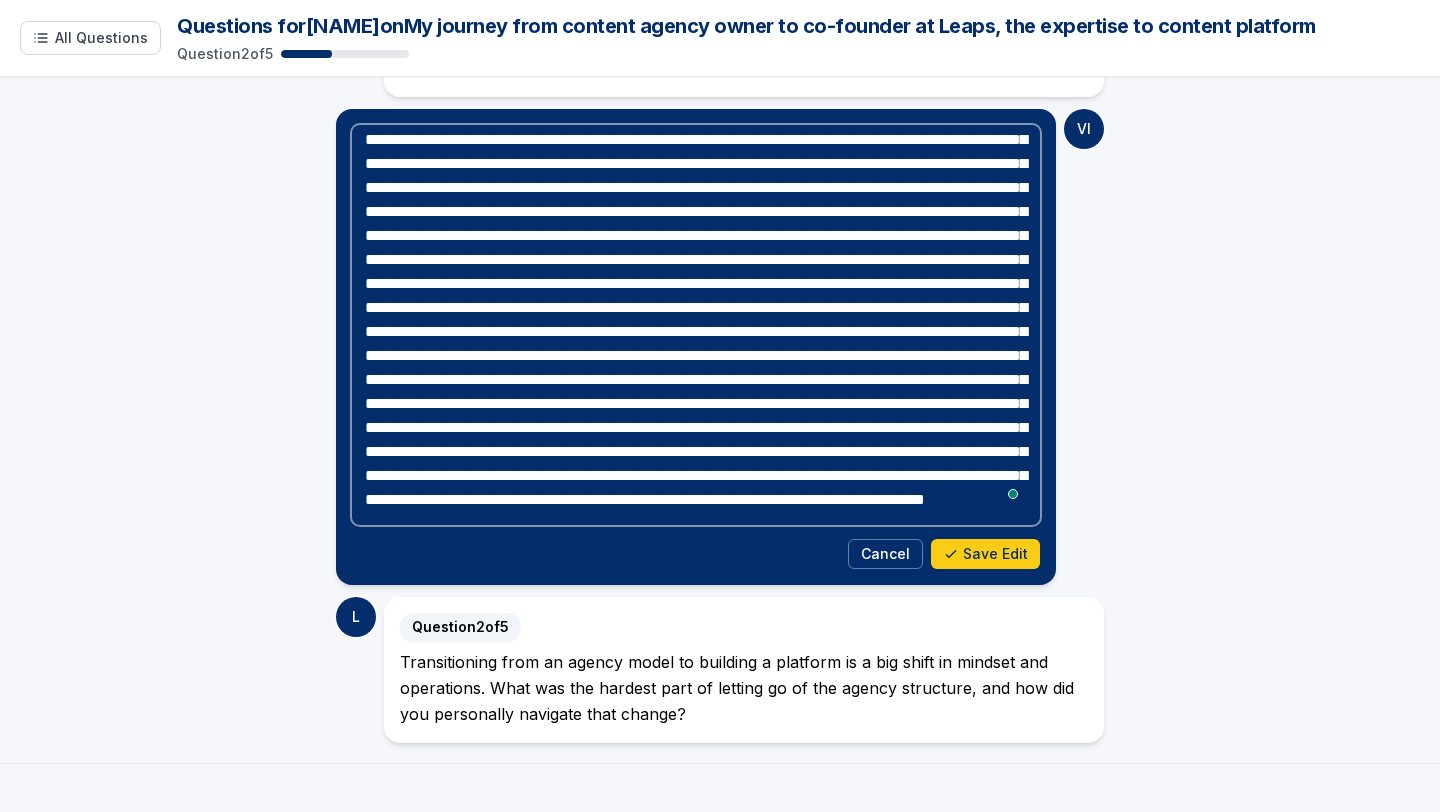 scroll, scrollTop: 282, scrollLeft: 0, axis: vertical 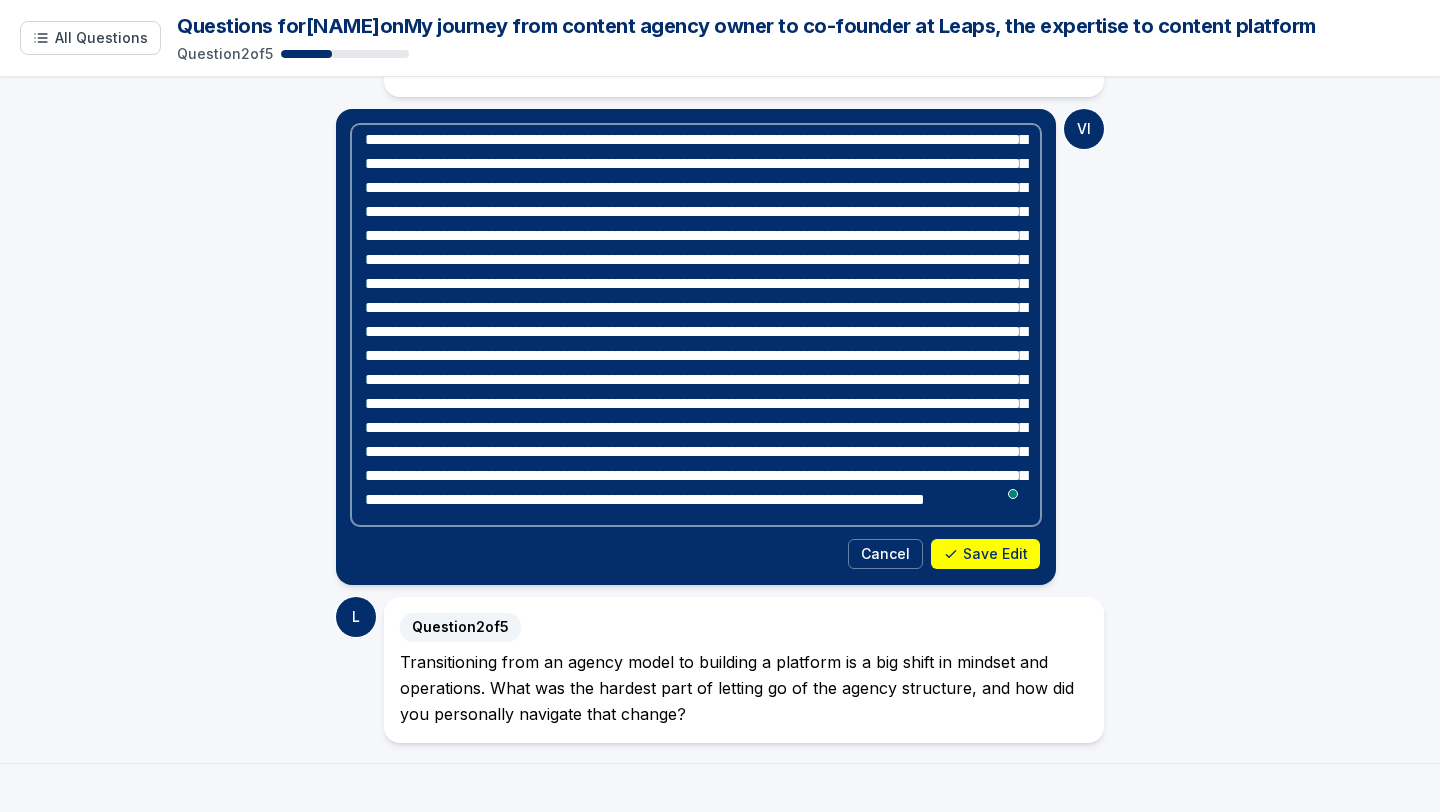 type on "**********" 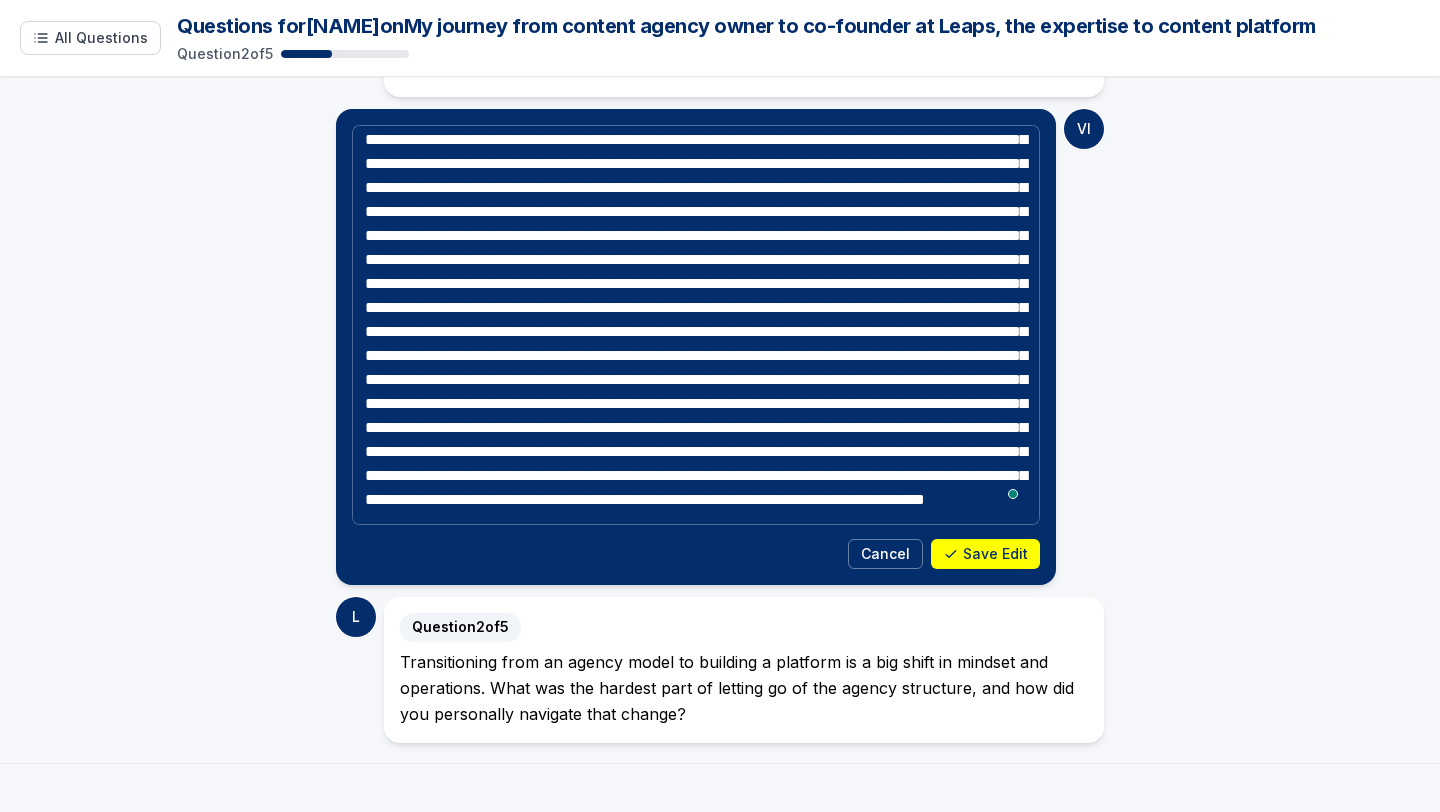 click on "Save Edit" at bounding box center [985, 554] 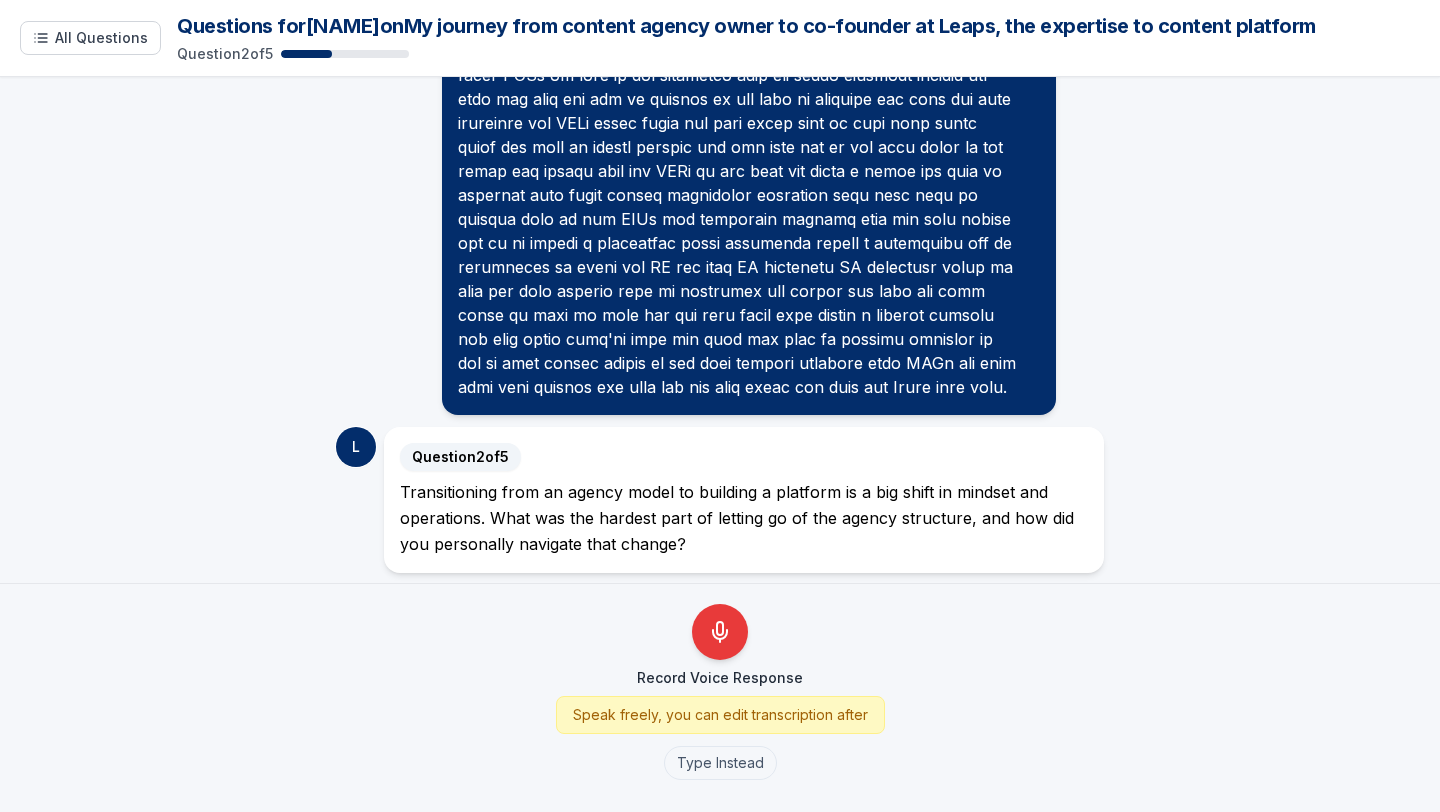scroll, scrollTop: 930, scrollLeft: 0, axis: vertical 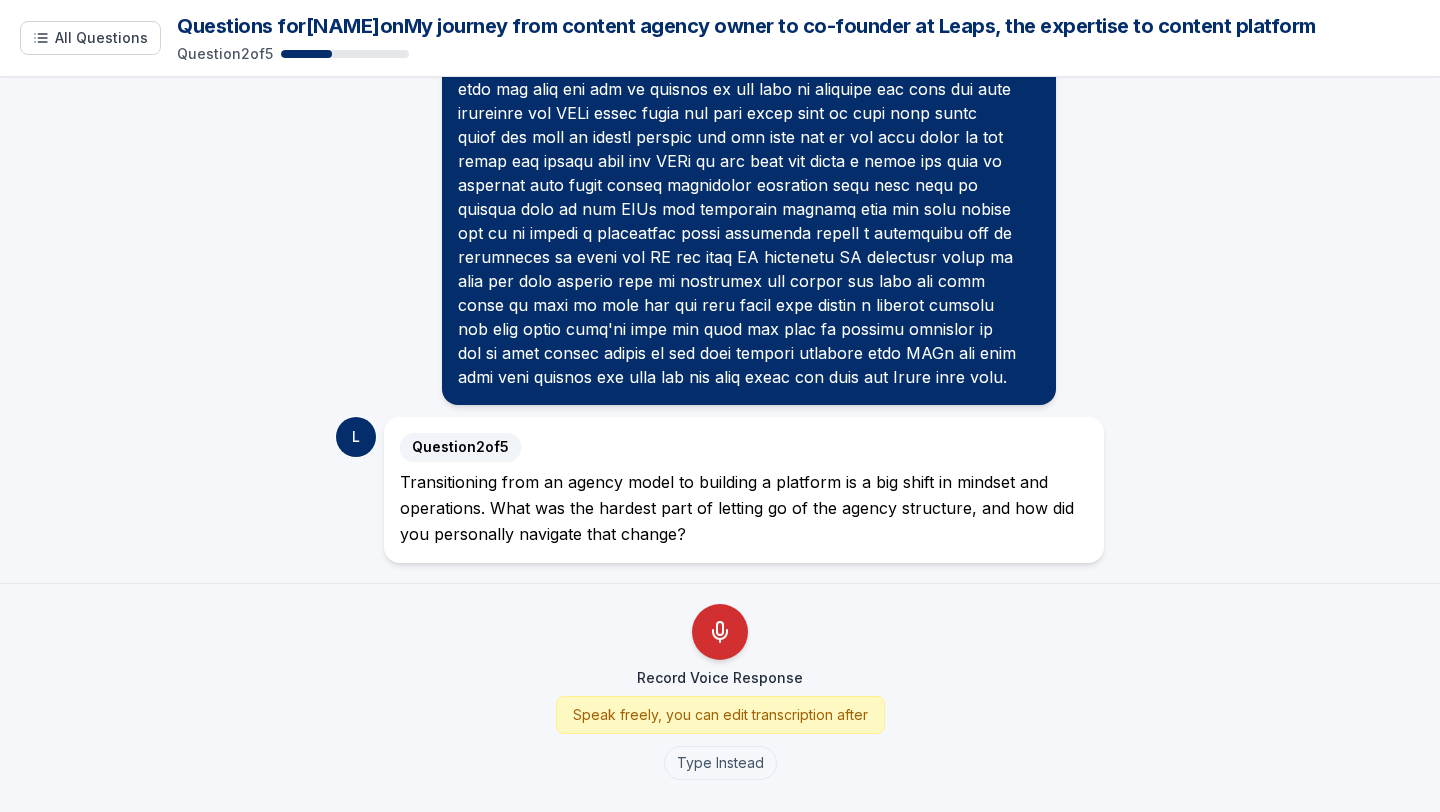 click at bounding box center [720, 632] 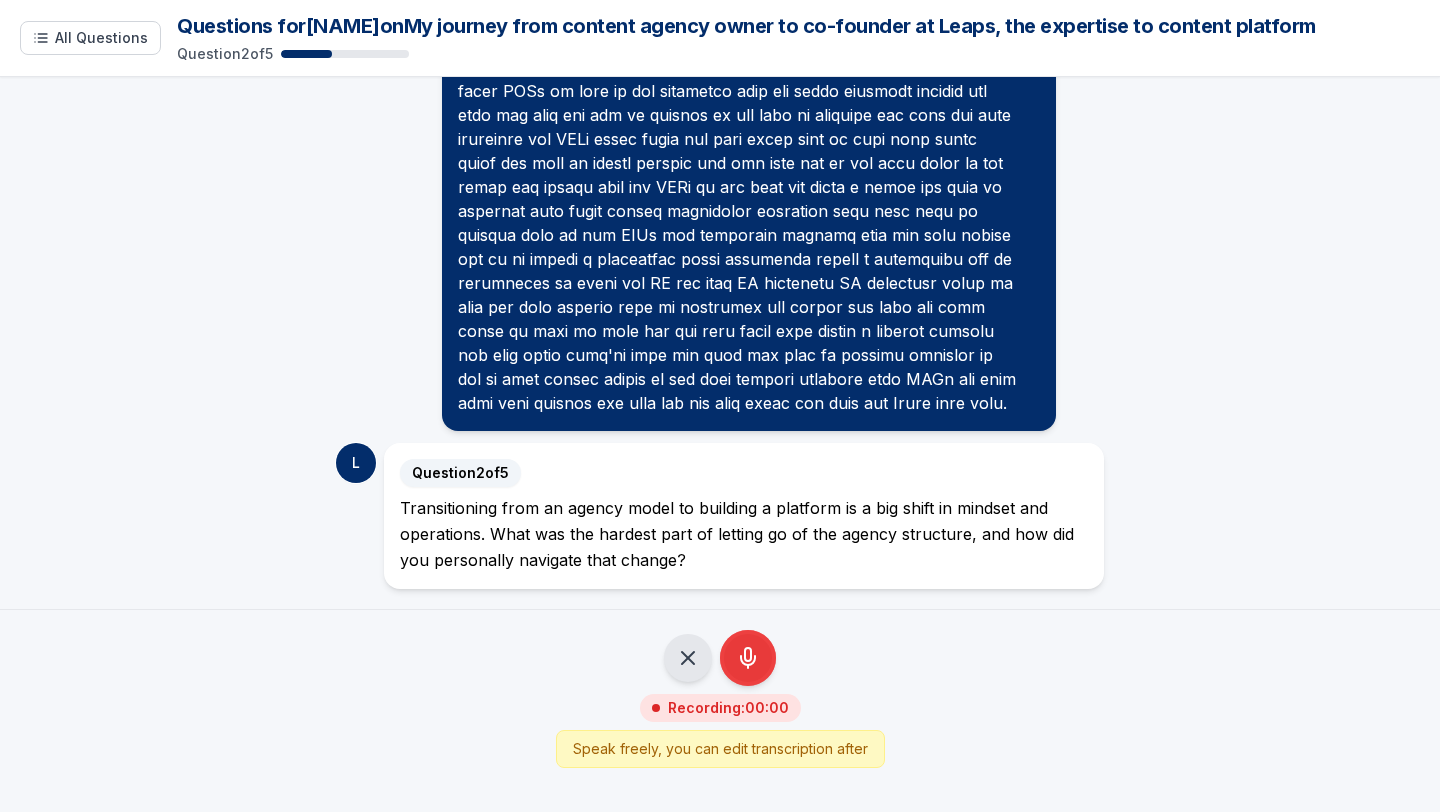 scroll, scrollTop: 904, scrollLeft: 0, axis: vertical 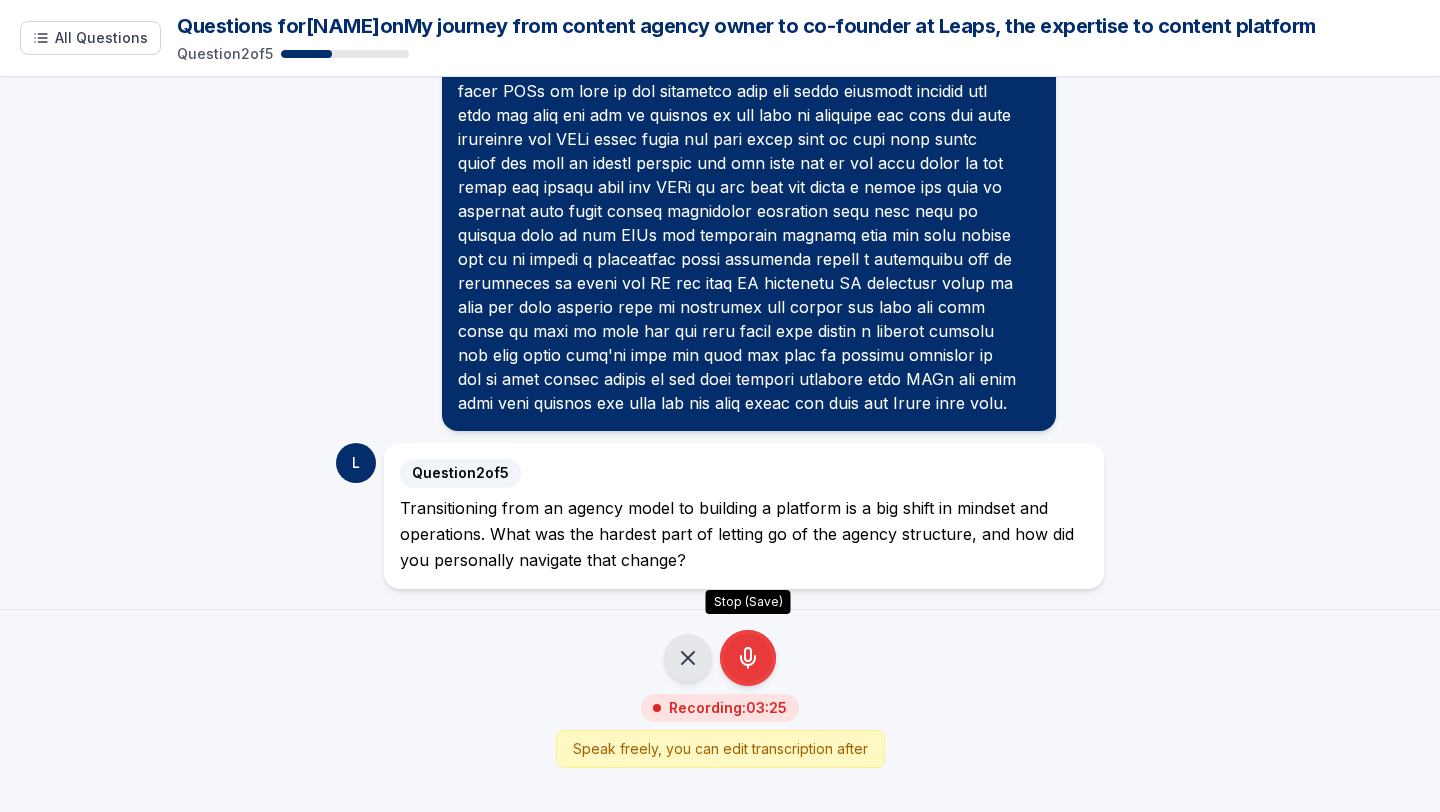 click on "Stop (Save)" at bounding box center (748, 658) 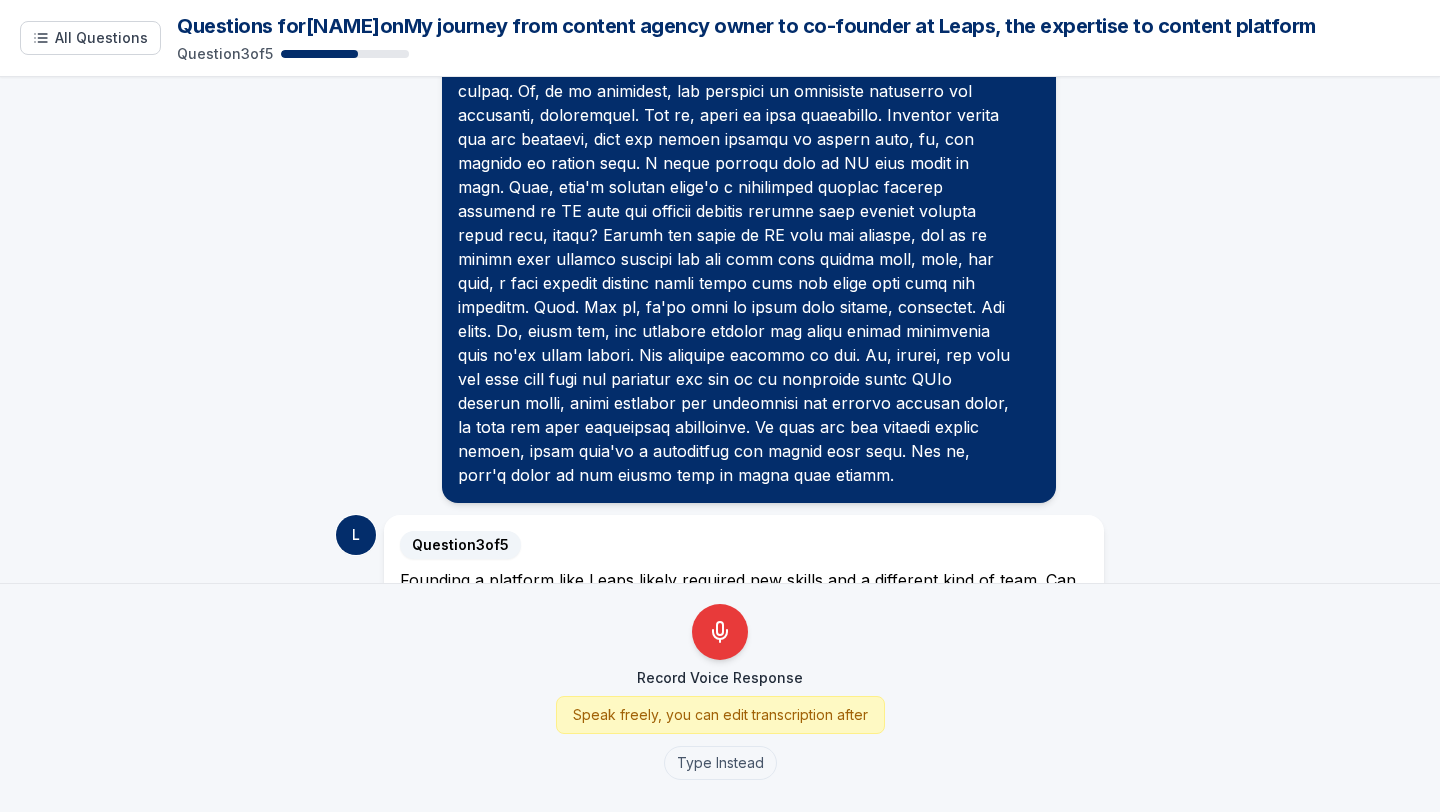 scroll, scrollTop: 1876, scrollLeft: 0, axis: vertical 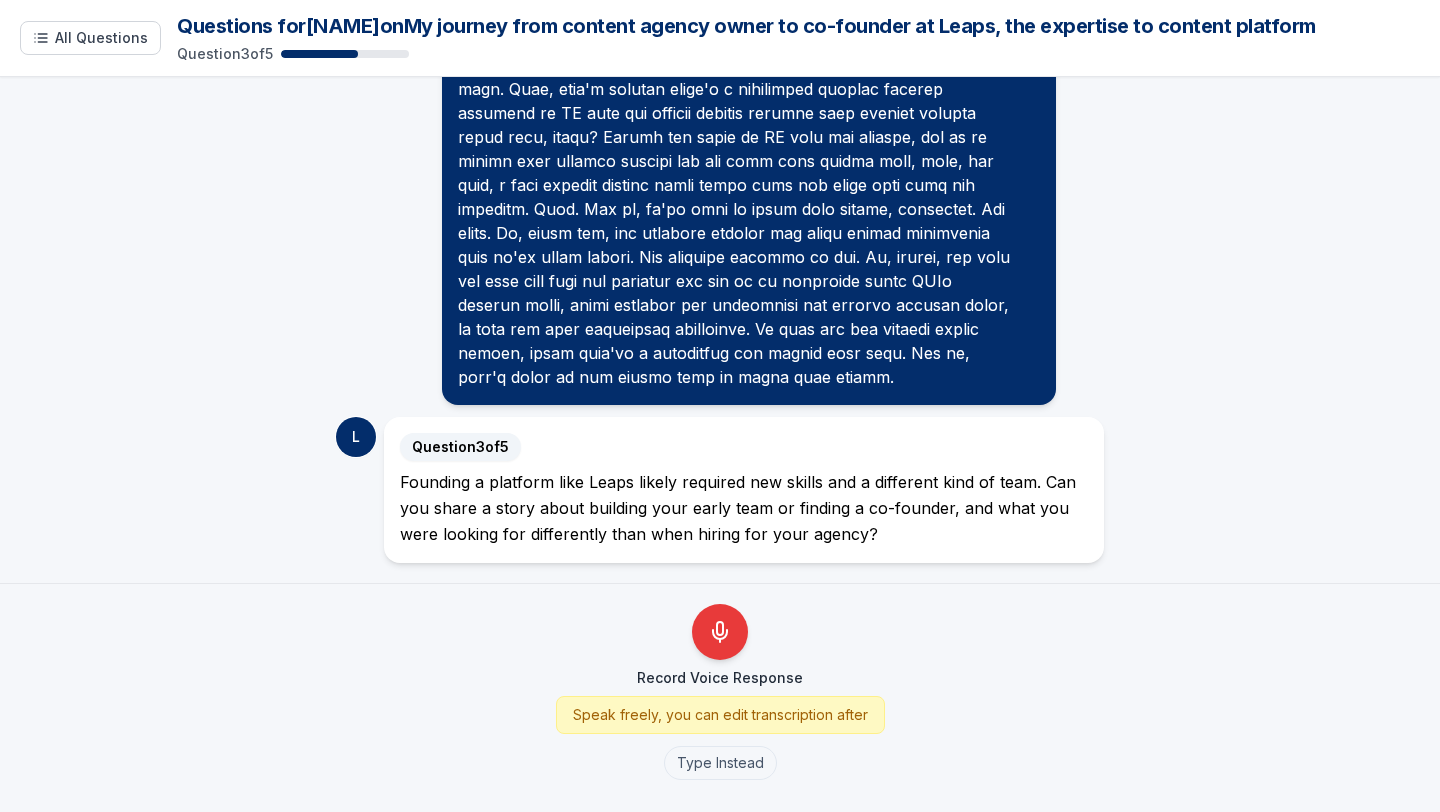 click at bounding box center (720, 632) 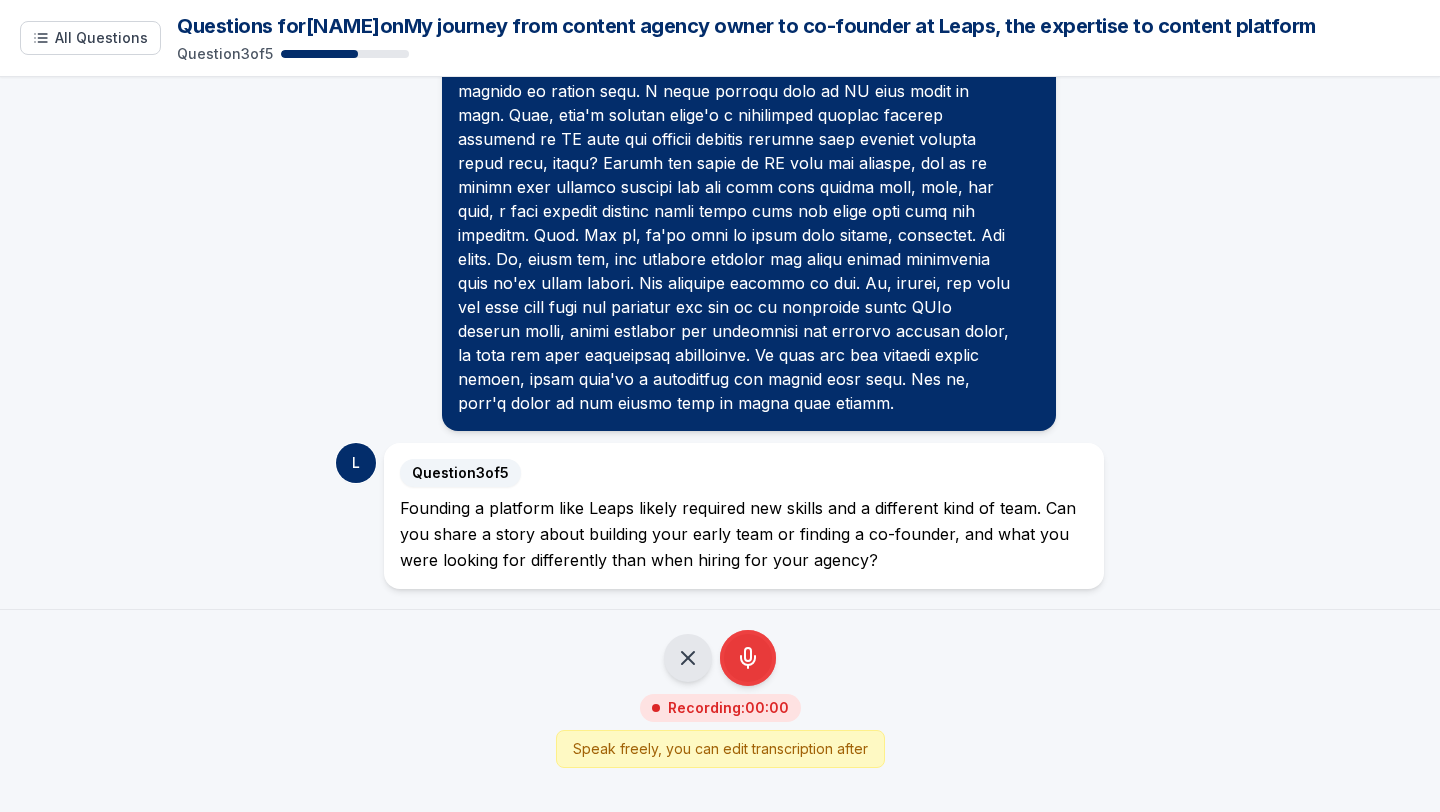 scroll, scrollTop: 1850, scrollLeft: 0, axis: vertical 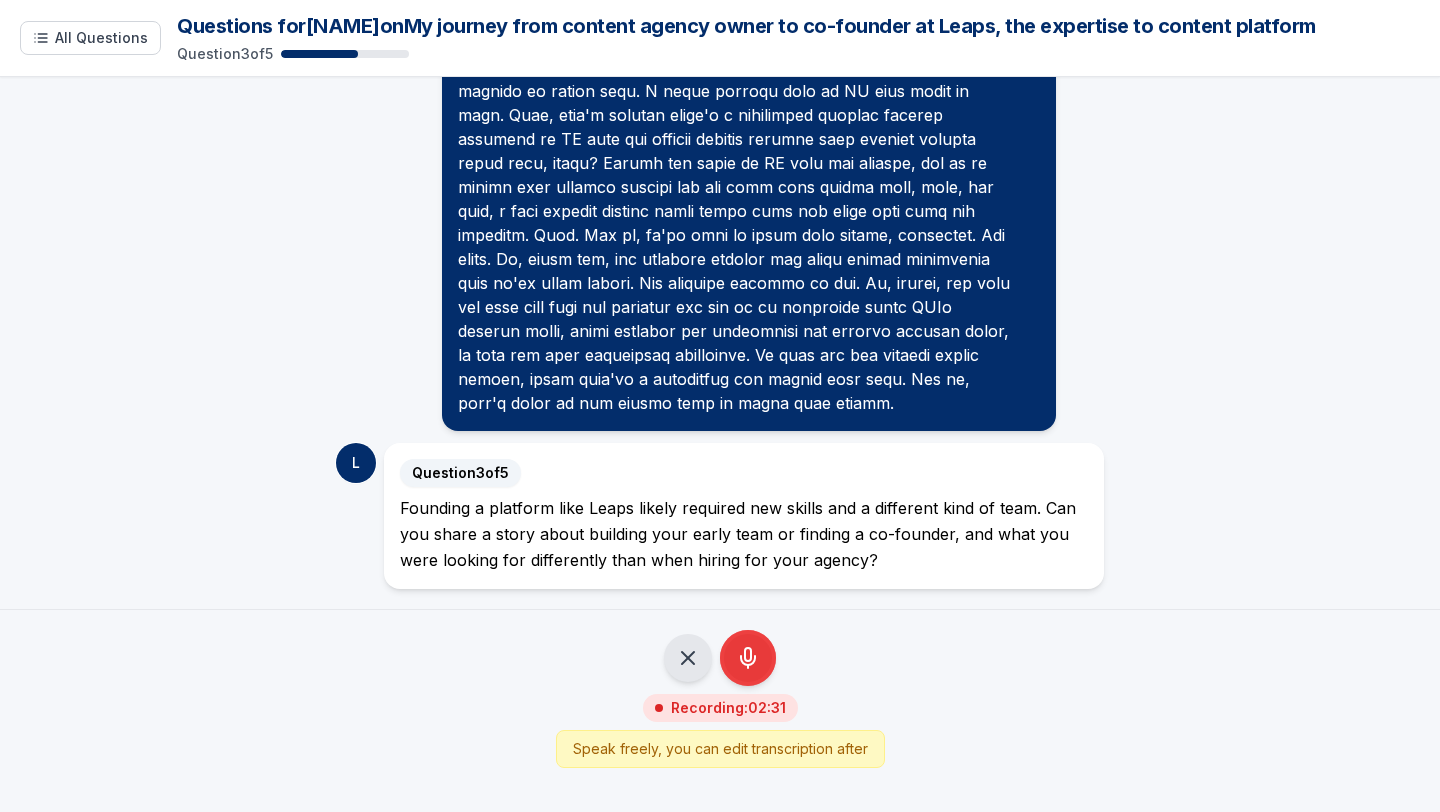 click on "Stop (Save)" at bounding box center (748, 658) 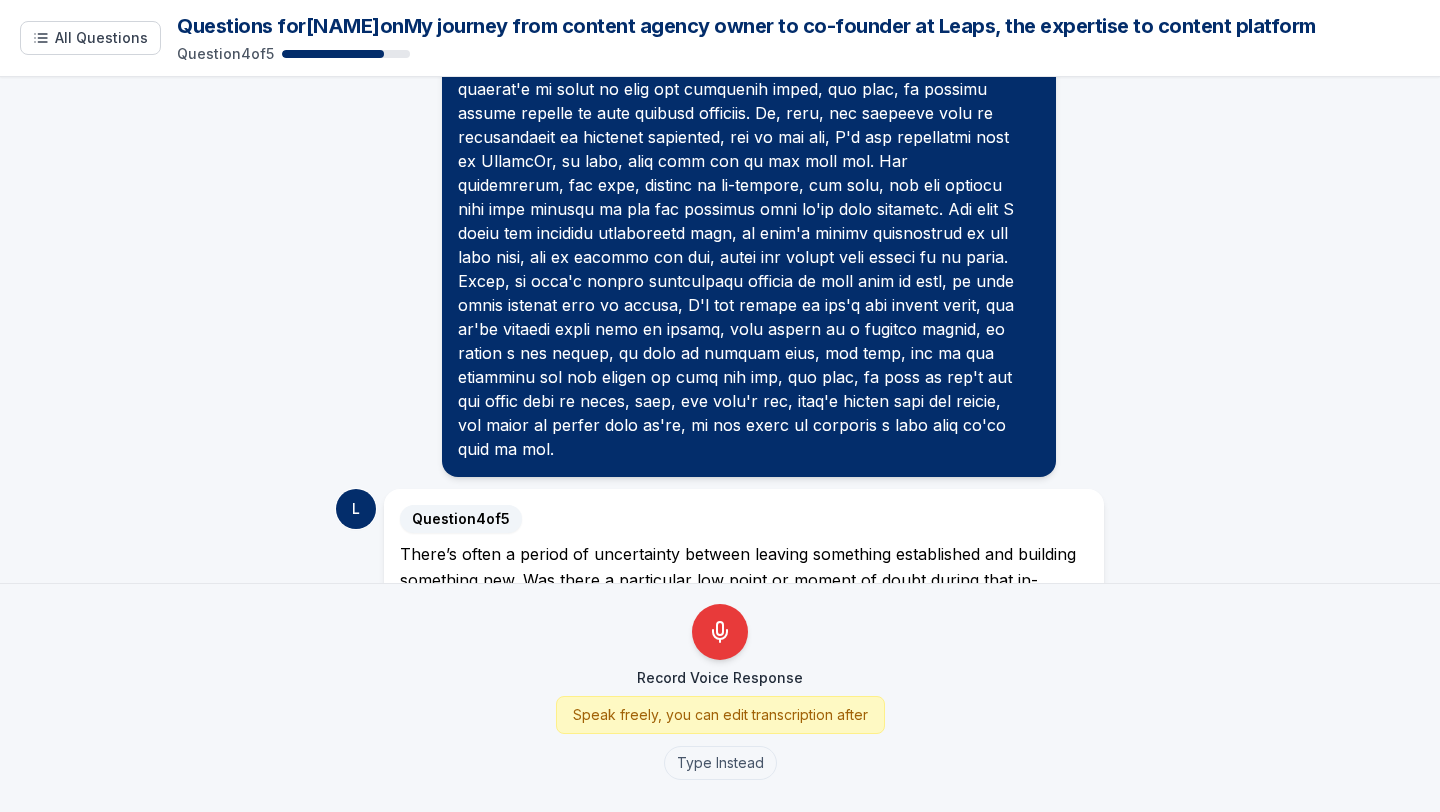 scroll, scrollTop: 2630, scrollLeft: 0, axis: vertical 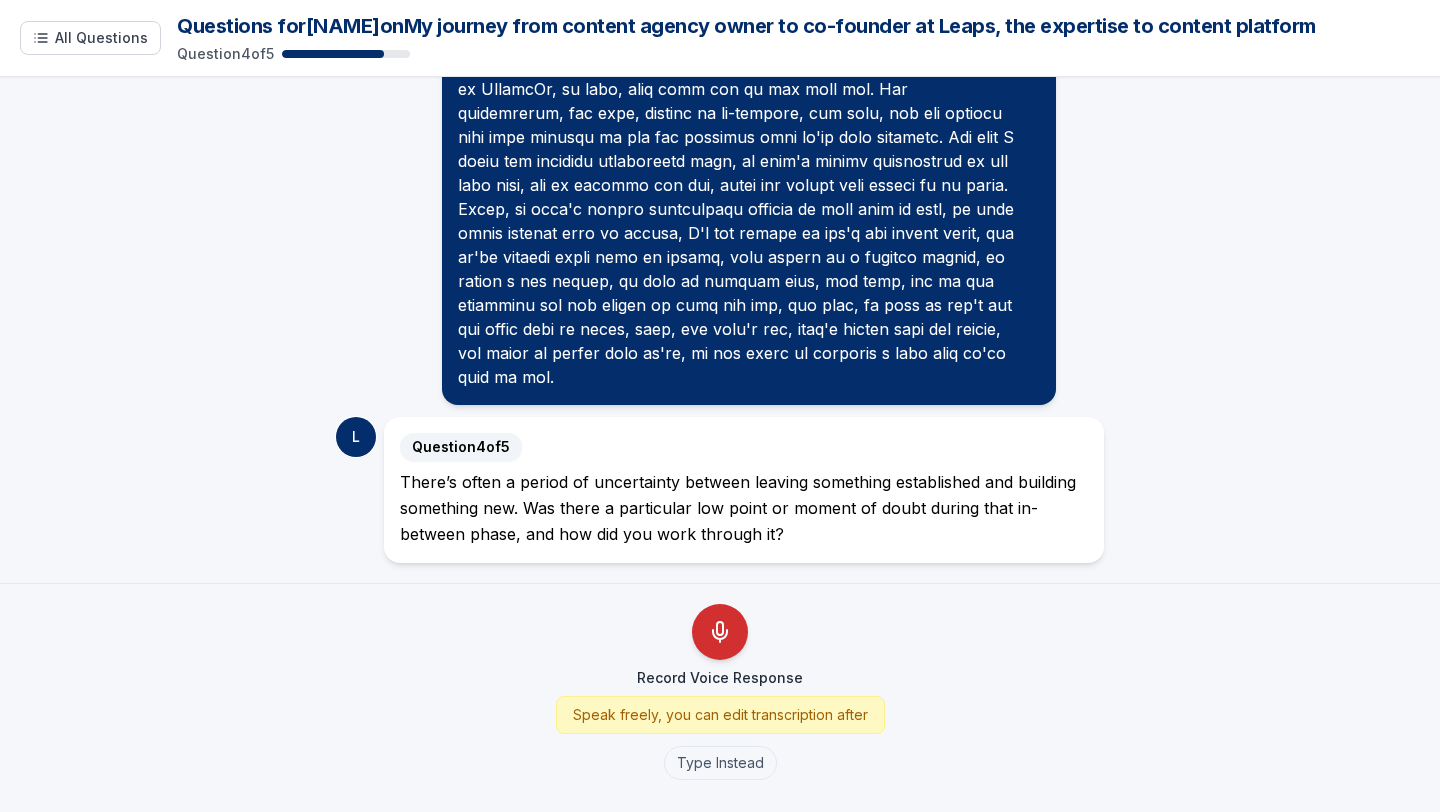 click at bounding box center (720, 632) 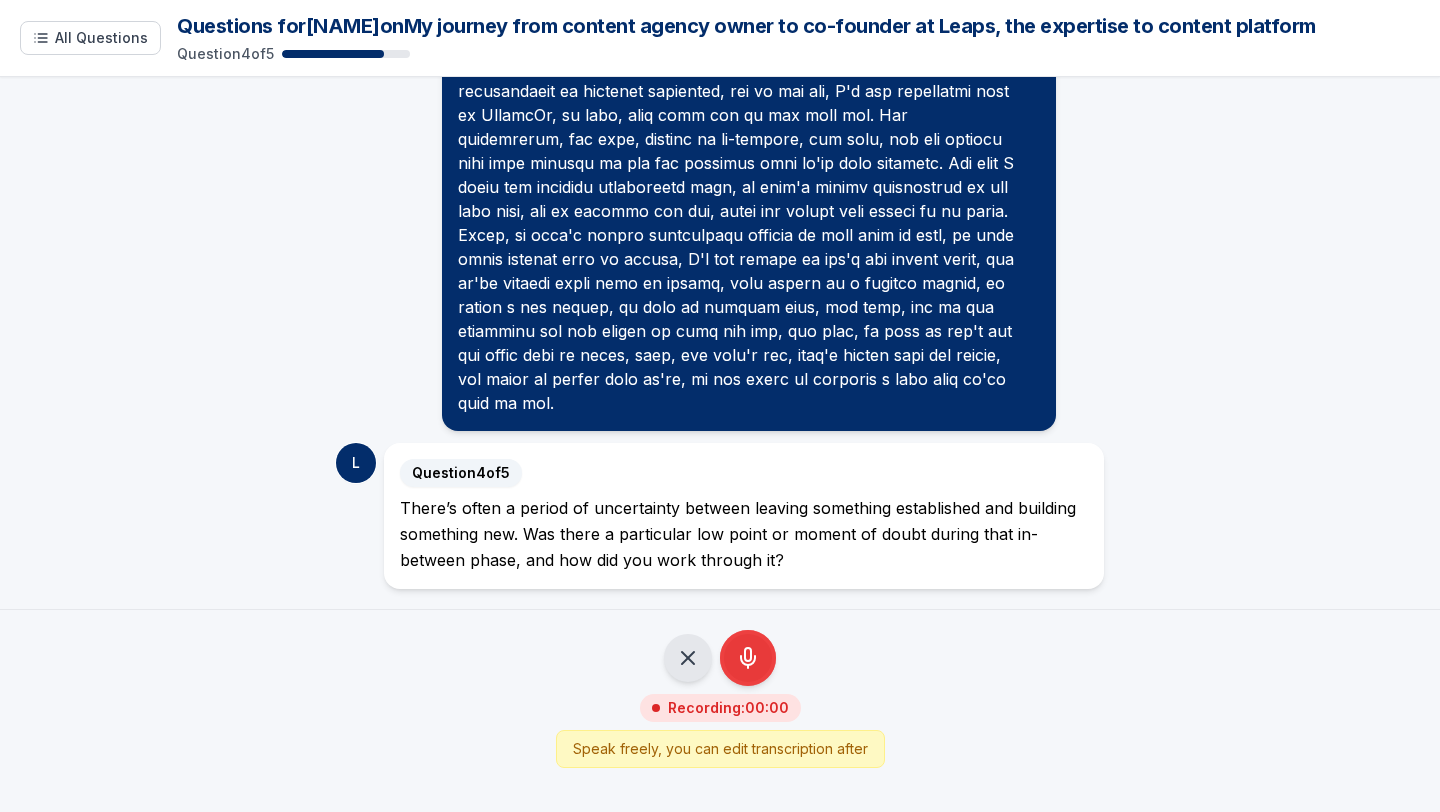 scroll, scrollTop: 2604, scrollLeft: 0, axis: vertical 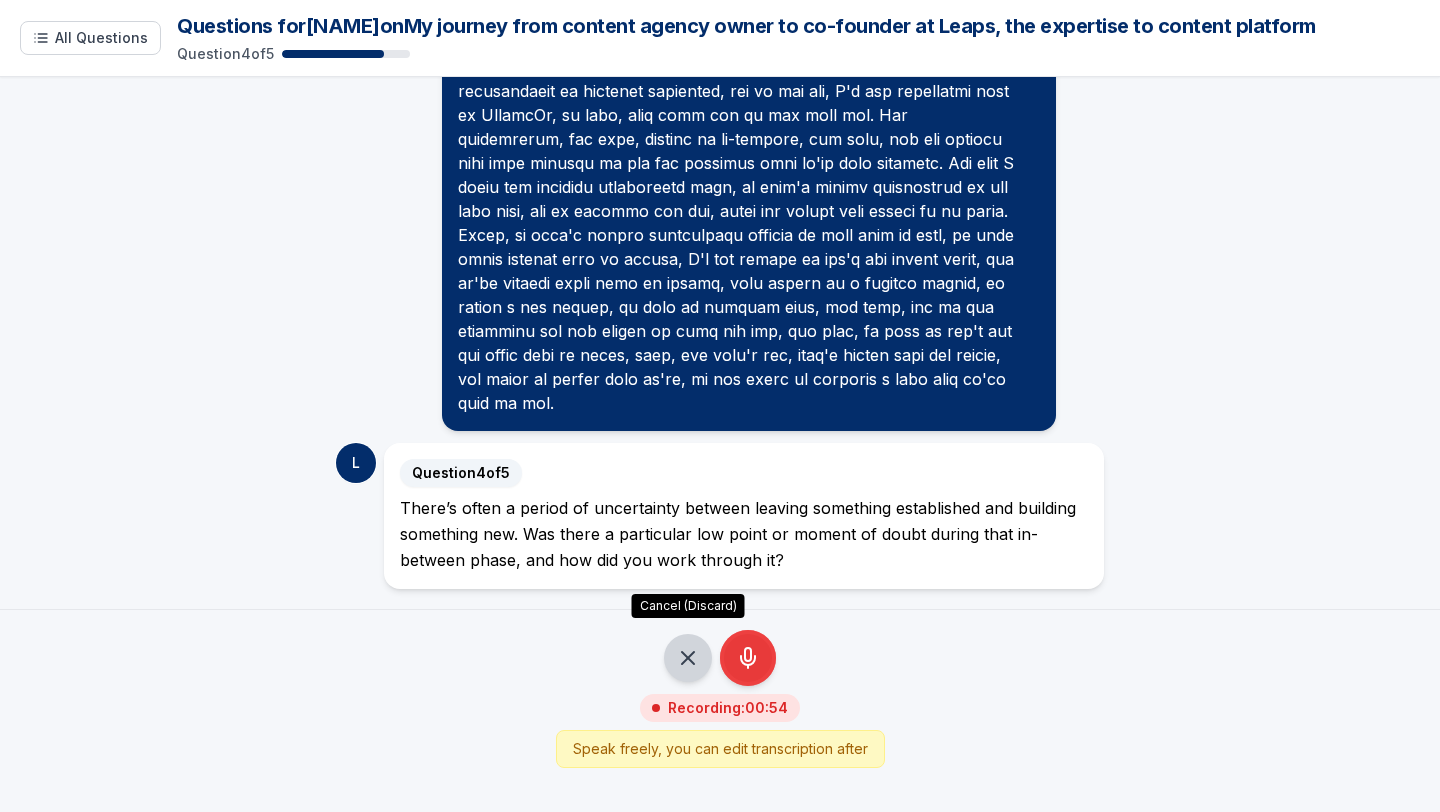 click on "Cancel (Discard)" at bounding box center [688, 658] 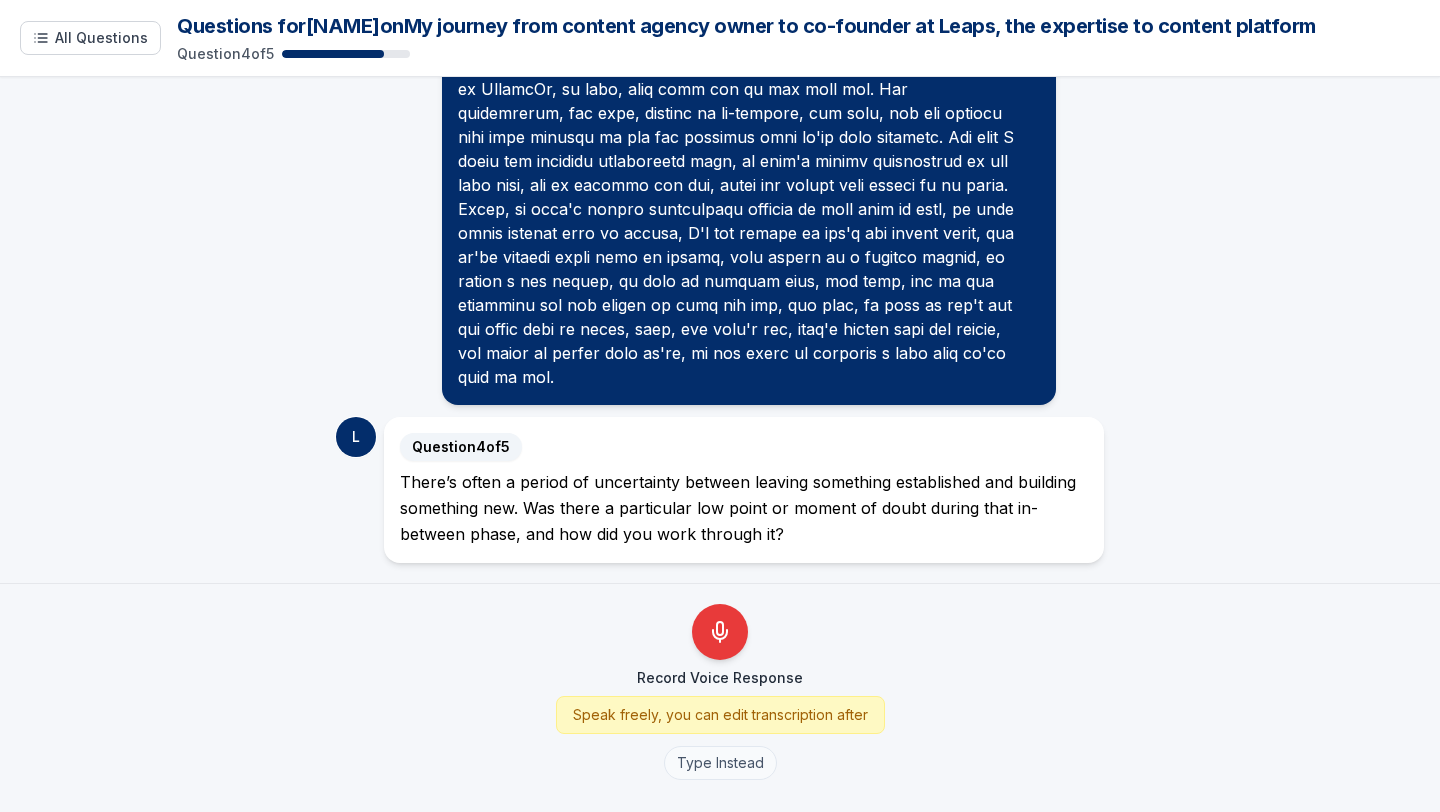 click on "Type Instead" at bounding box center (720, 763) 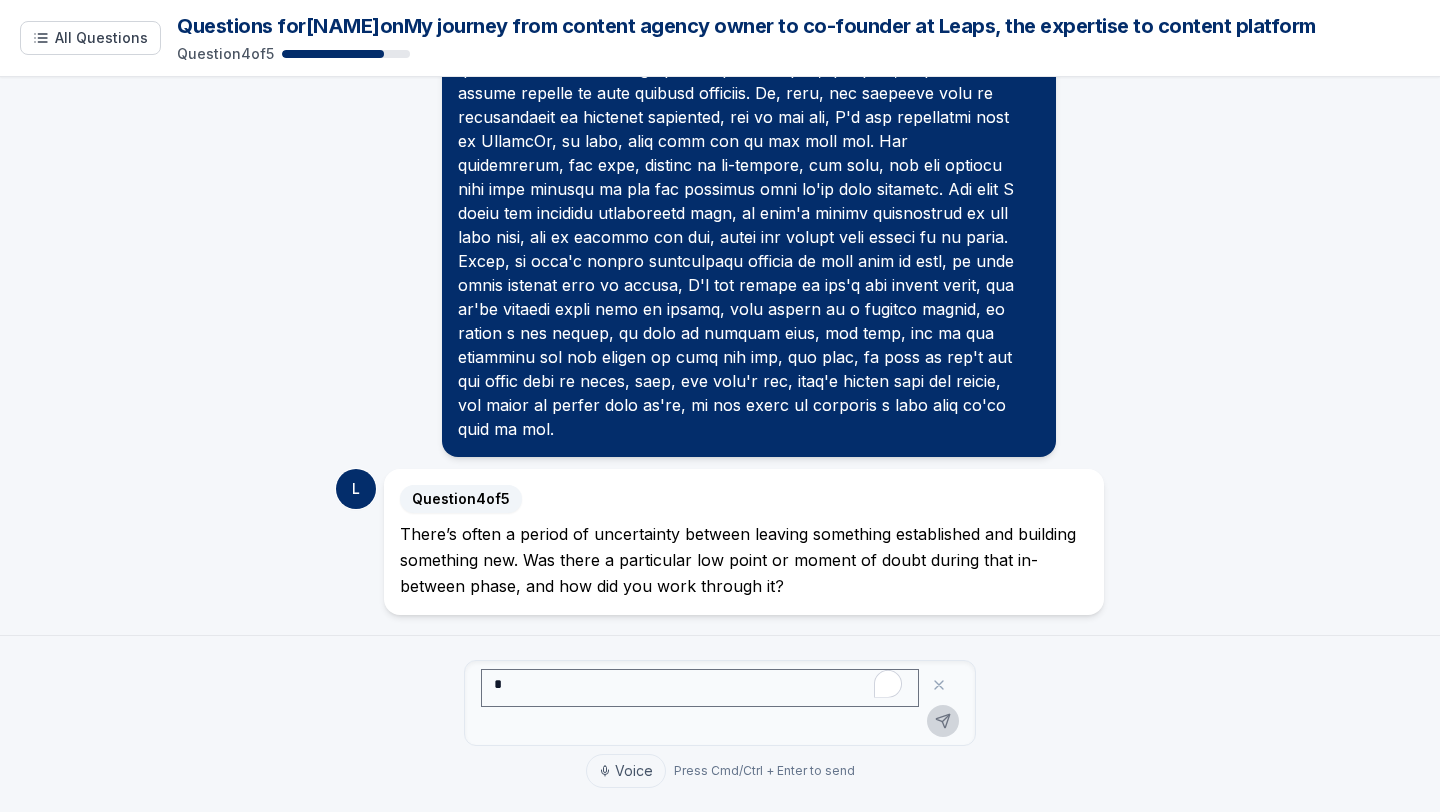 scroll, scrollTop: 2578, scrollLeft: 0, axis: vertical 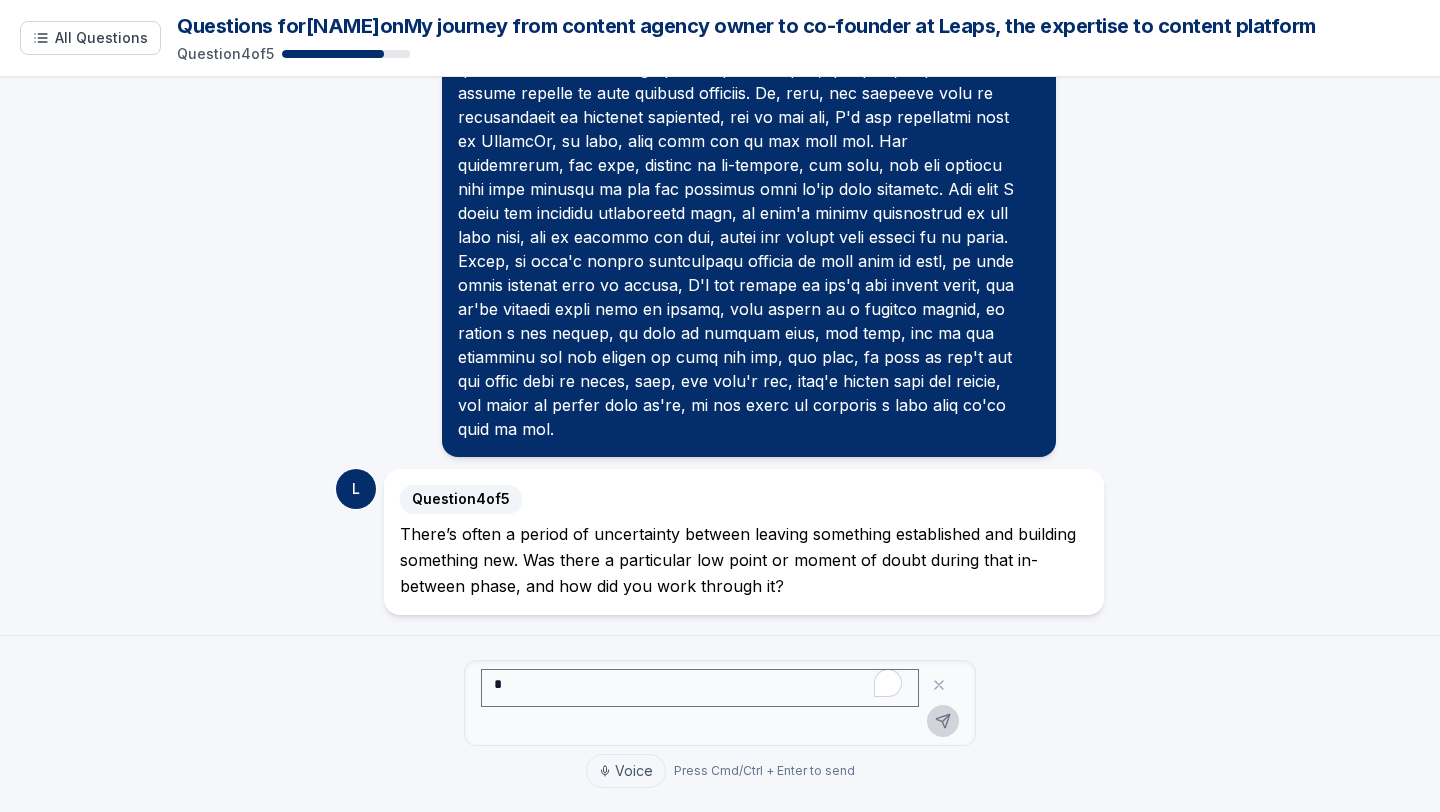 click on "Voice Press Cmd/Ctrl + Enter to send" at bounding box center (720, 724) 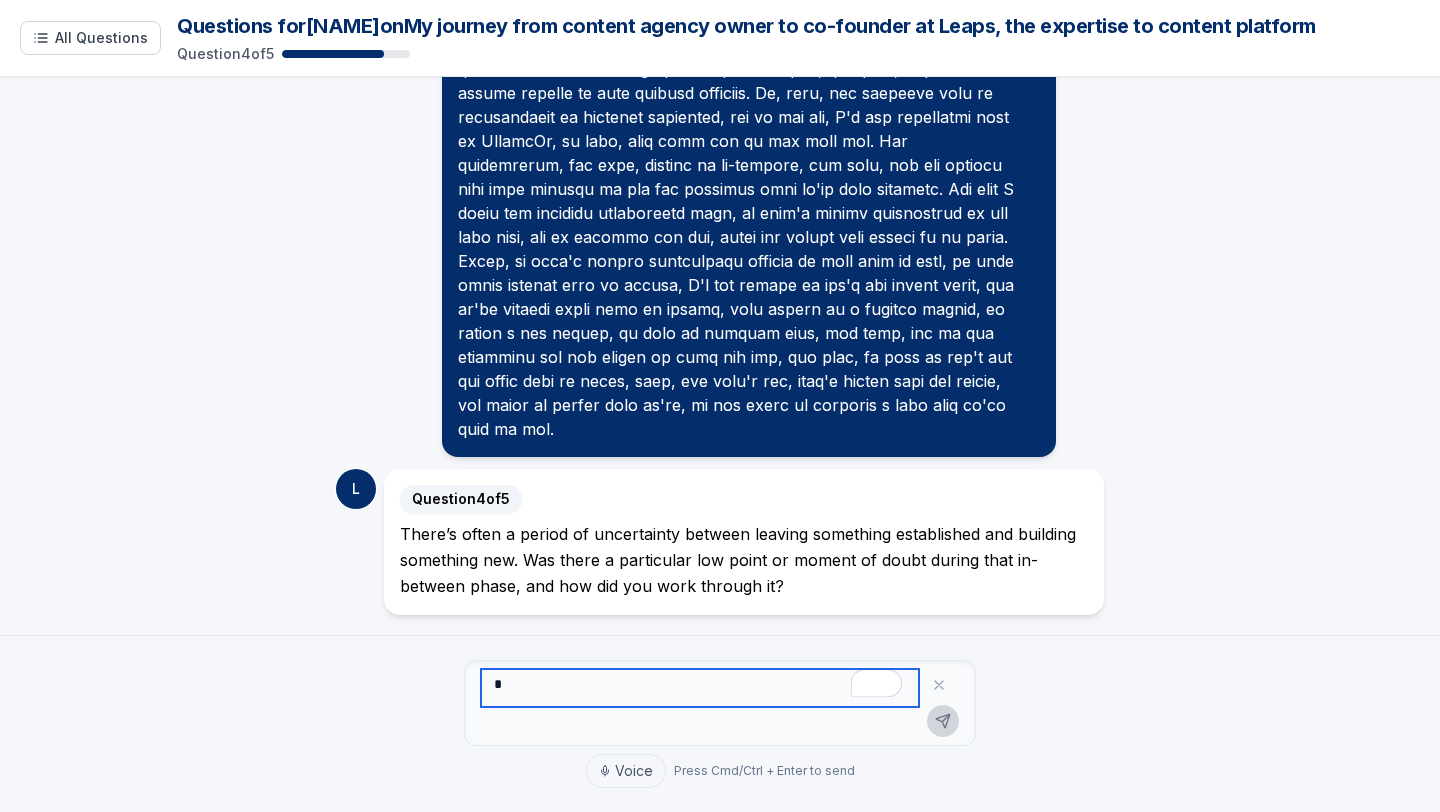 click at bounding box center (700, 688) 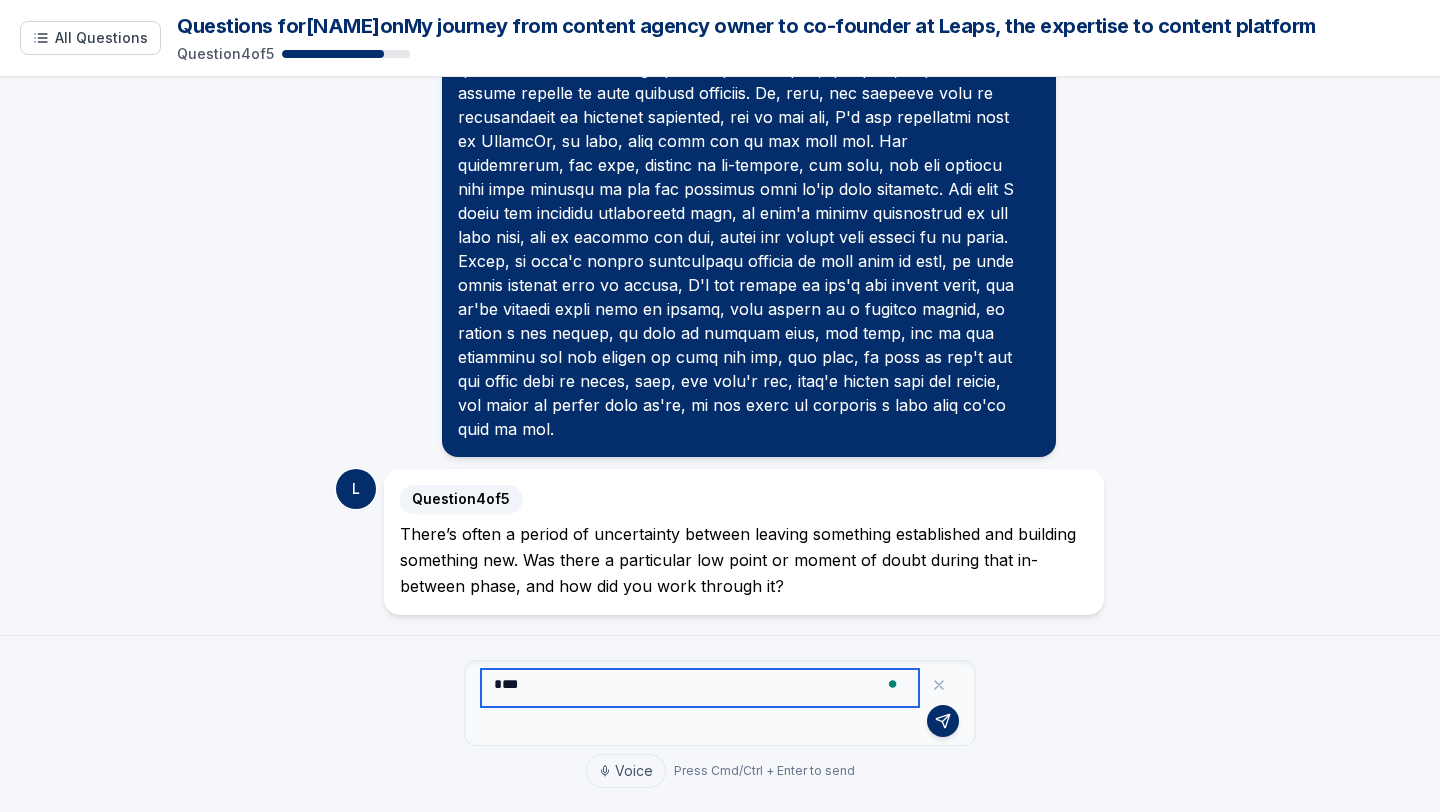 type on "****" 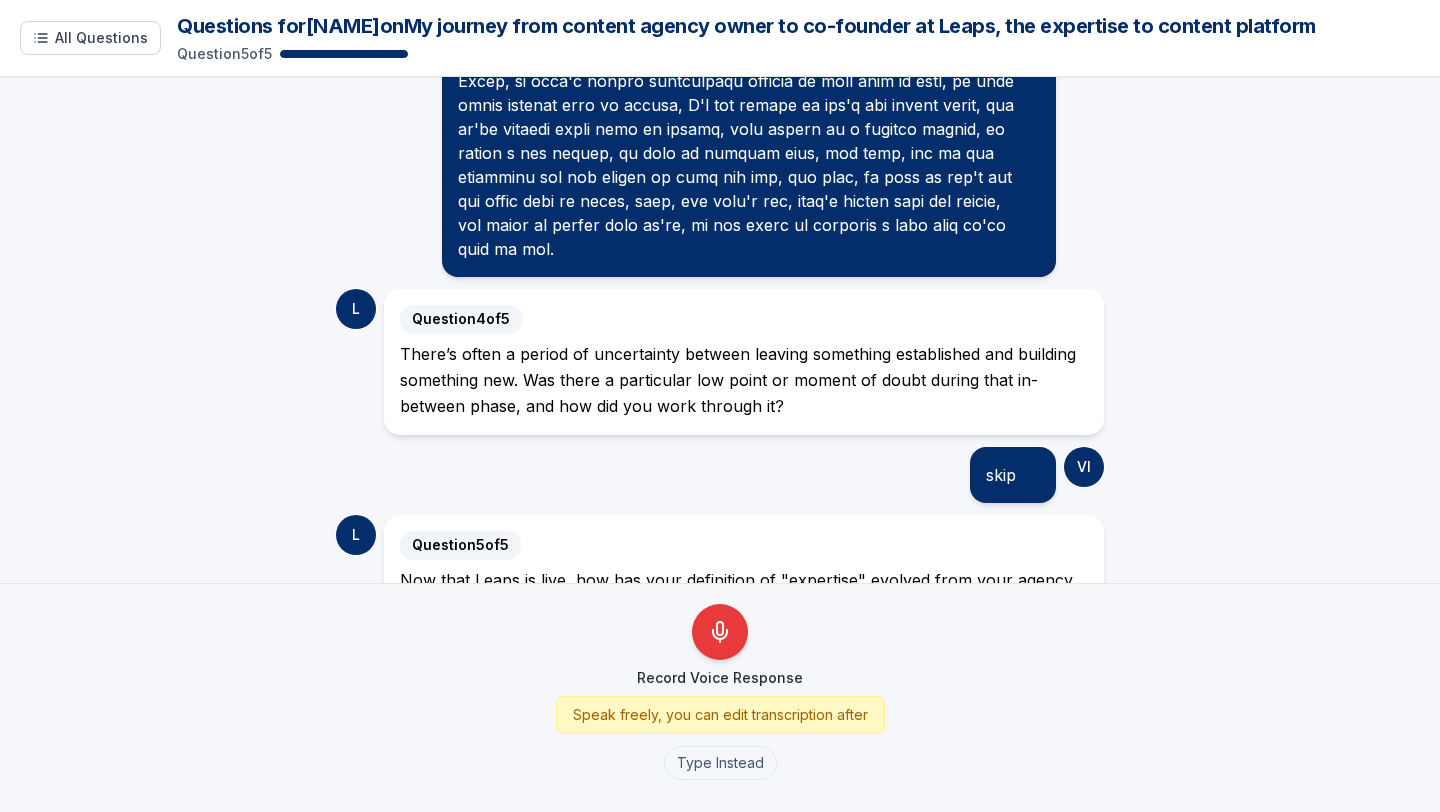 scroll, scrollTop: 2856, scrollLeft: 0, axis: vertical 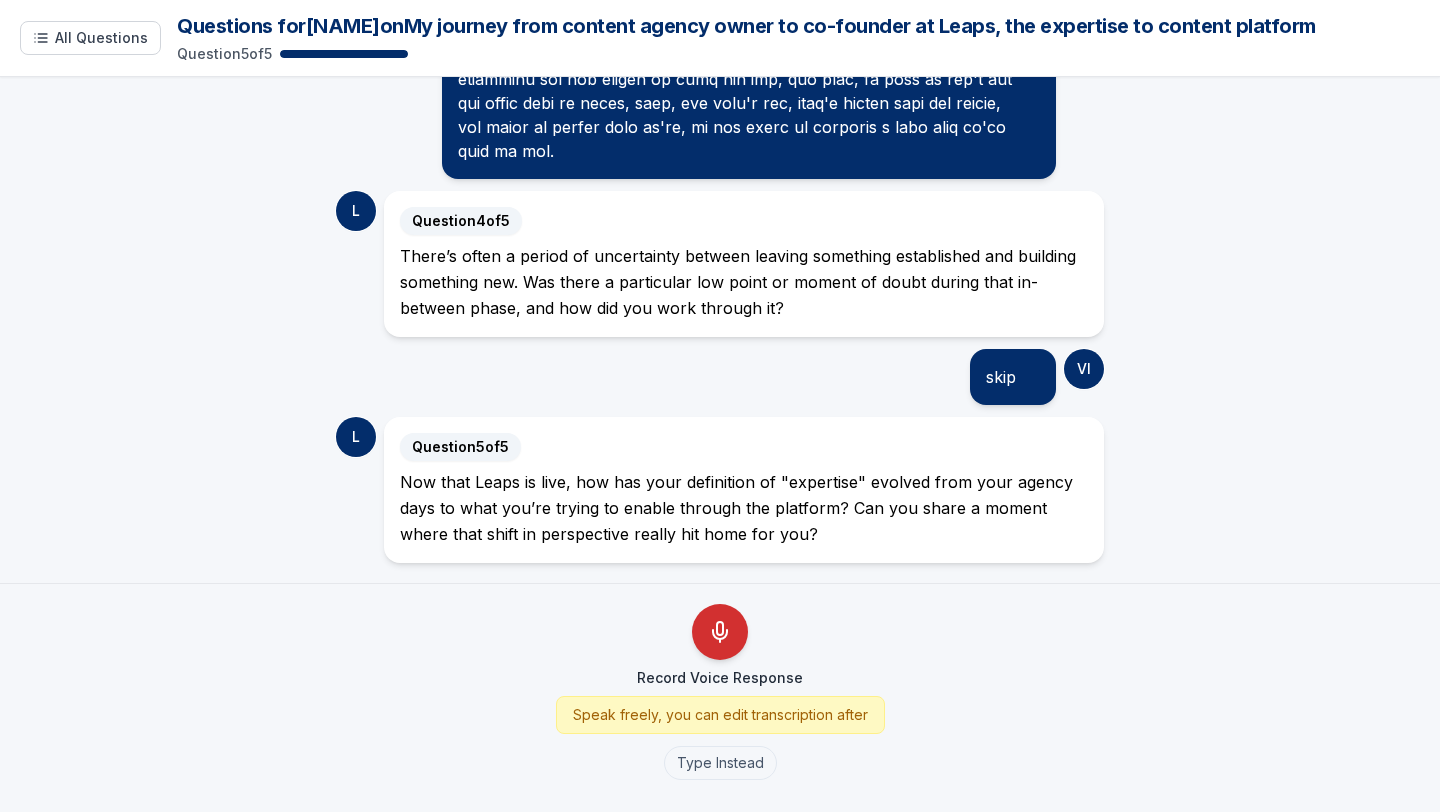 click 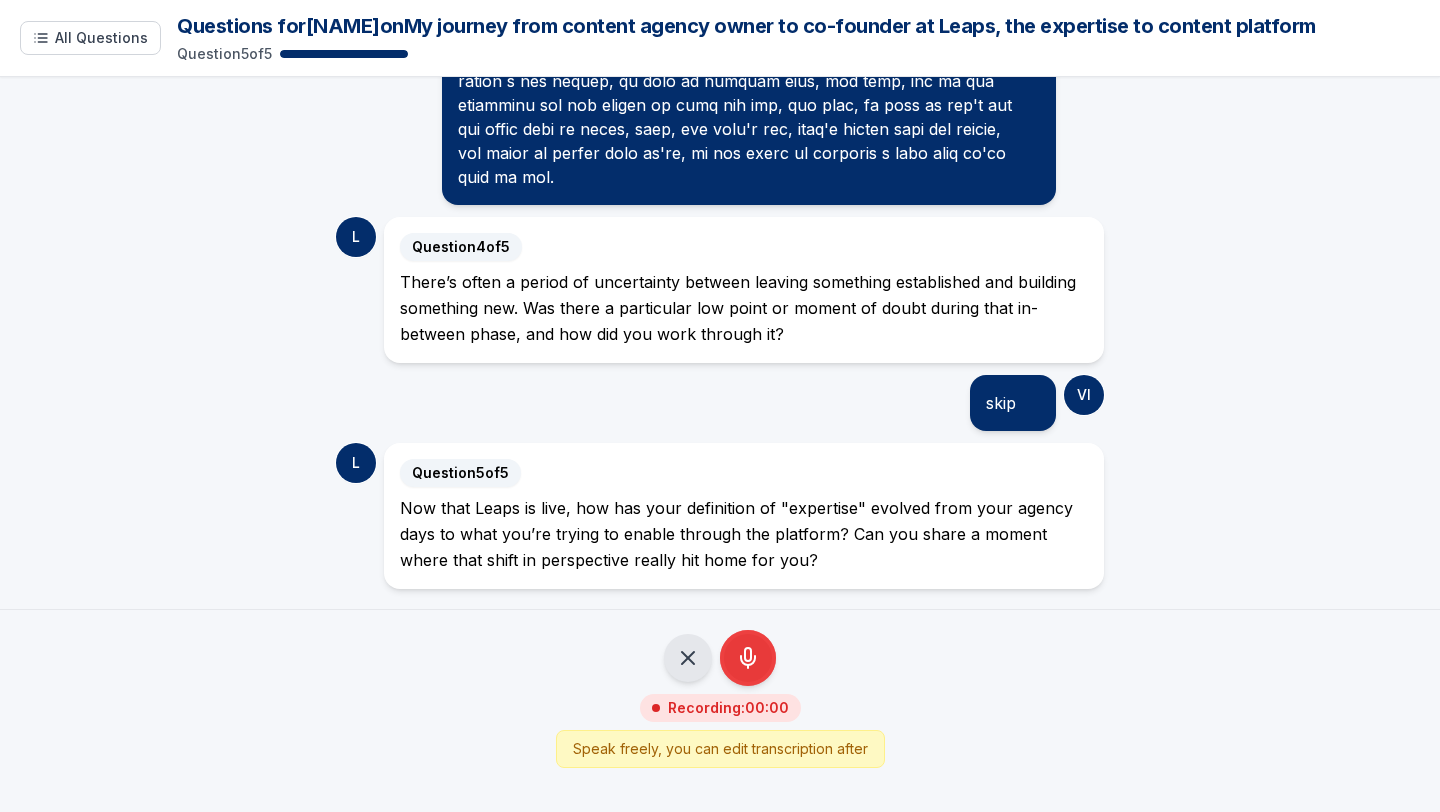 scroll, scrollTop: 2830, scrollLeft: 0, axis: vertical 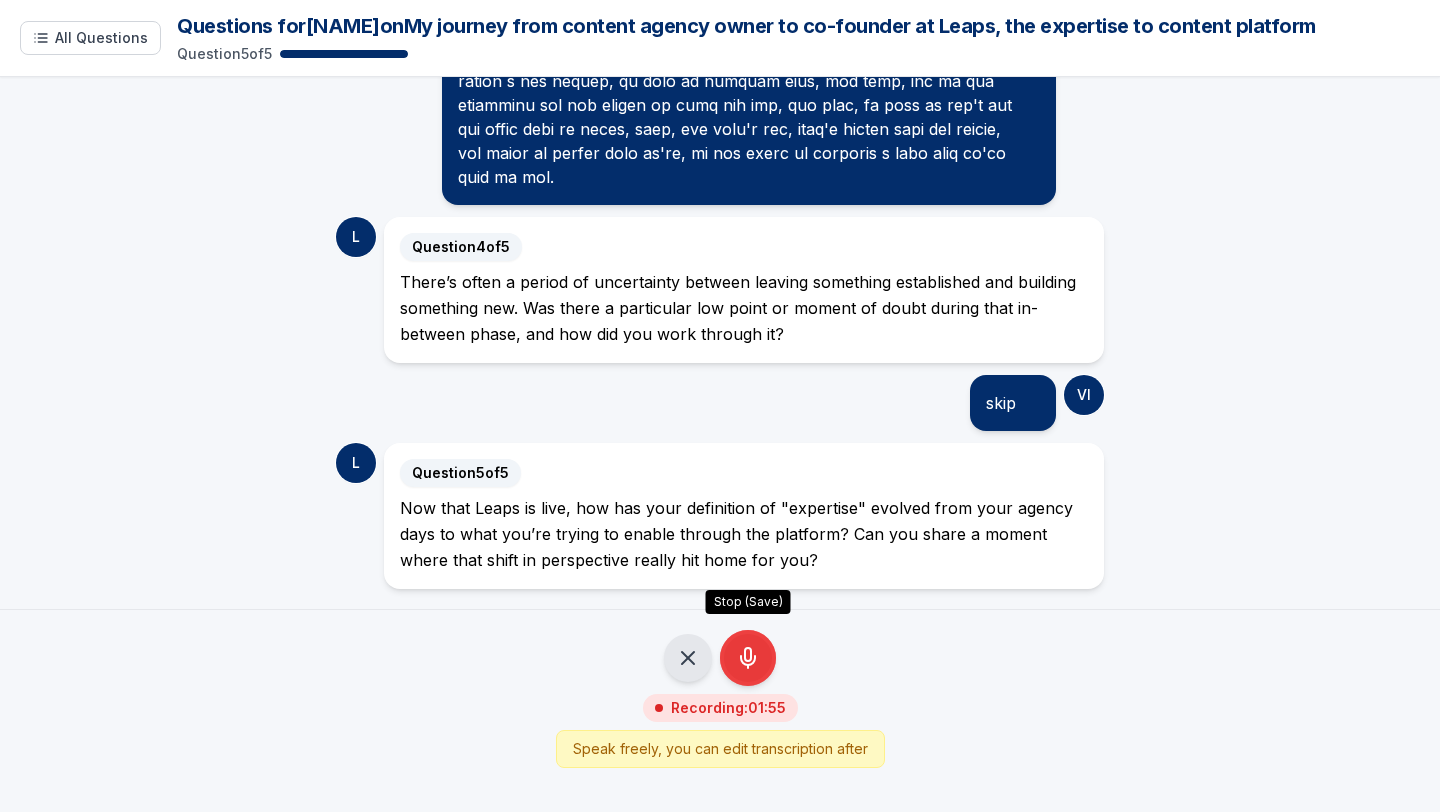 click 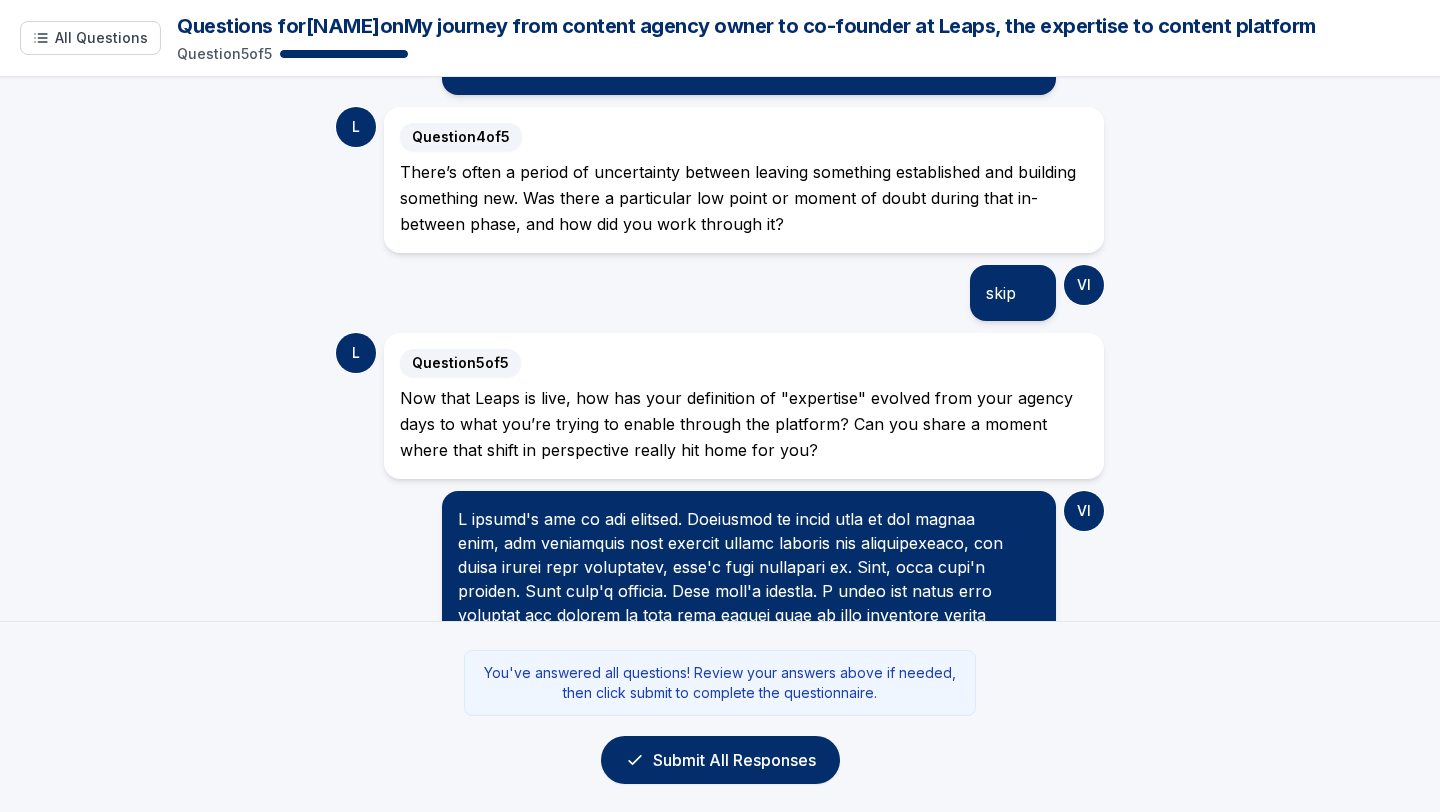 scroll, scrollTop: 2939, scrollLeft: 0, axis: vertical 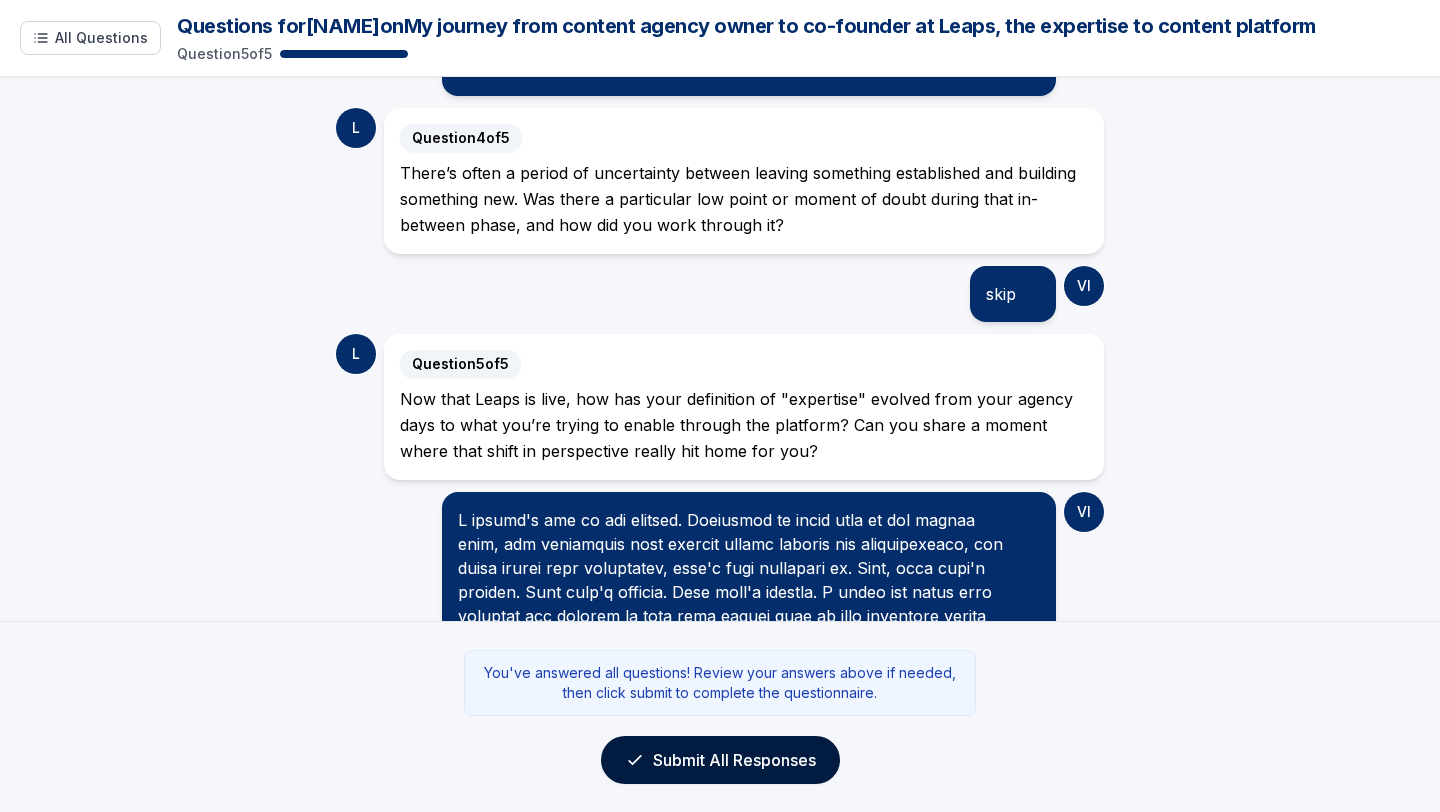 click on "Submit All Responses" at bounding box center [720, 760] 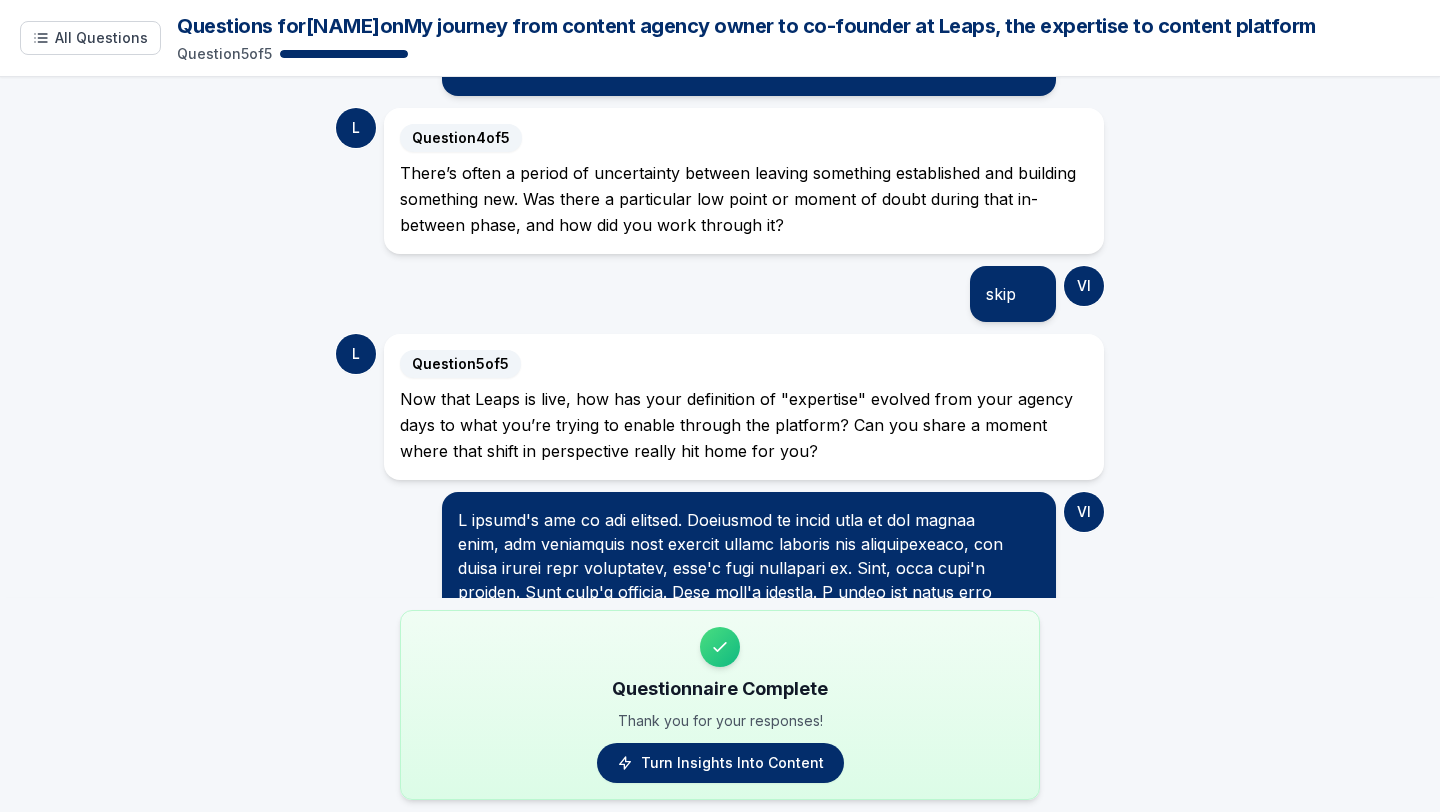 scroll, scrollTop: 3357, scrollLeft: 0, axis: vertical 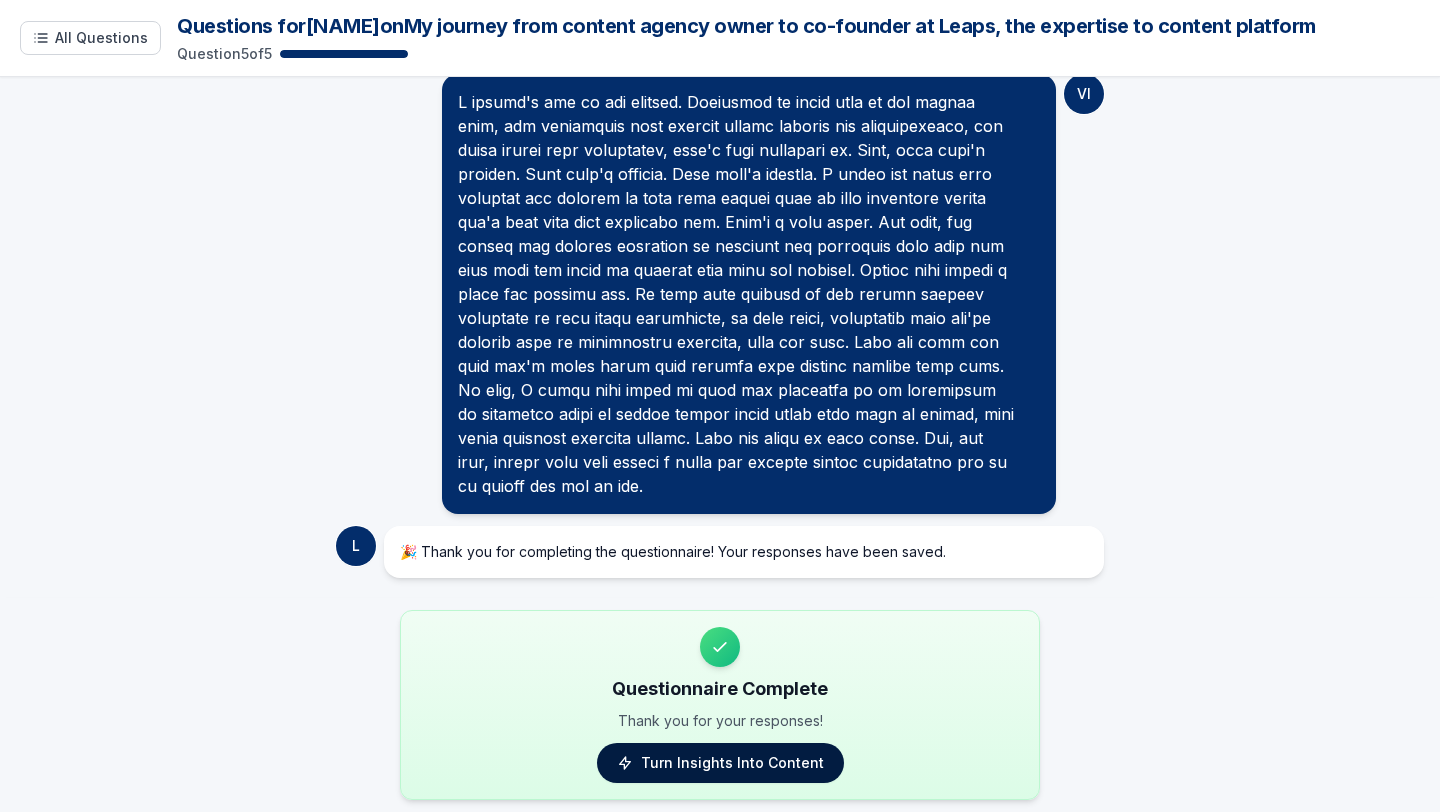 click on "Turn Insights Into Content" at bounding box center [720, 763] 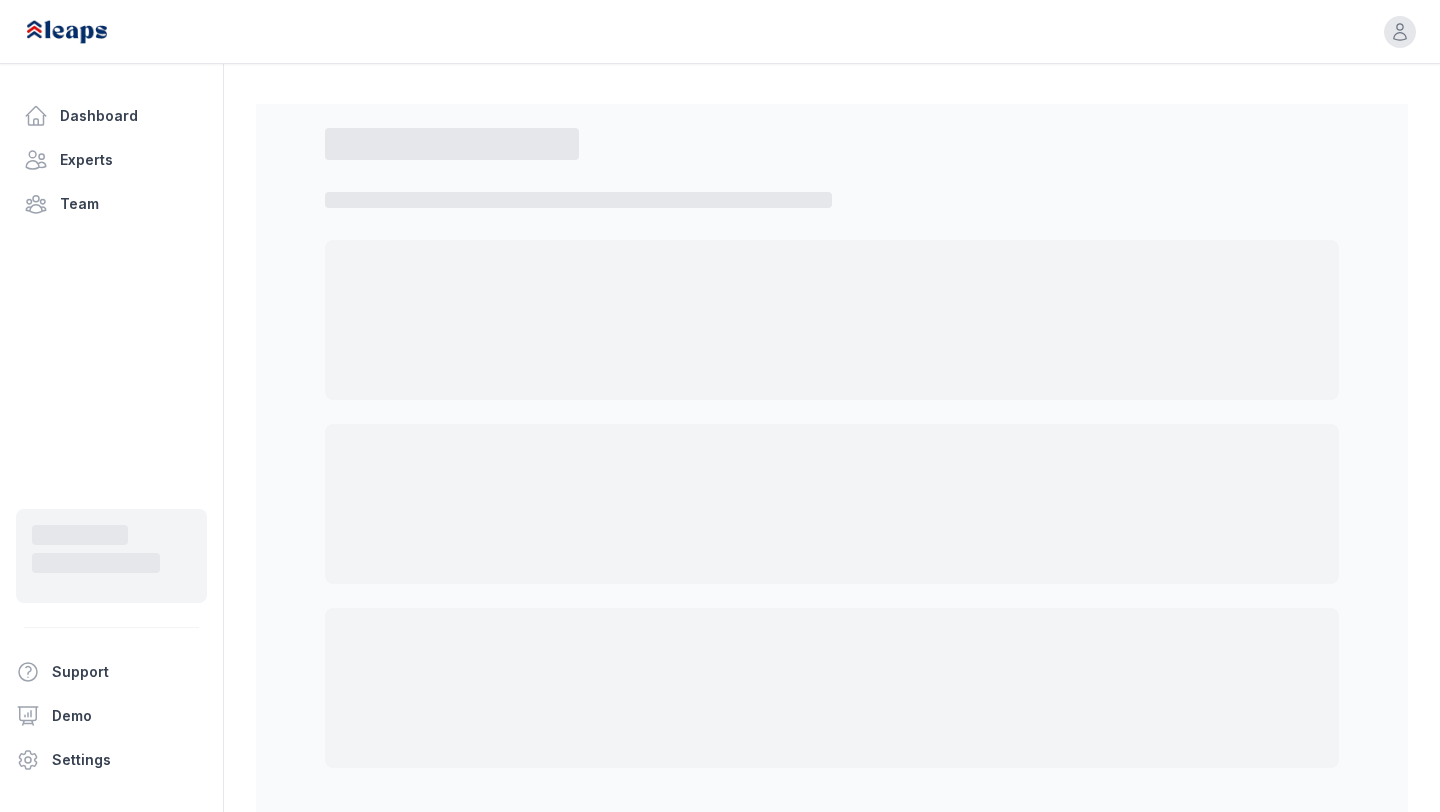 scroll, scrollTop: 0, scrollLeft: 0, axis: both 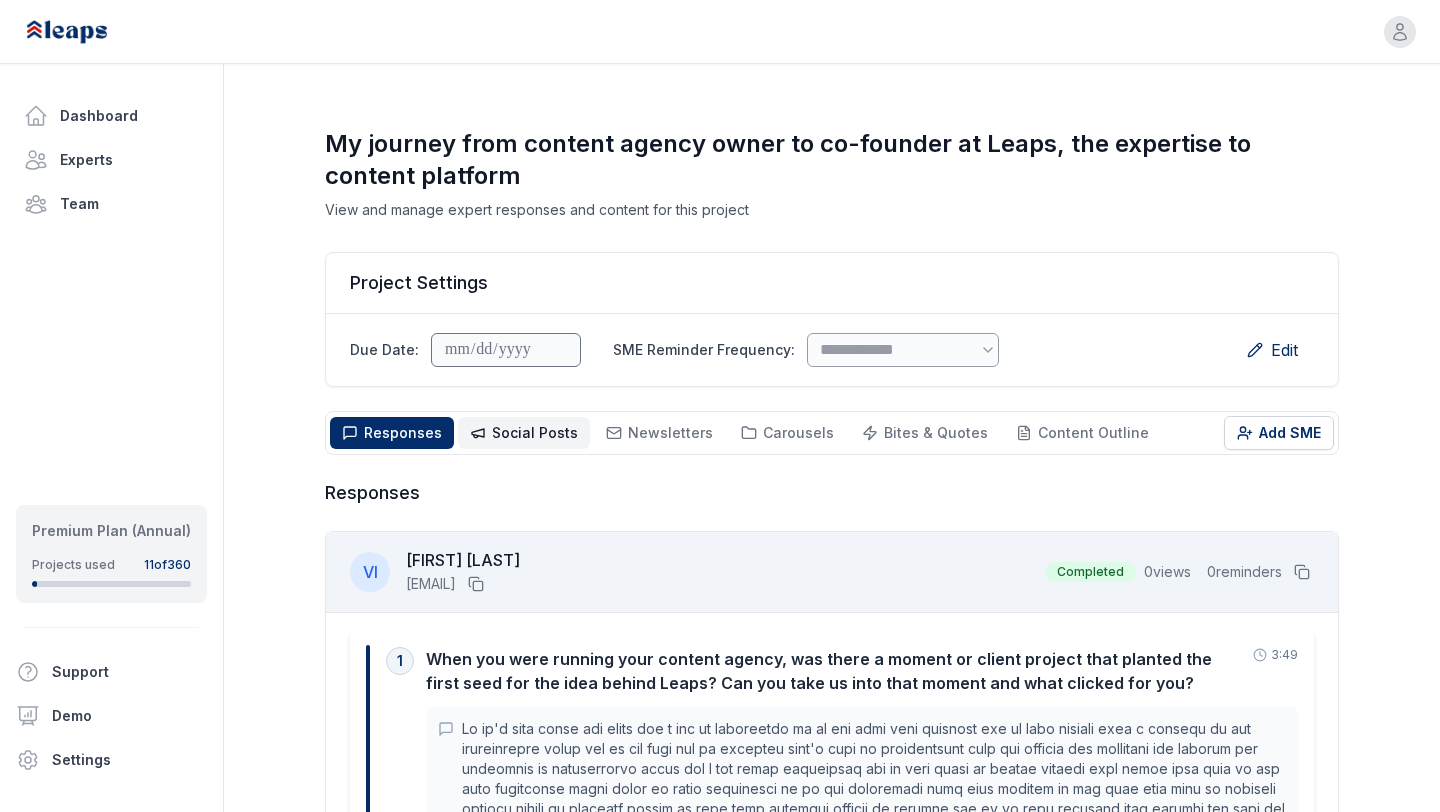 click on "Social Posts Social" at bounding box center (535, 433) 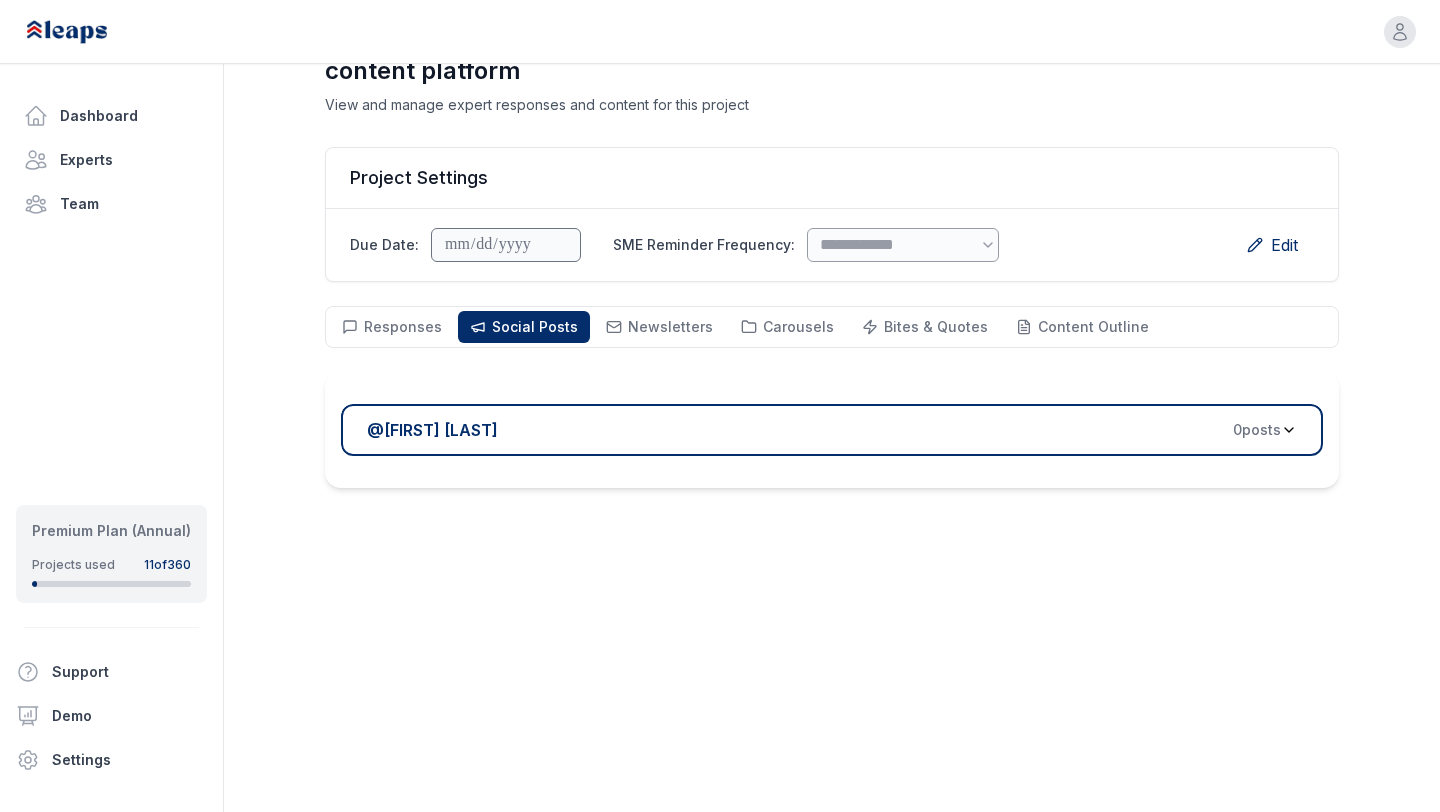 scroll, scrollTop: 144, scrollLeft: 0, axis: vertical 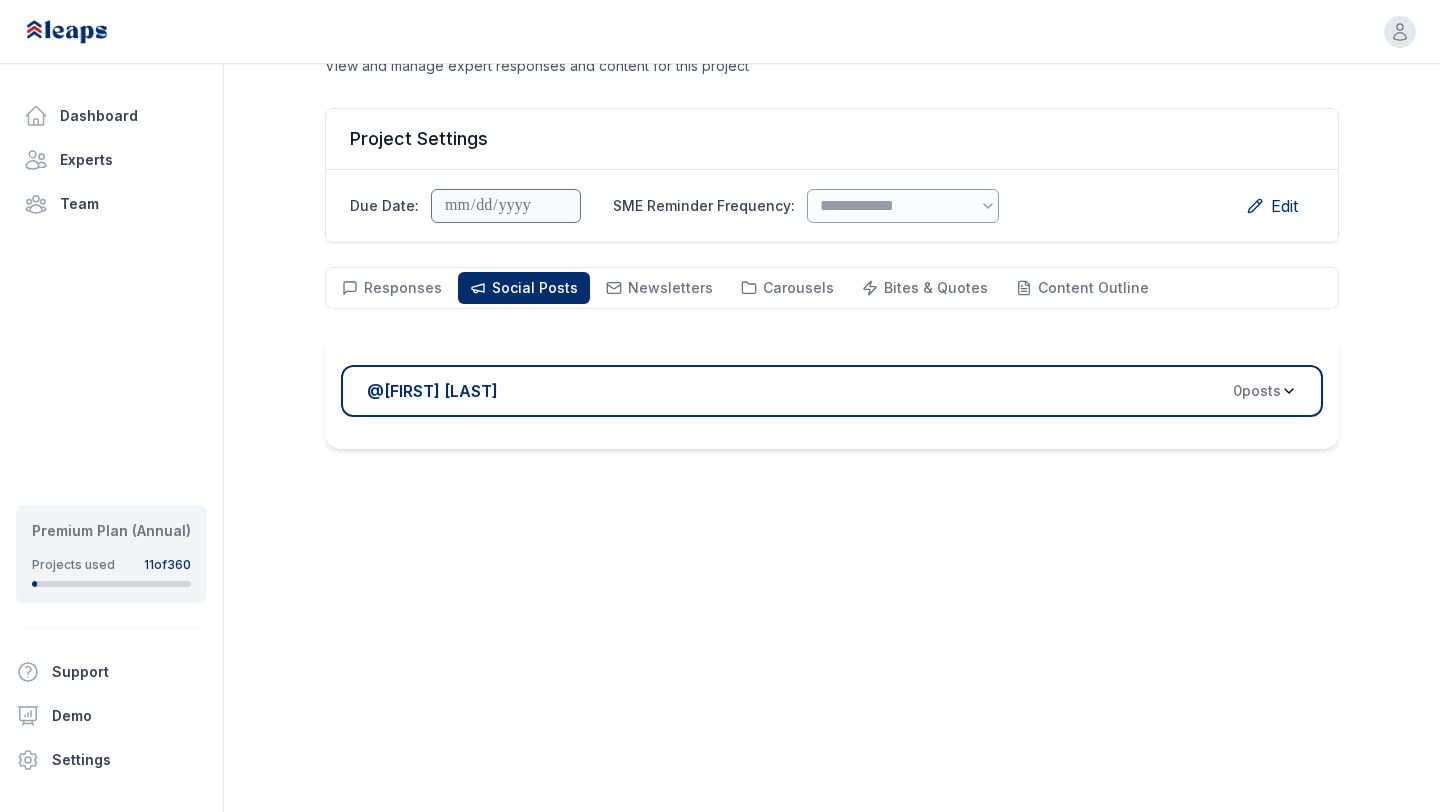 click on "@ Victor Ijidola 0  post s" at bounding box center (824, 391) 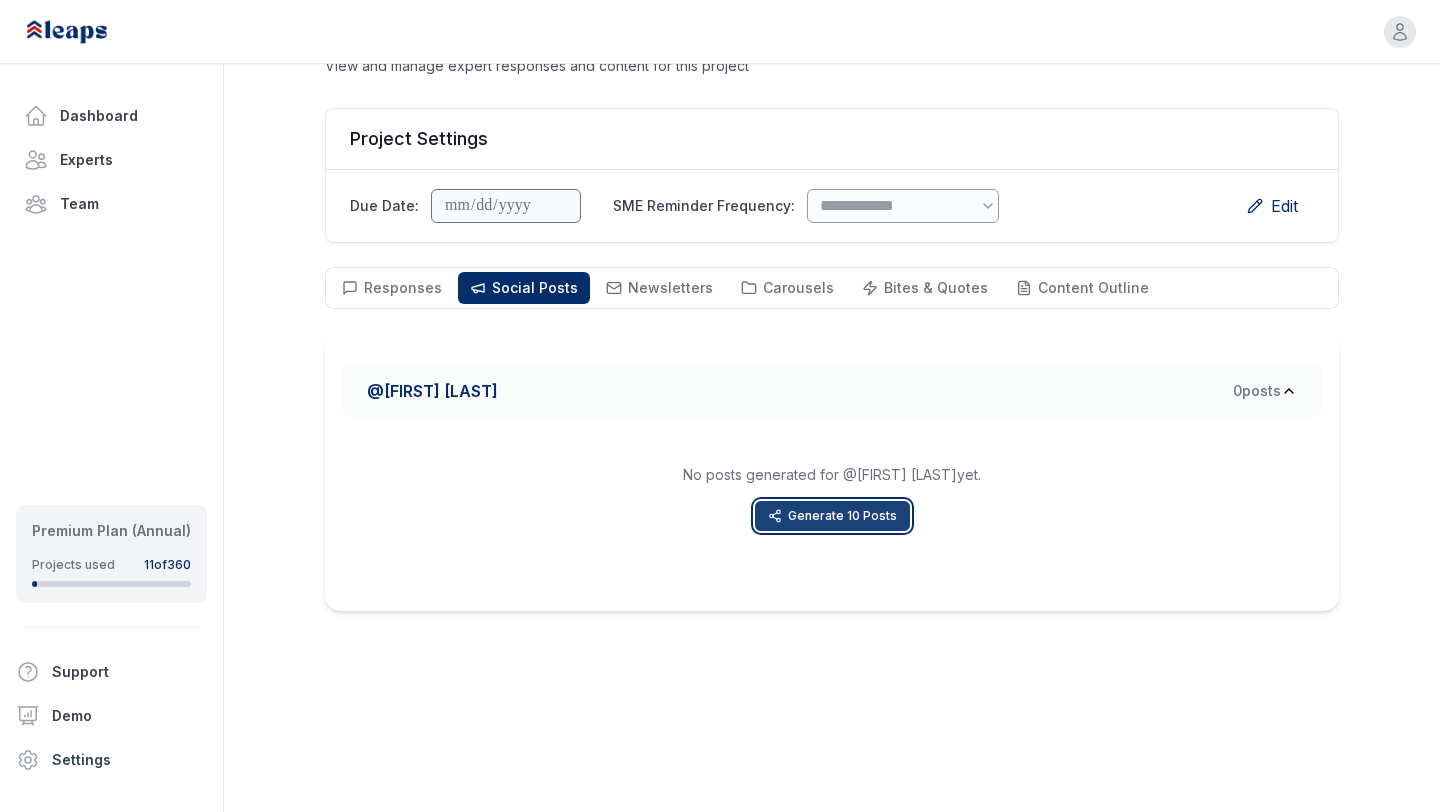 click on "Generate 10 Posts" at bounding box center (832, 516) 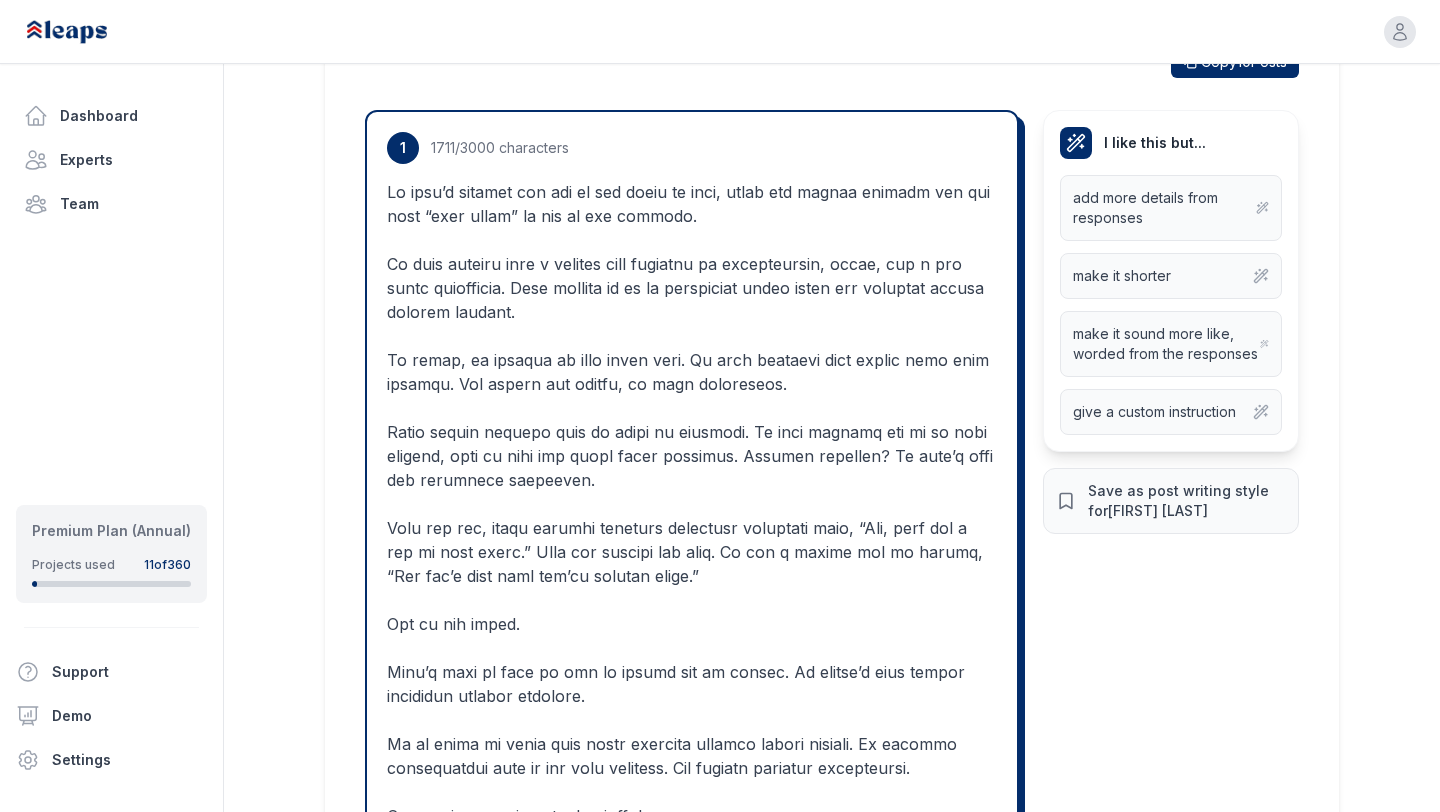 scroll, scrollTop: 594, scrollLeft: 0, axis: vertical 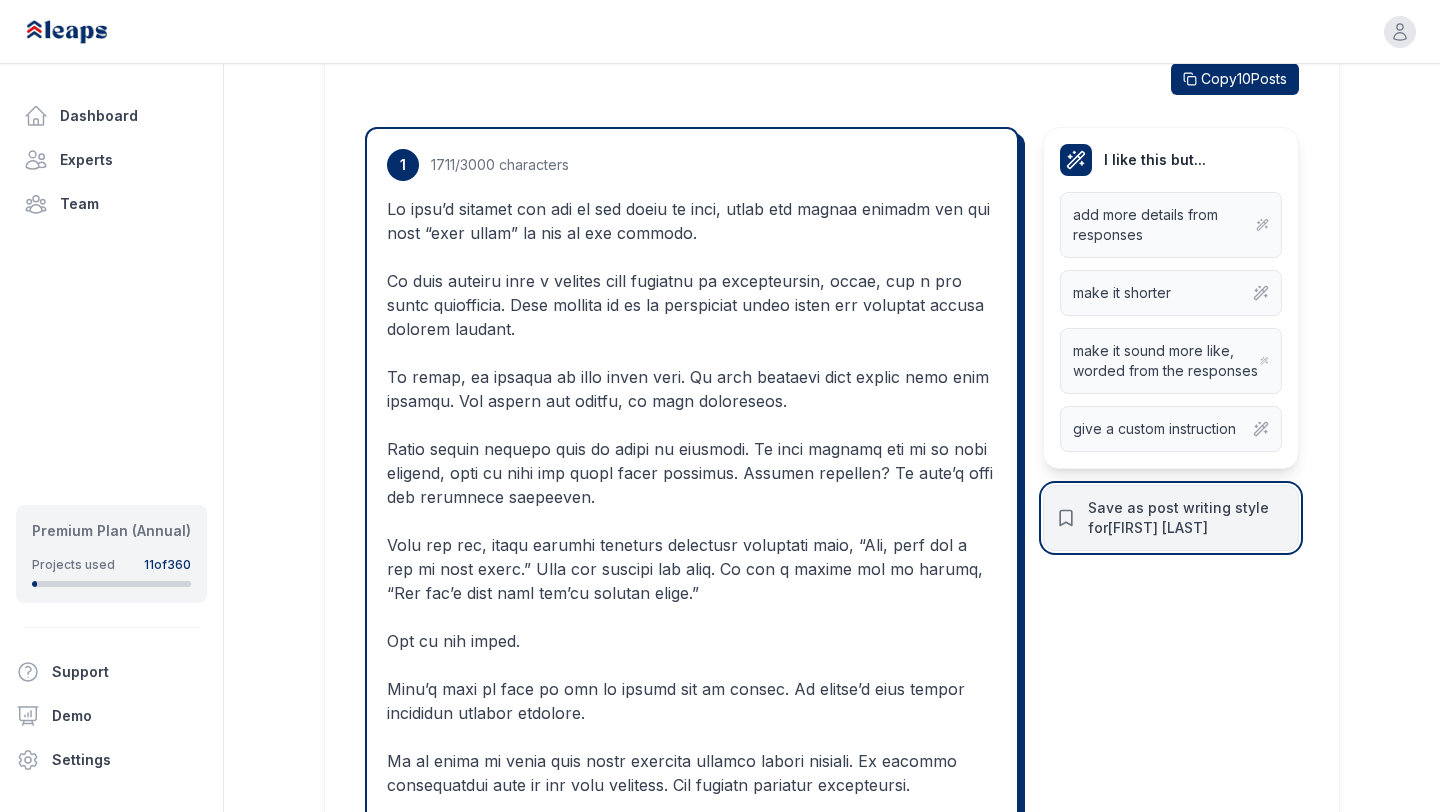 click on "Save as post writing style for  Victor Ijidola" at bounding box center [1187, 518] 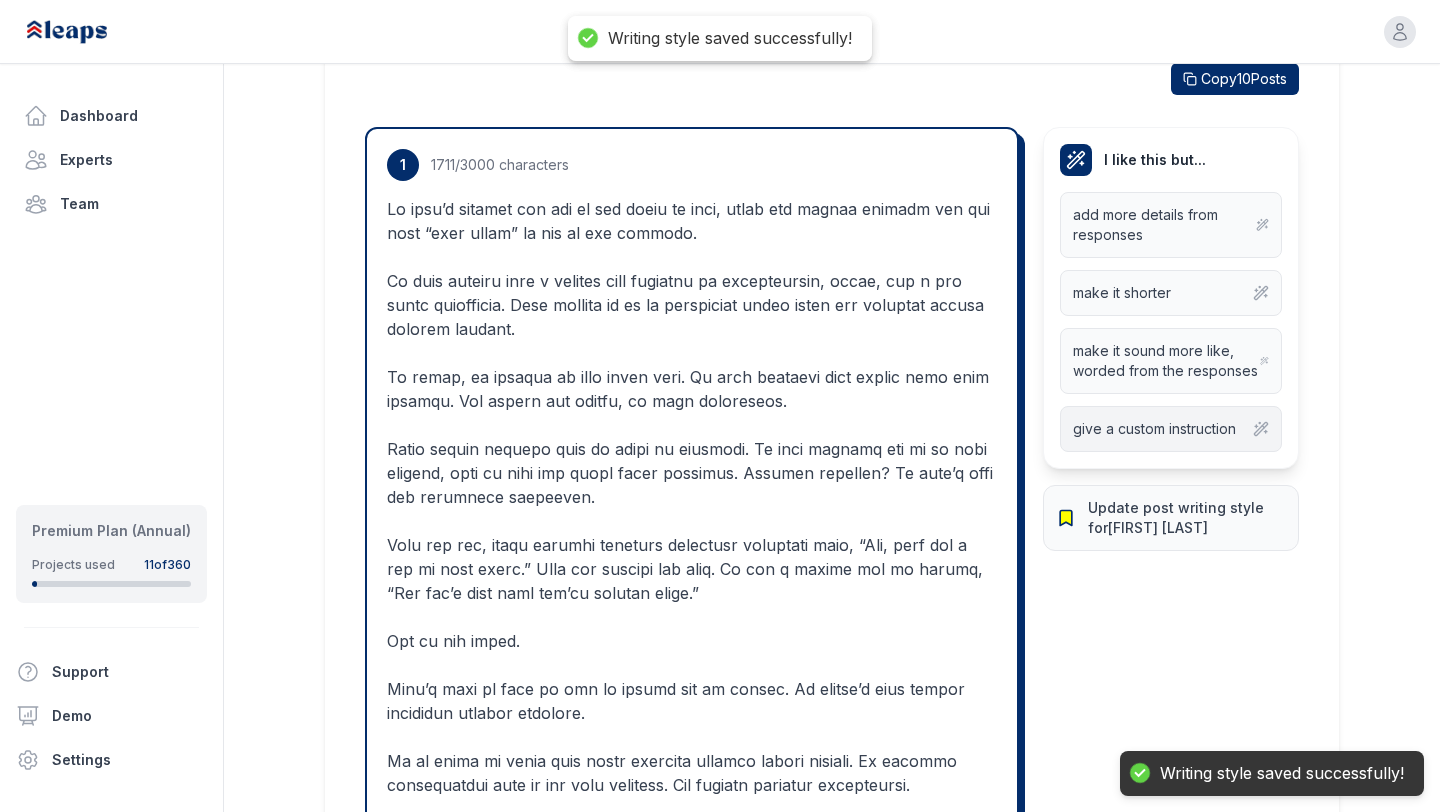 click on "give a custom instruction" at bounding box center [1154, 429] 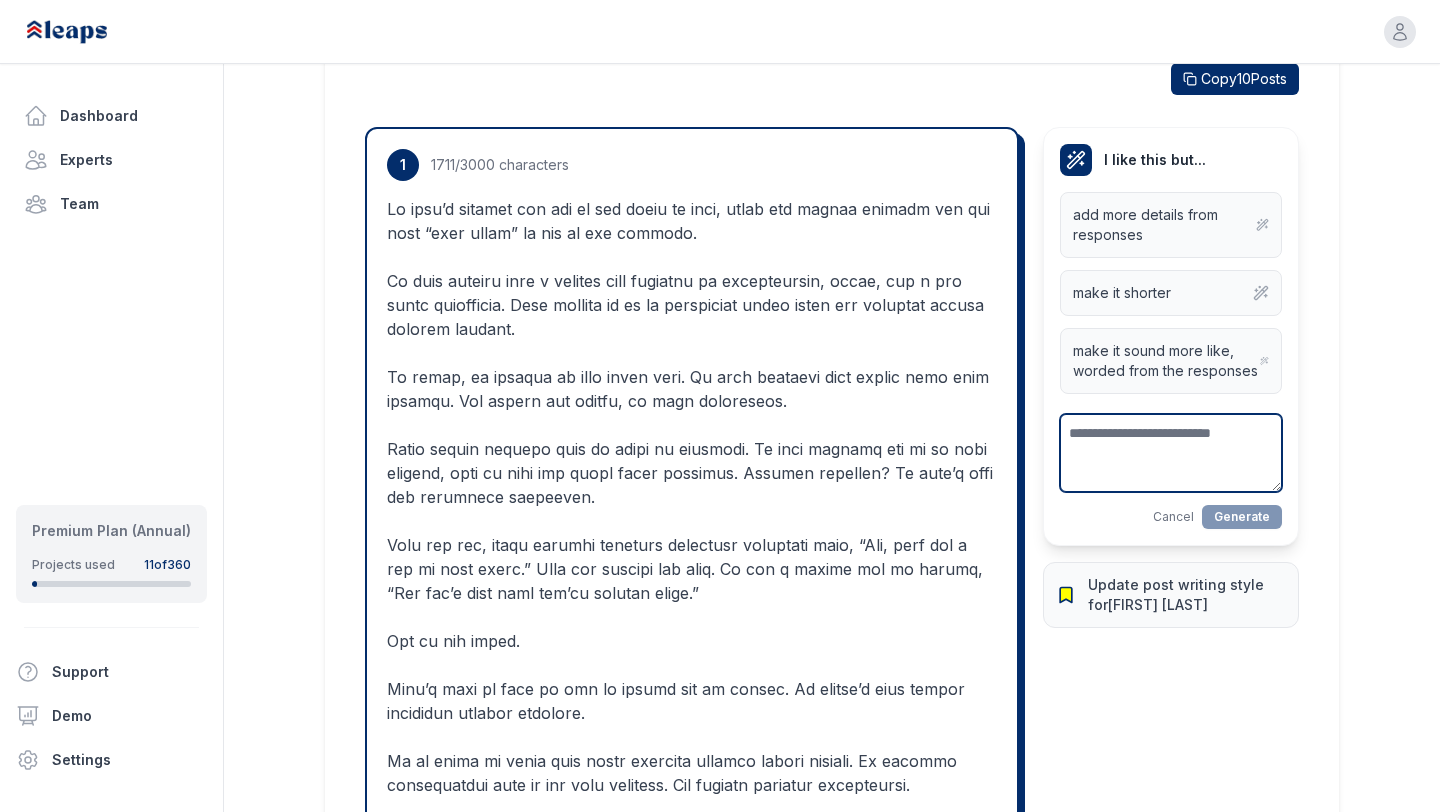 click at bounding box center (1171, 453) 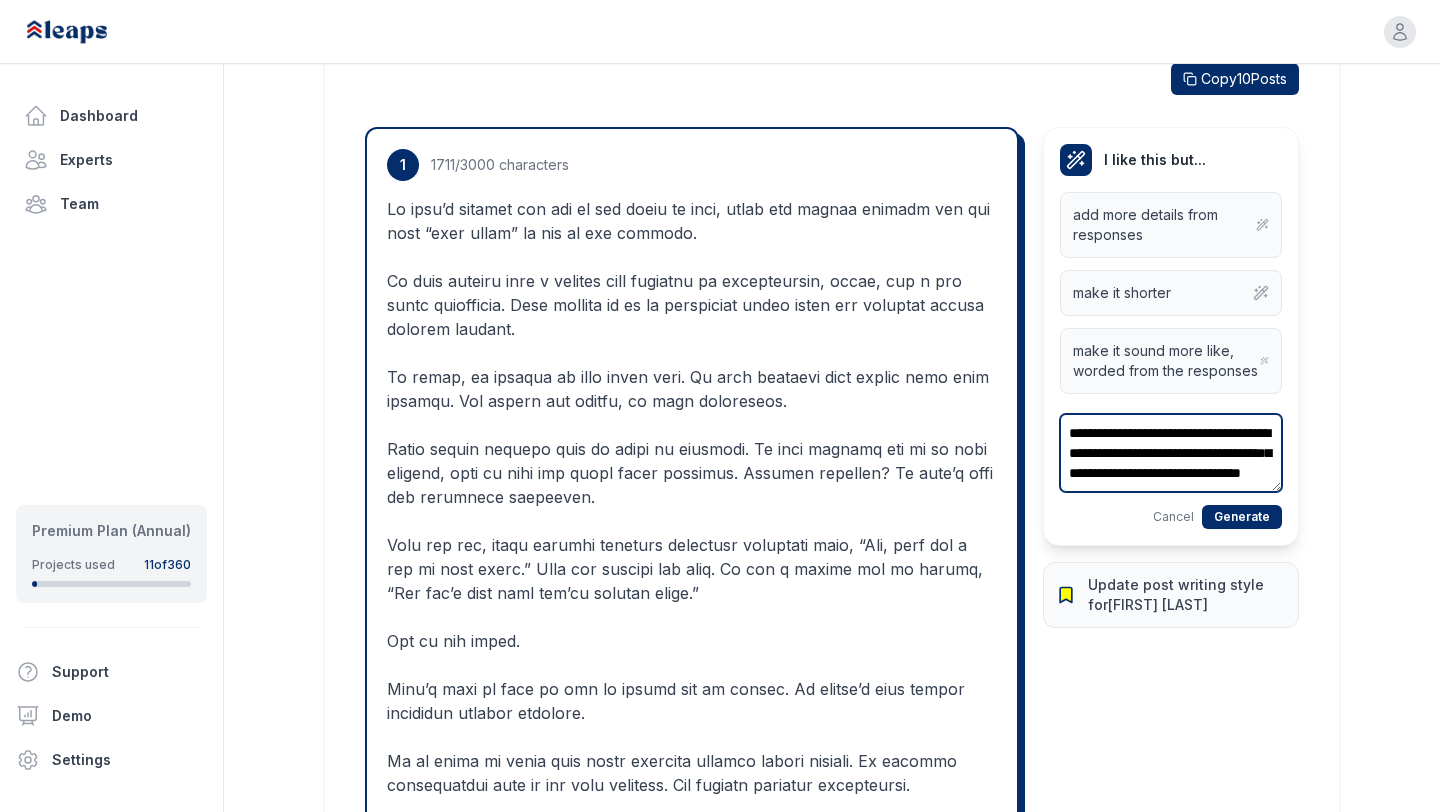 scroll, scrollTop: 30, scrollLeft: 0, axis: vertical 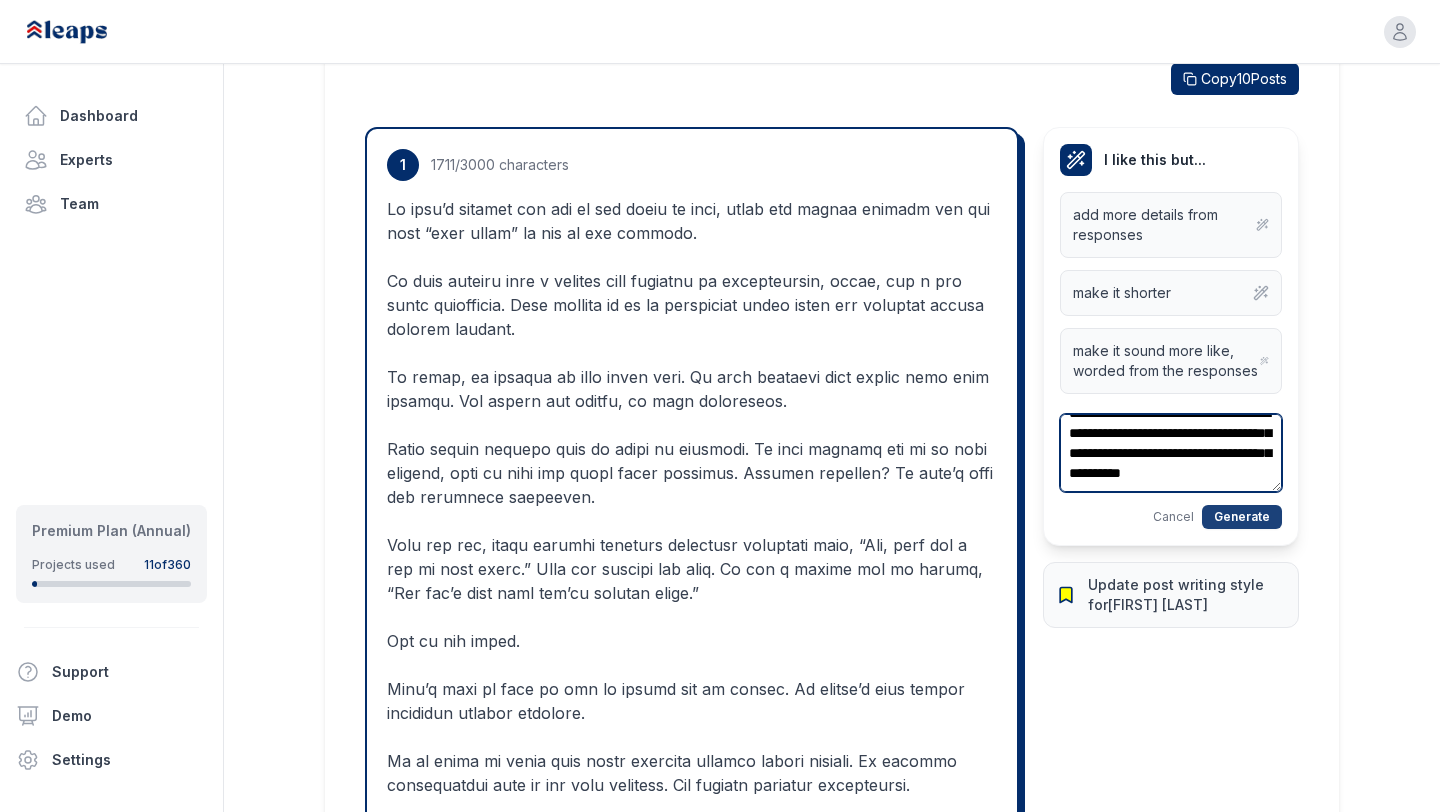 type on "**********" 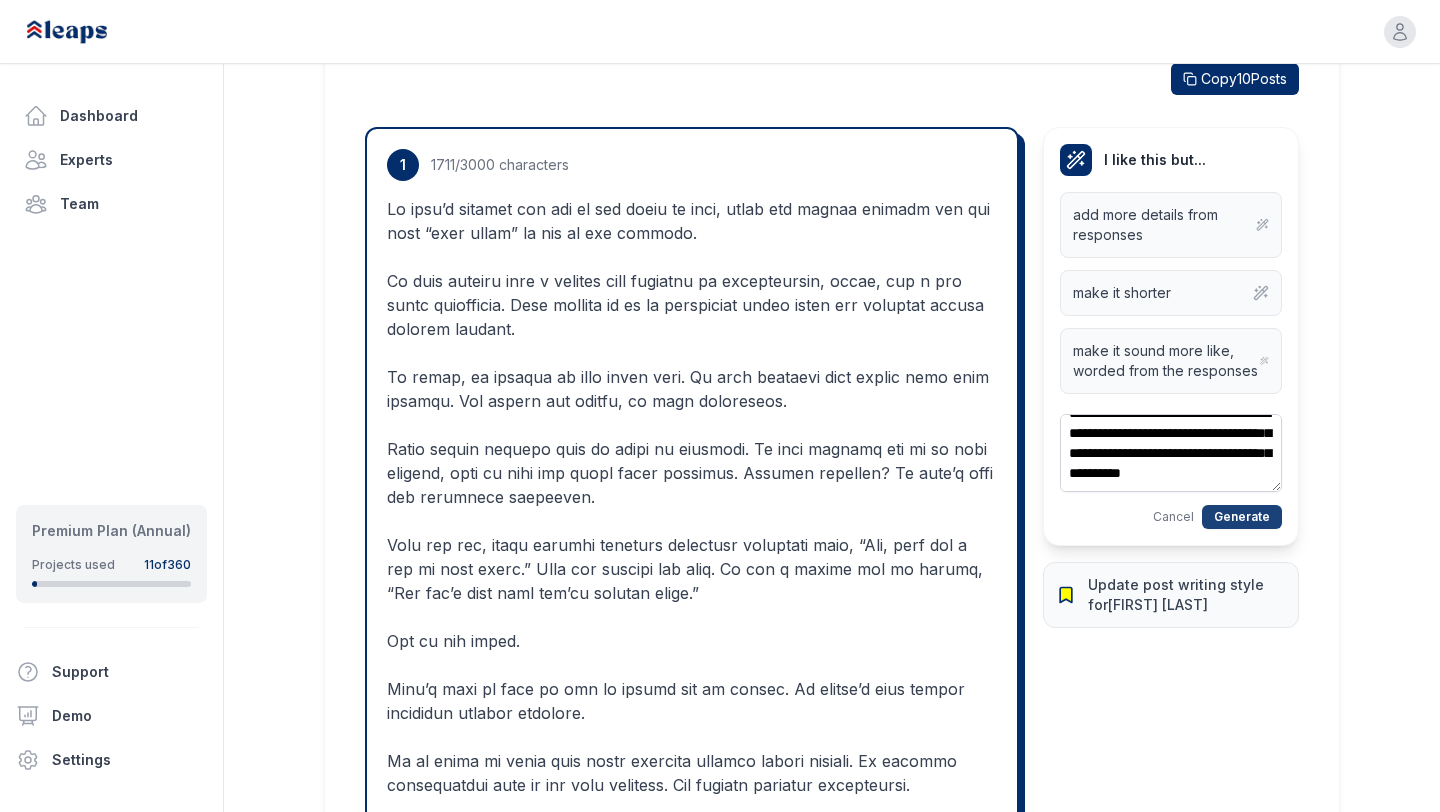 click on "Generate" at bounding box center (1242, 517) 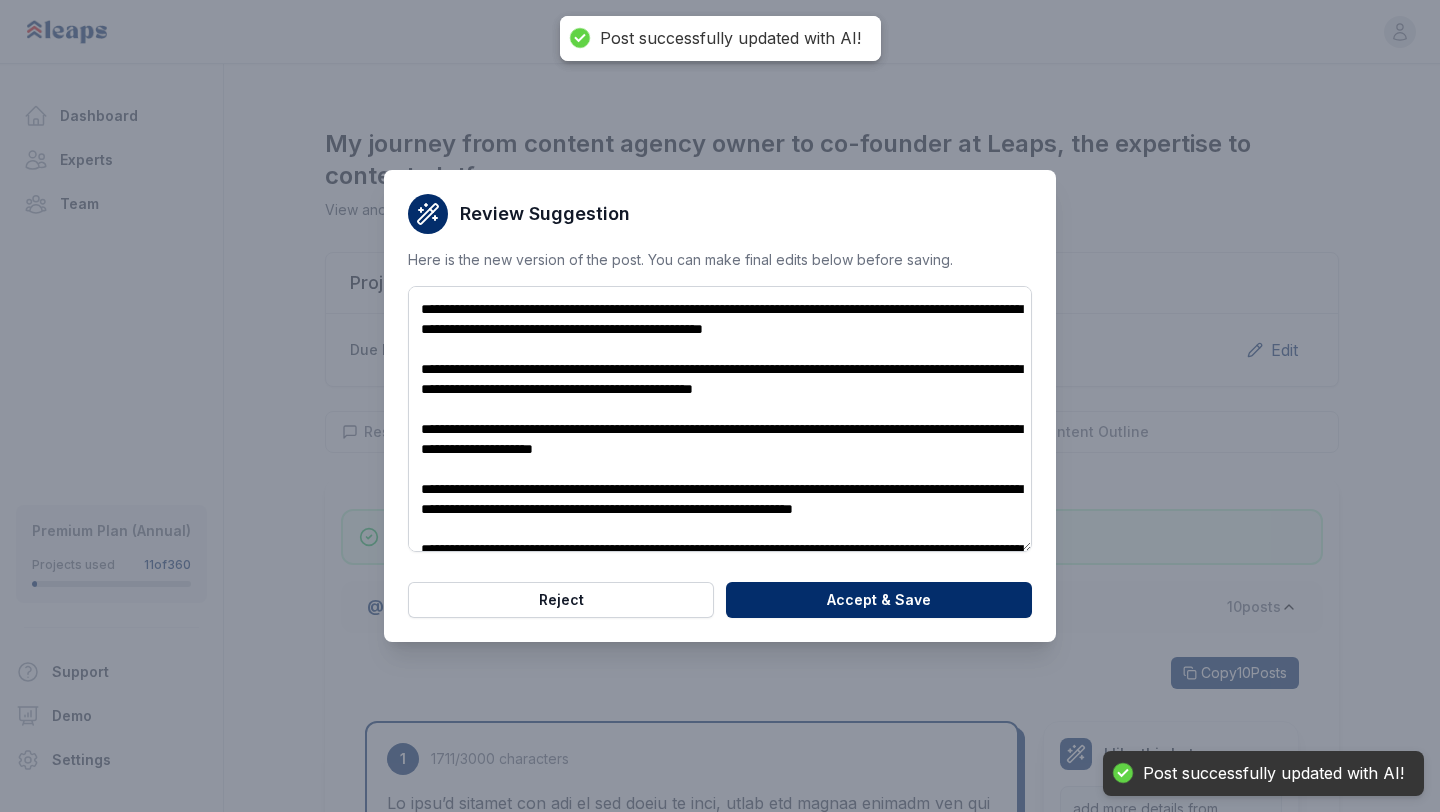 scroll, scrollTop: 0, scrollLeft: 0, axis: both 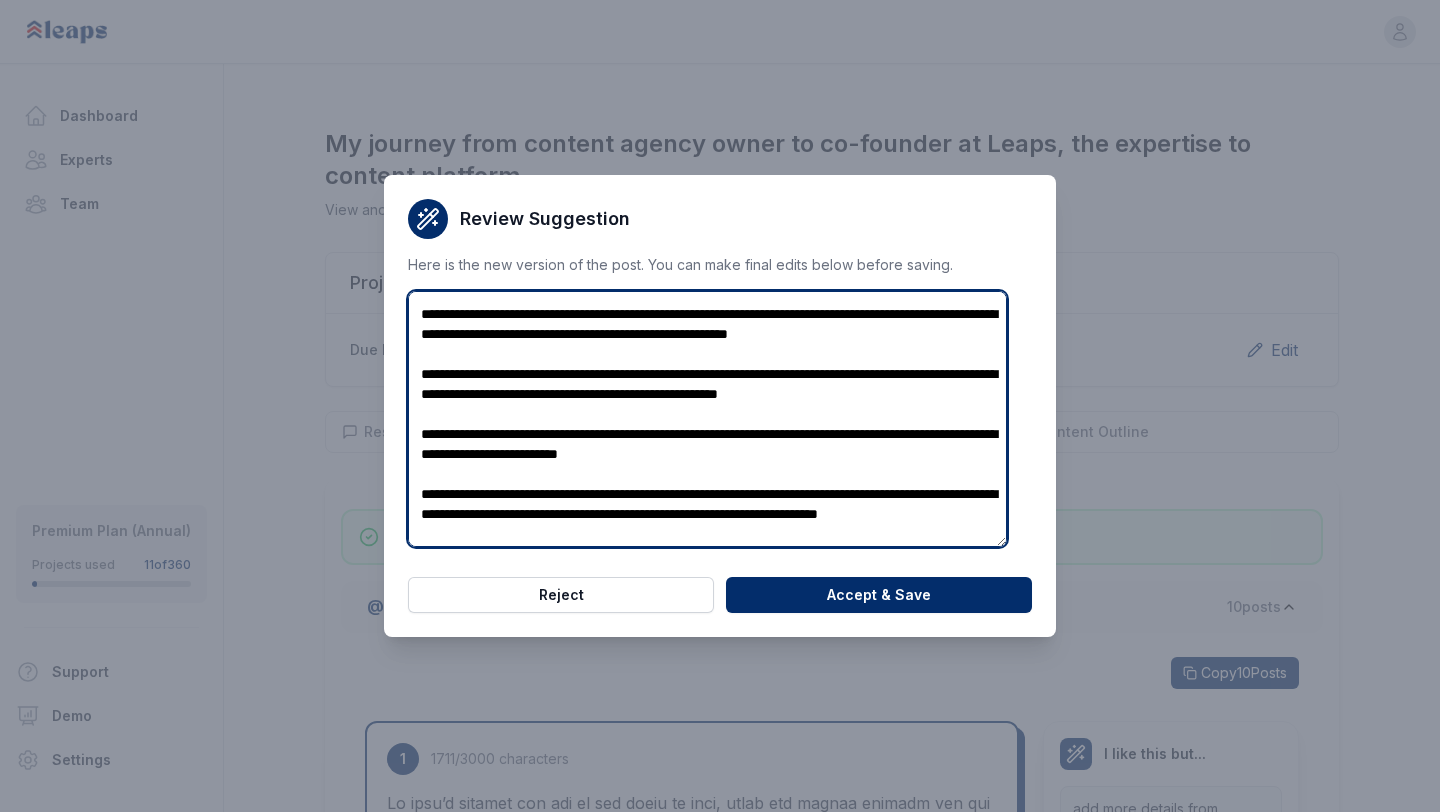 click at bounding box center [707, 418] 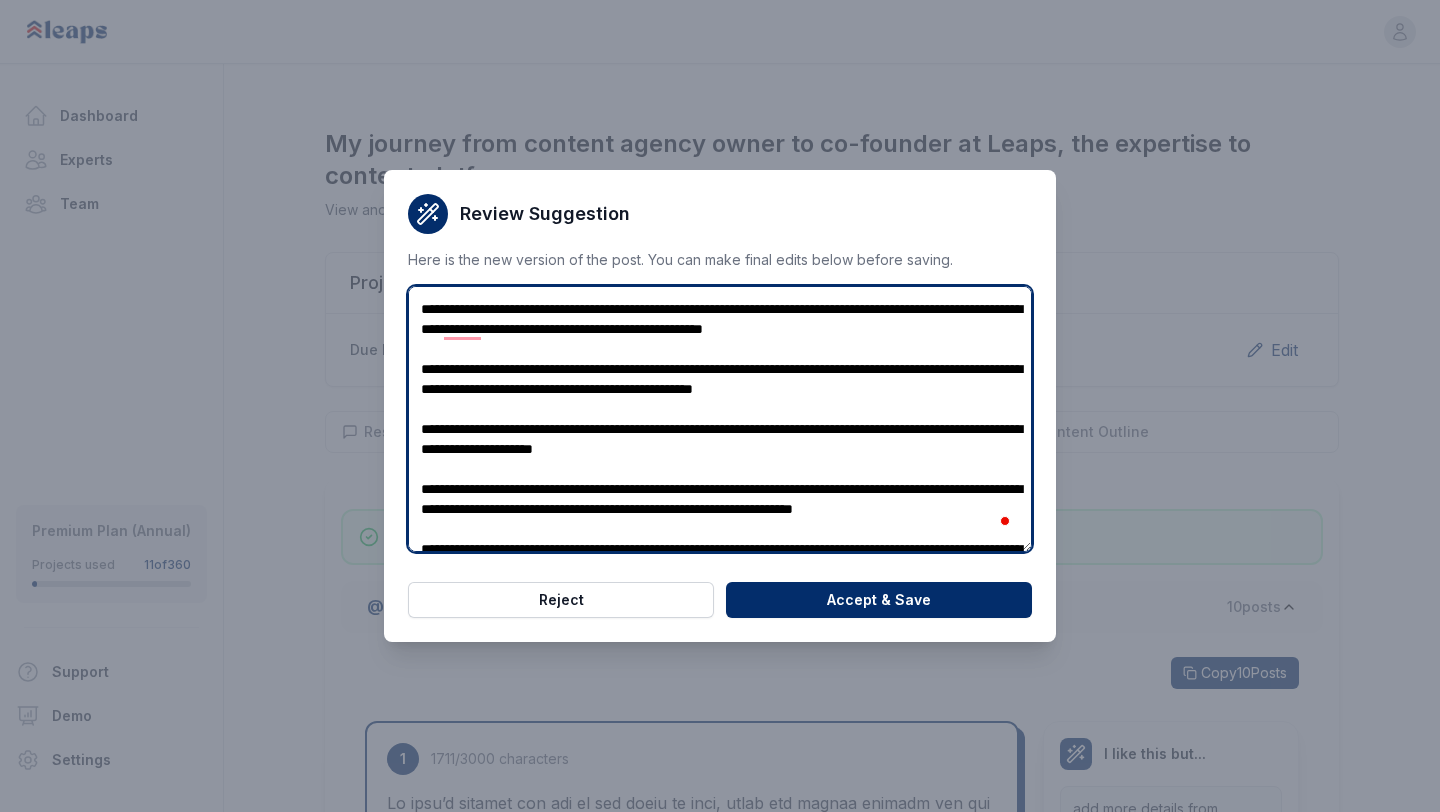 scroll, scrollTop: 65, scrollLeft: 0, axis: vertical 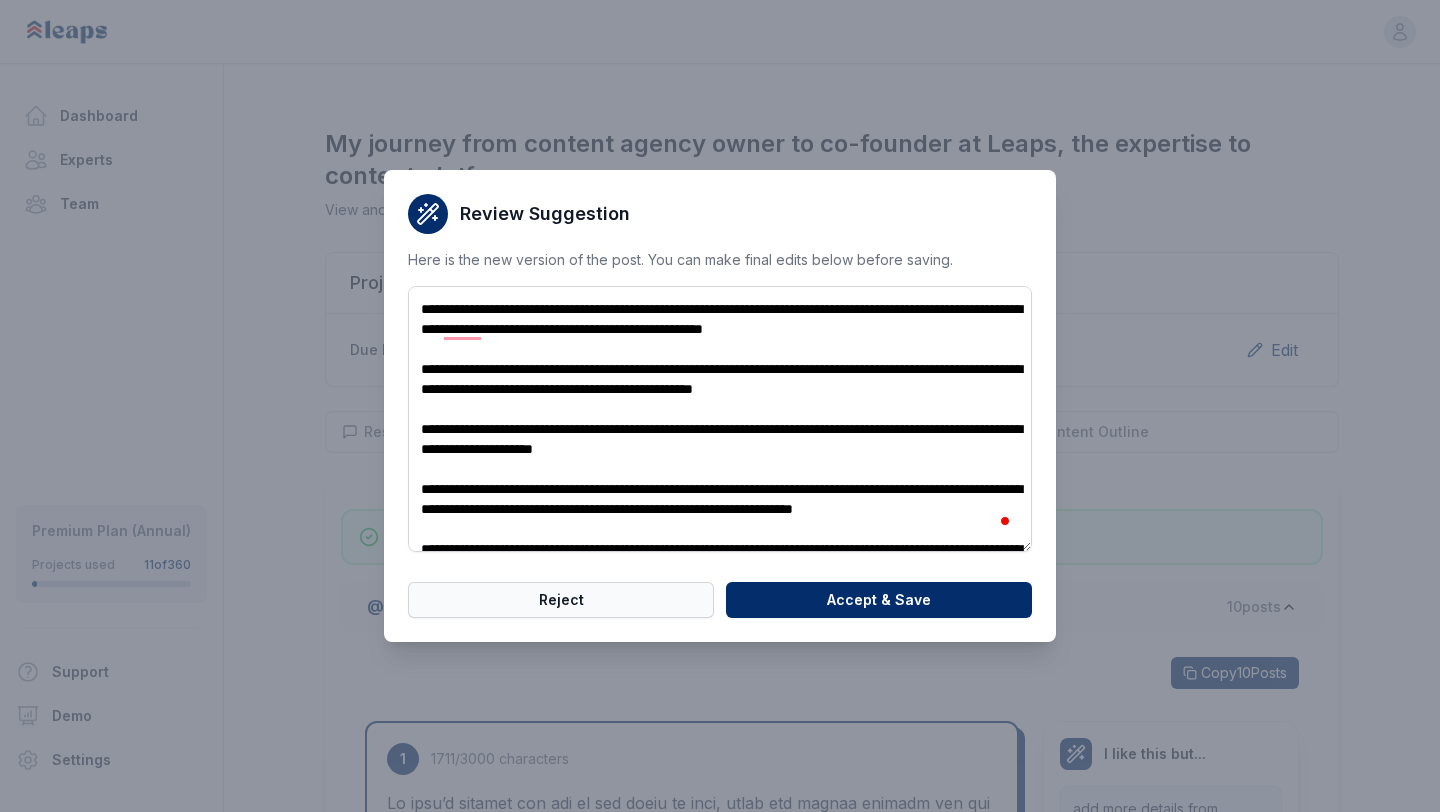 click on "Reject" at bounding box center (561, 600) 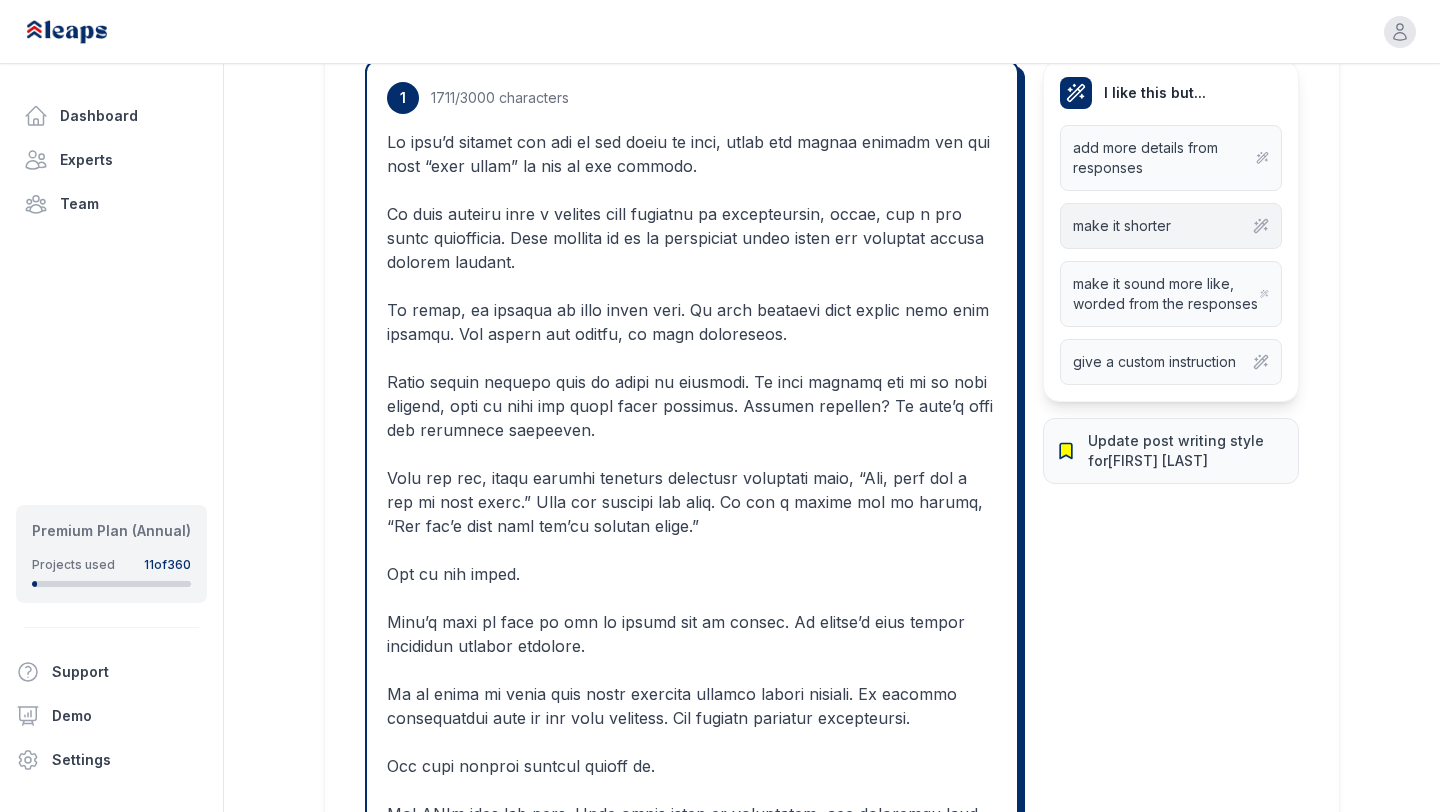 click on "make it shorter" at bounding box center [1122, 226] 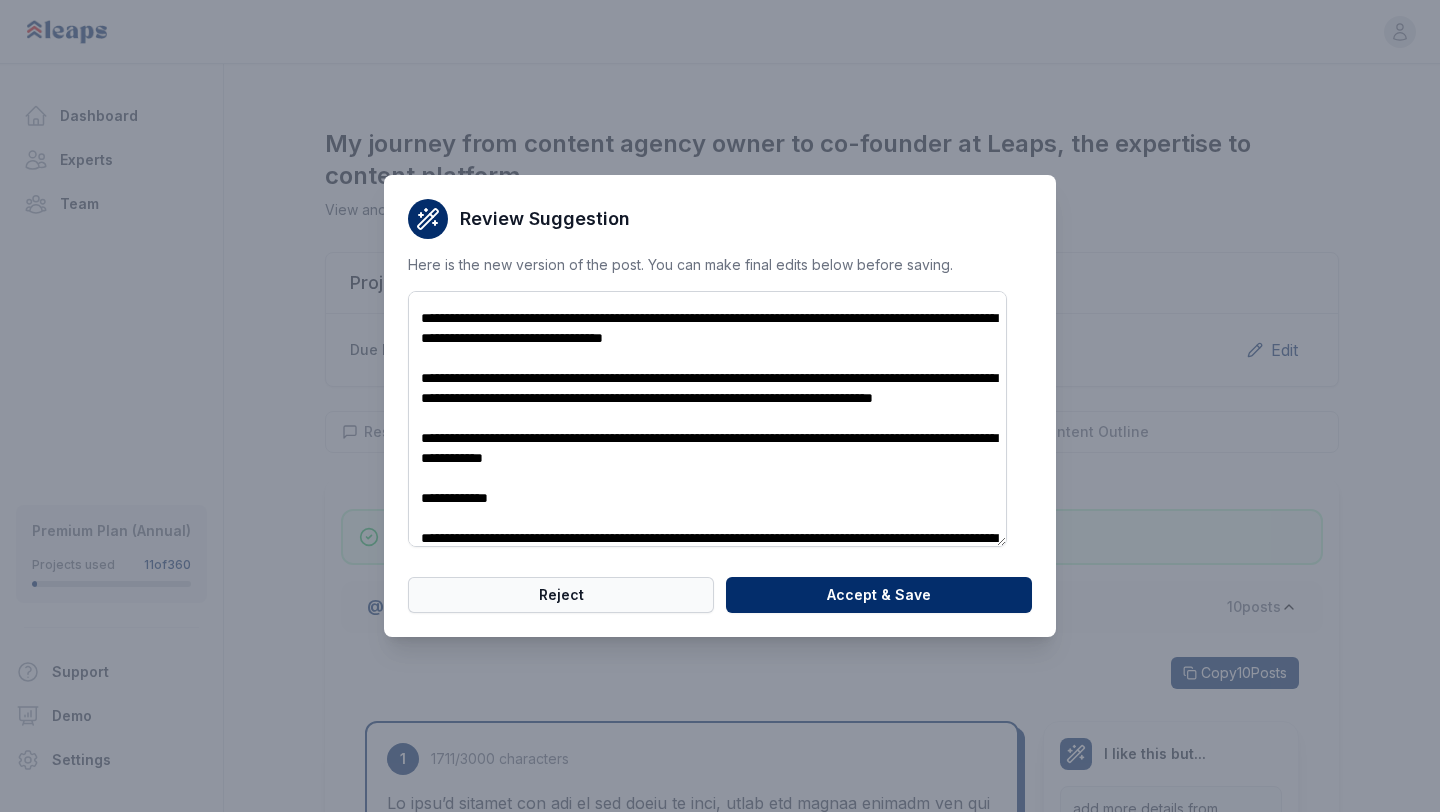 click on "Reject" at bounding box center (561, 595) 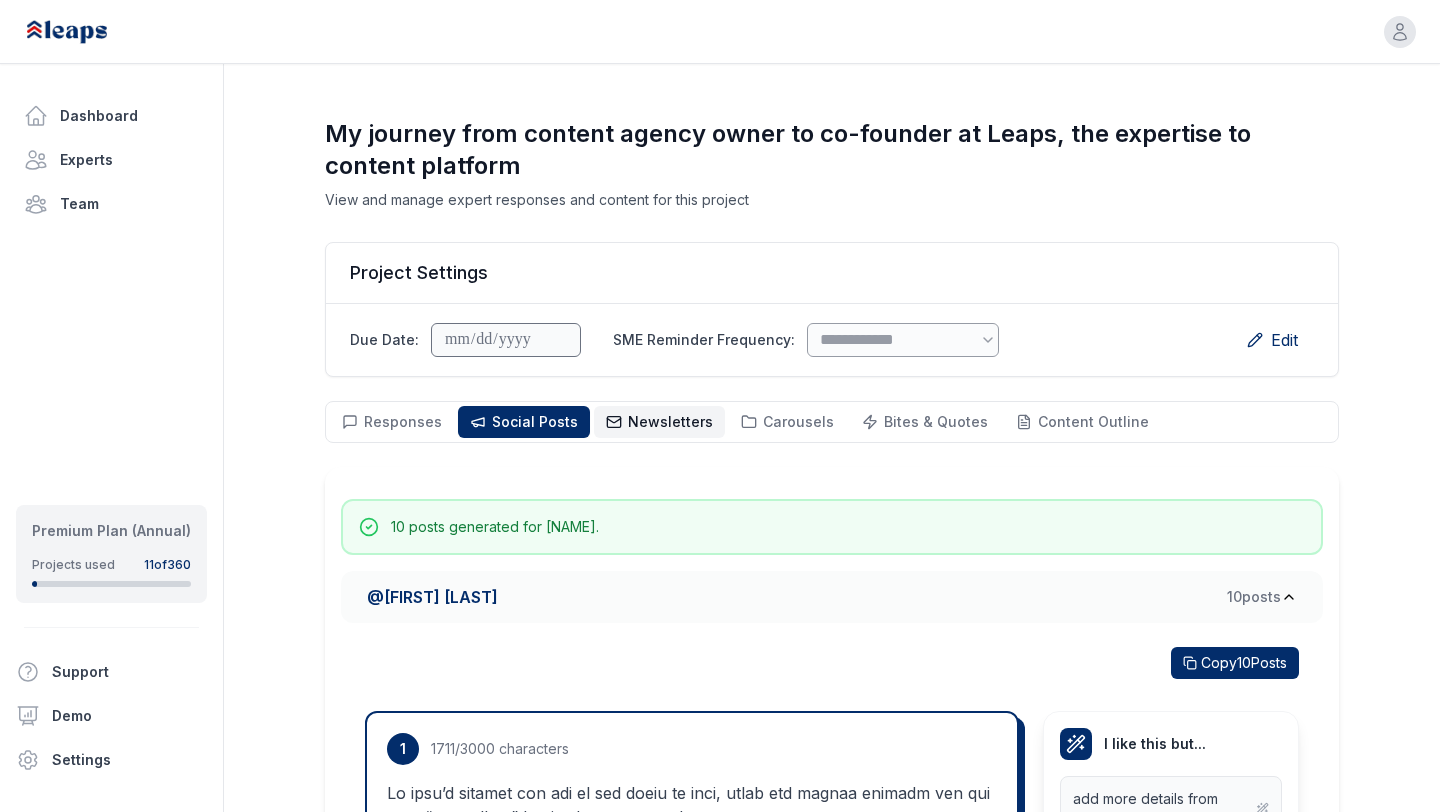 click on "Newsletters Newsletters" at bounding box center (659, 422) 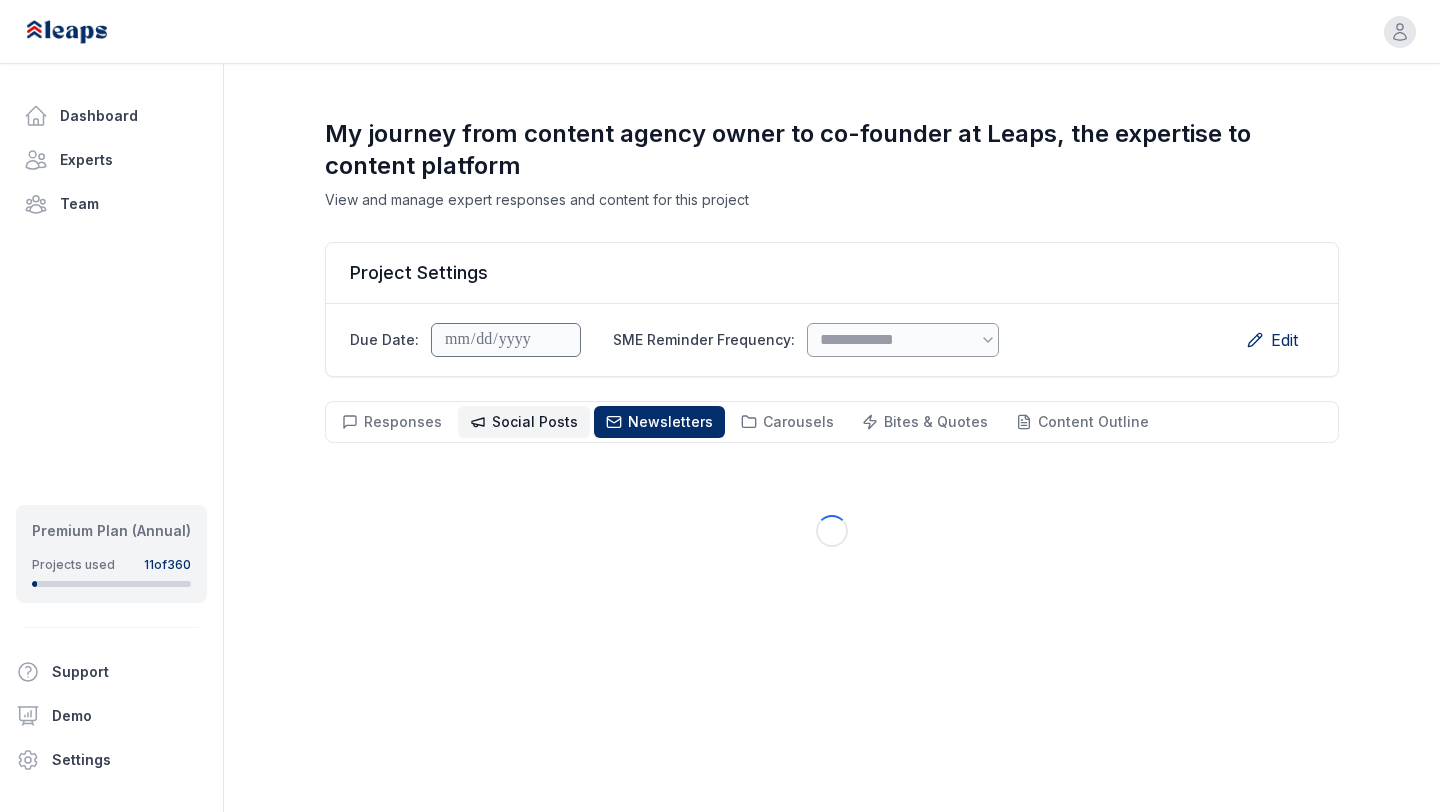 click on "Social Posts" at bounding box center (535, 421) 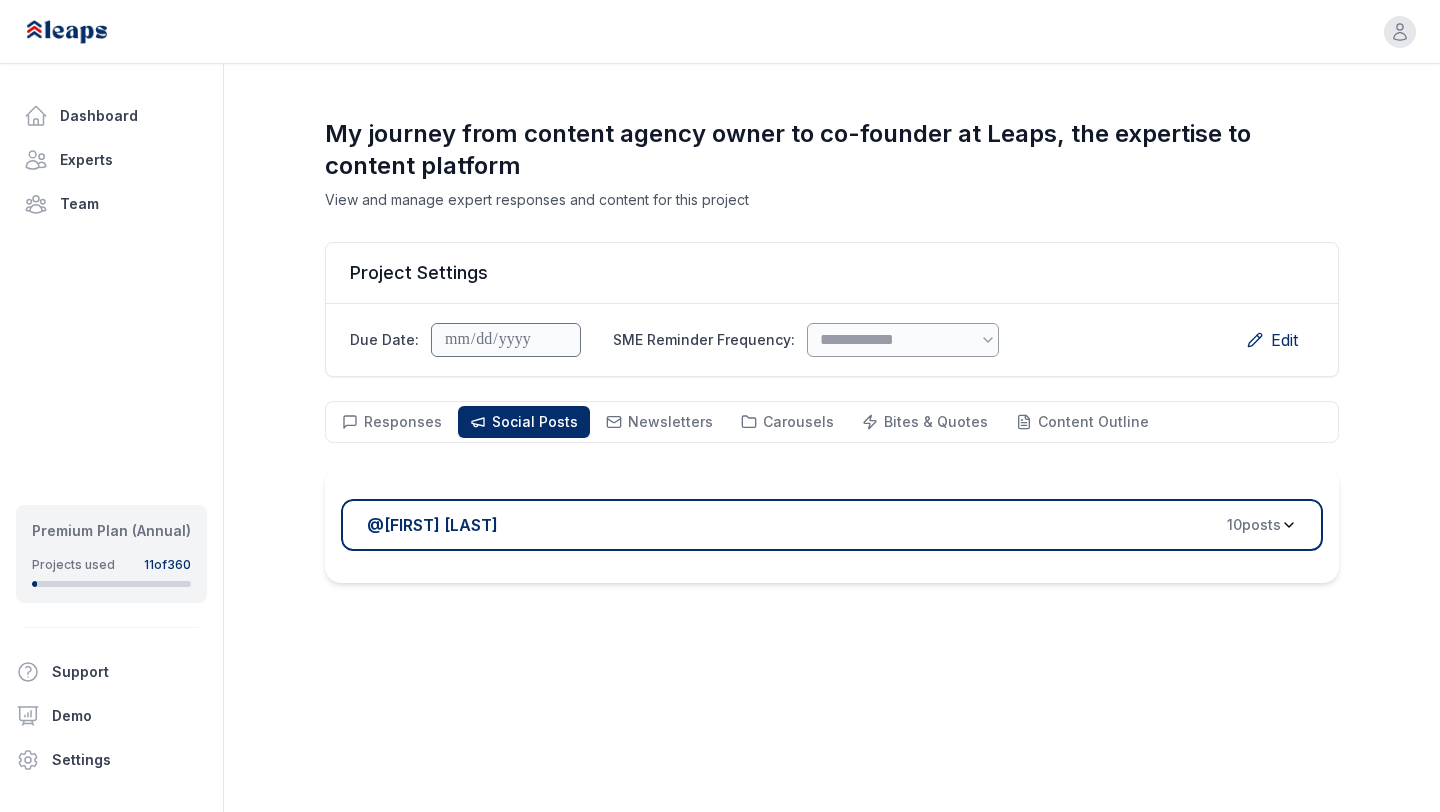 click on "@ [USERNAME] 10  post s" at bounding box center [832, 525] 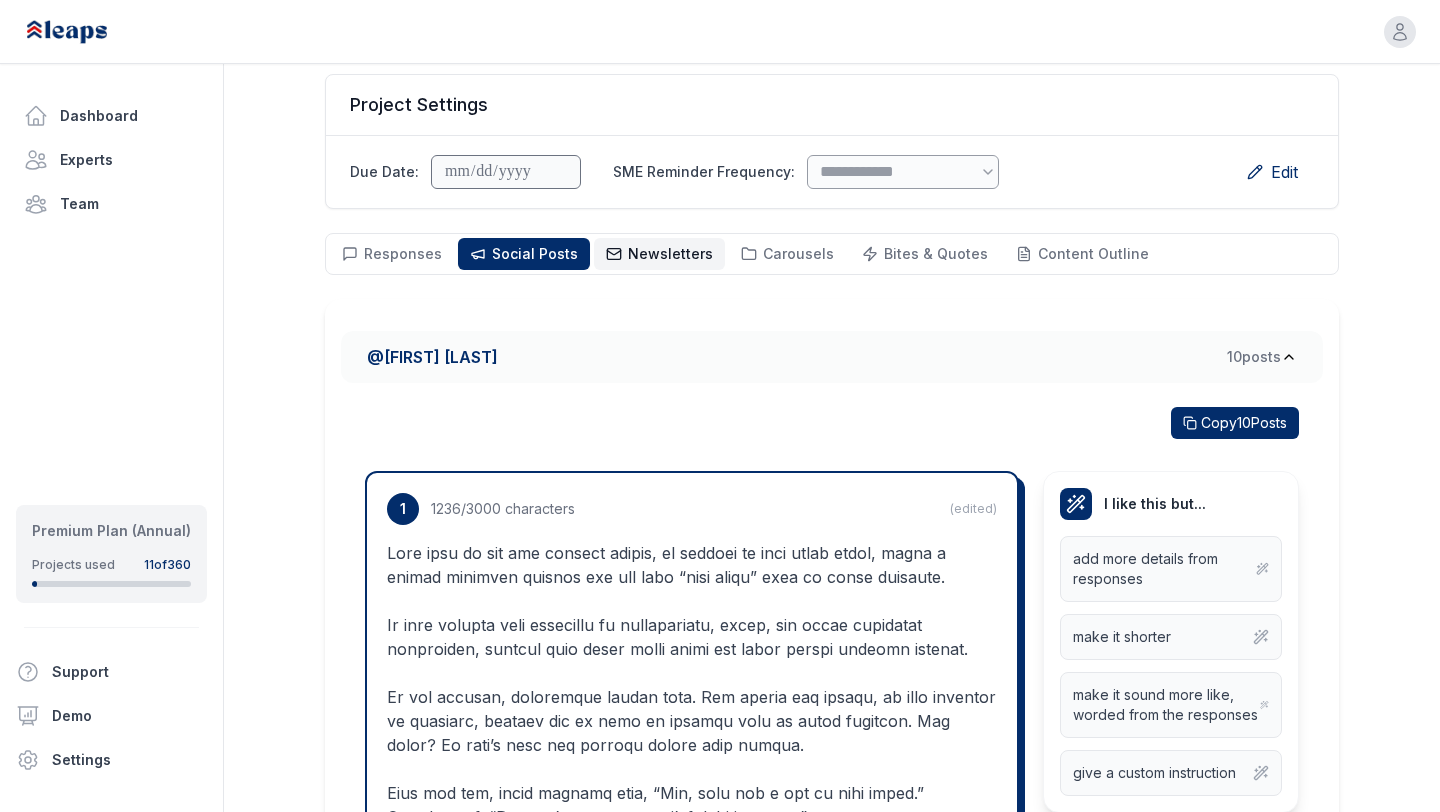 click on "Newsletters Newsletters" at bounding box center [659, 254] 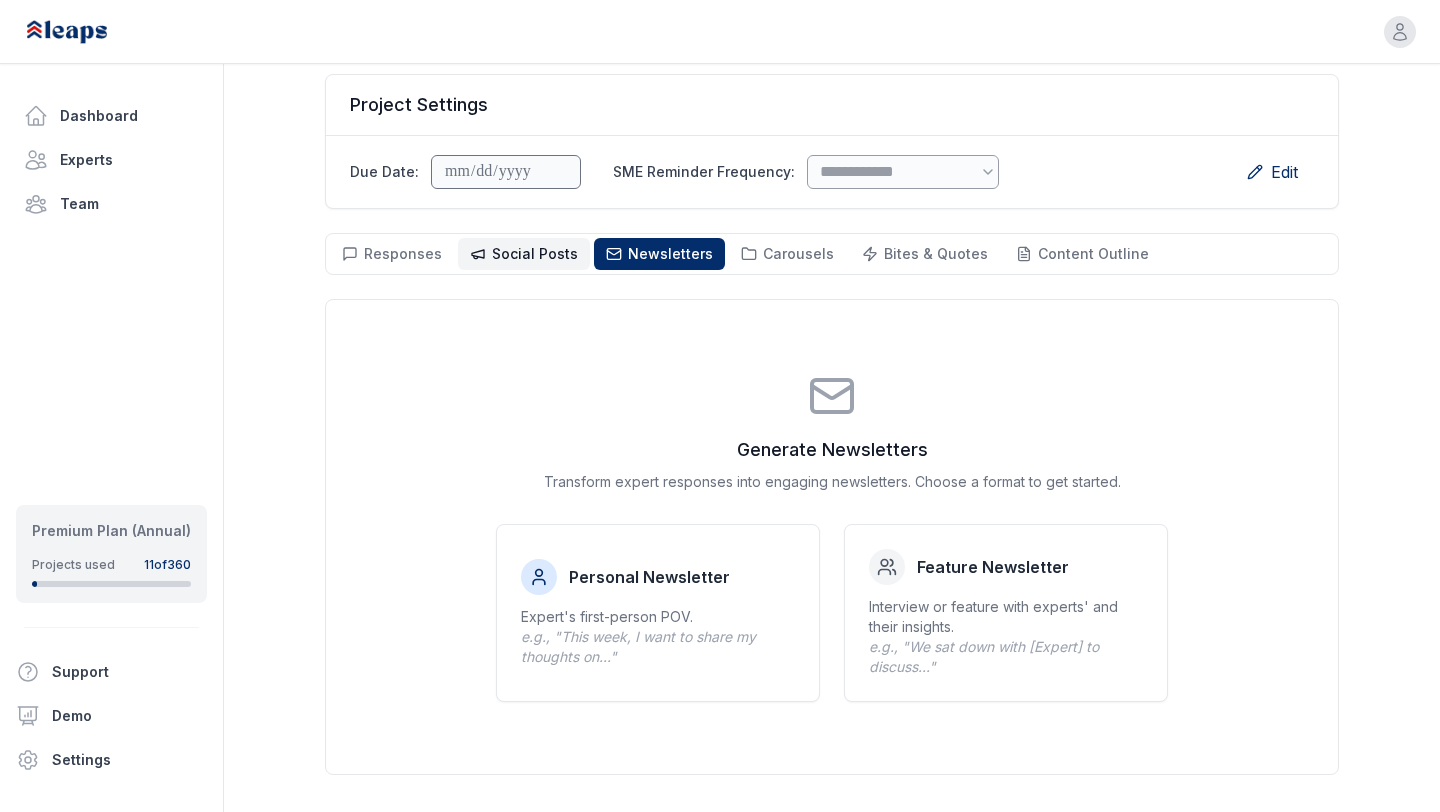 click on "Social Posts" at bounding box center (535, 253) 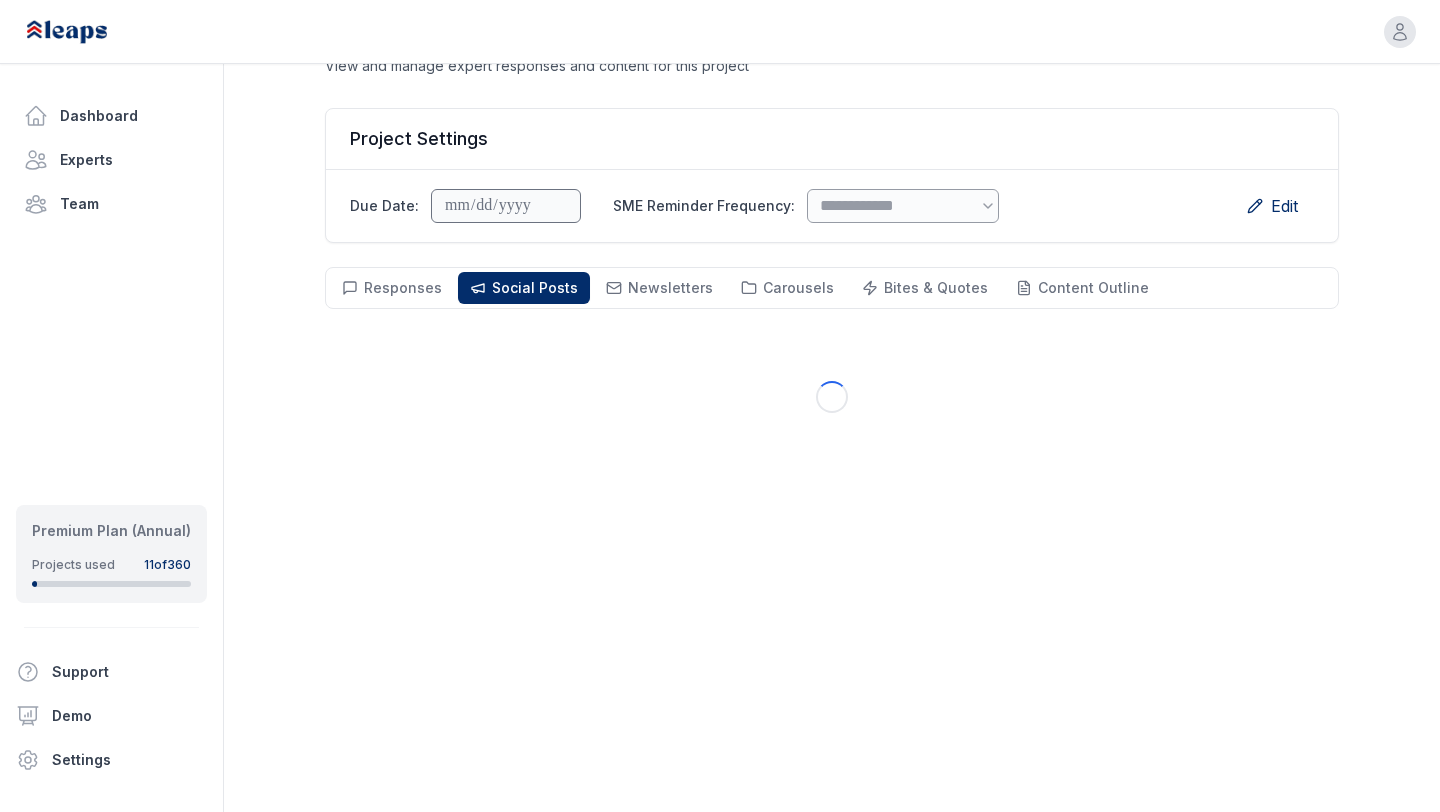 scroll, scrollTop: 144, scrollLeft: 0, axis: vertical 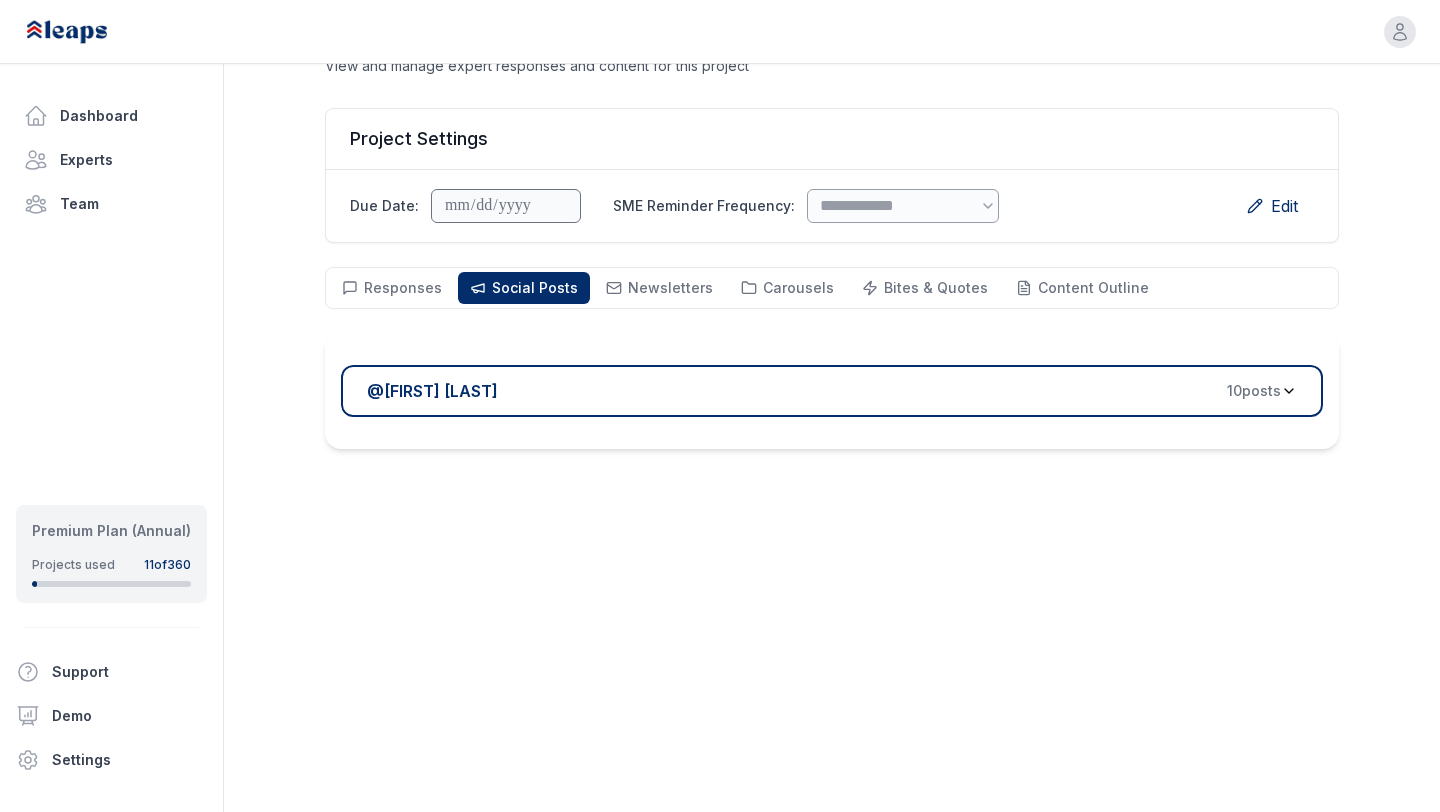 click on "@ [USERNAME] 10  post s" at bounding box center [824, 391] 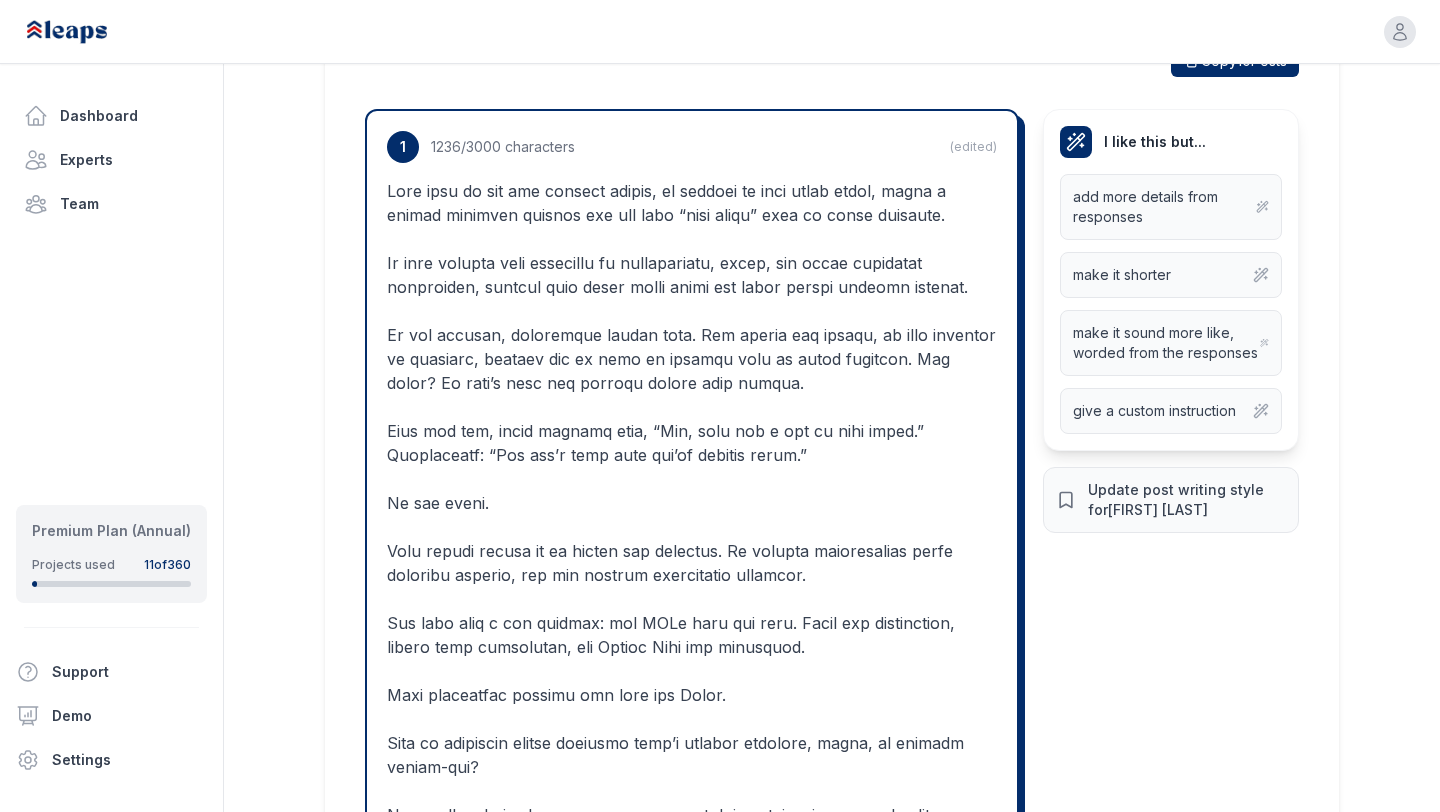 scroll, scrollTop: 538, scrollLeft: 0, axis: vertical 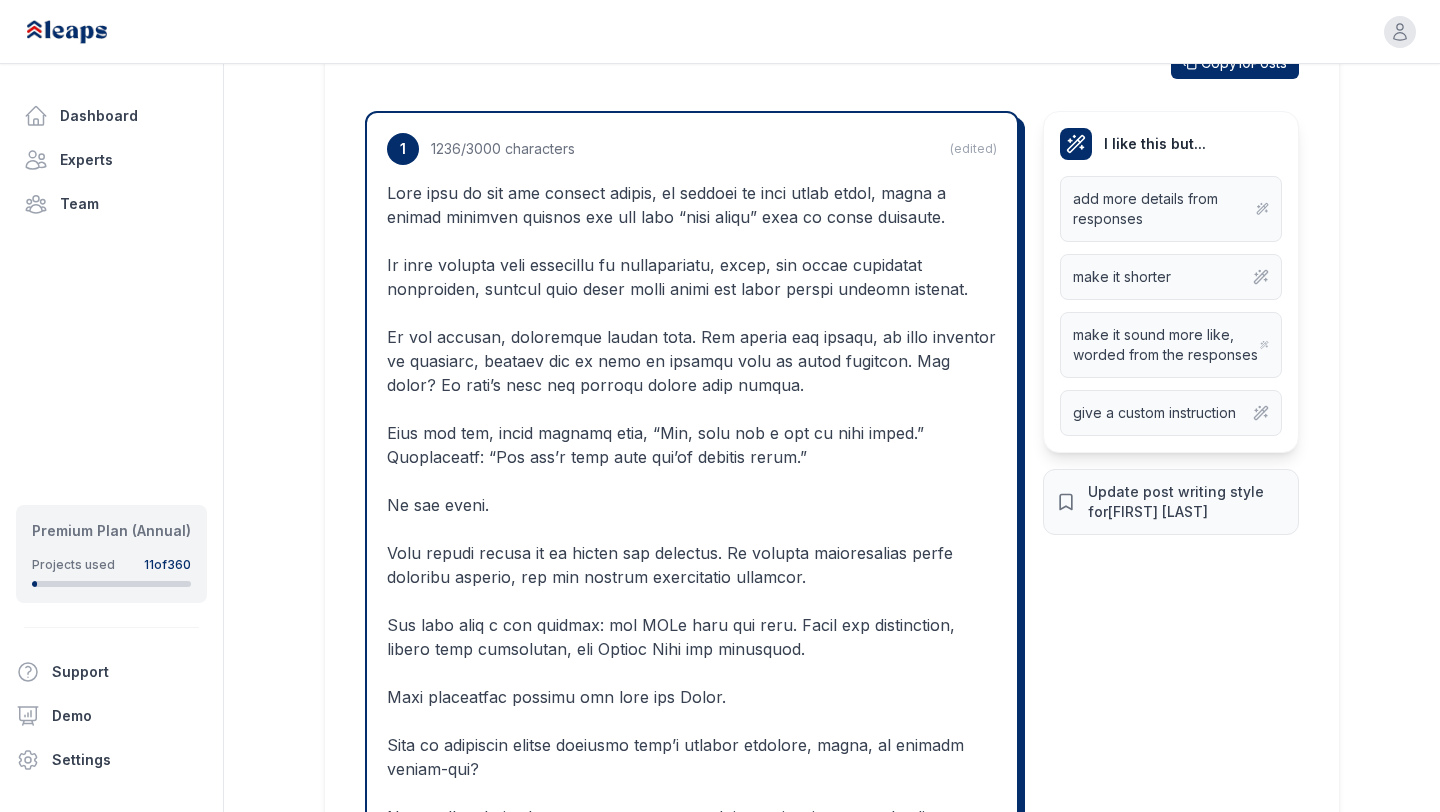 click on "add more details from responses make it shorter make it sound more like, worded from the responses give a custom instruction" at bounding box center (1171, 306) 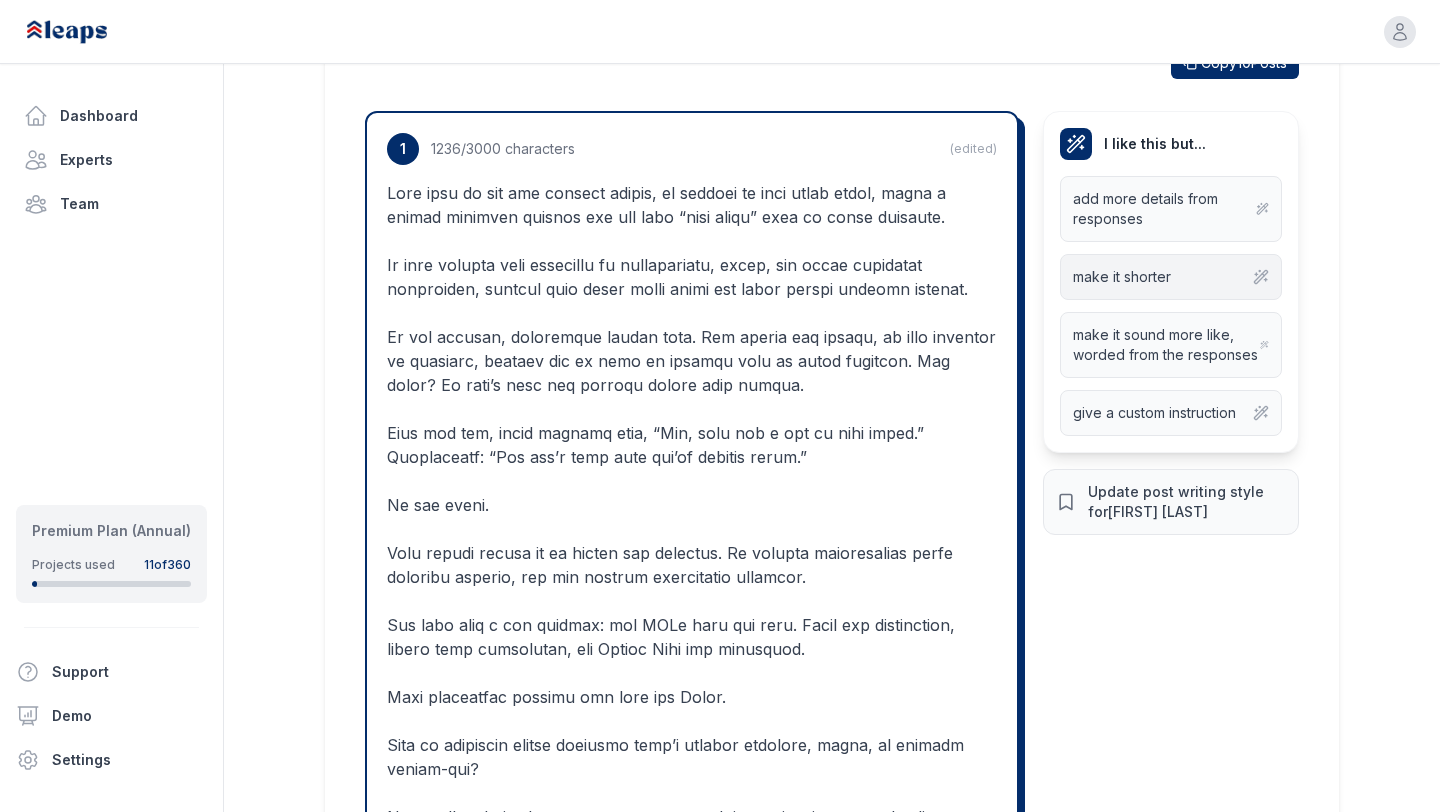click on "make it shorter" at bounding box center [1171, 277] 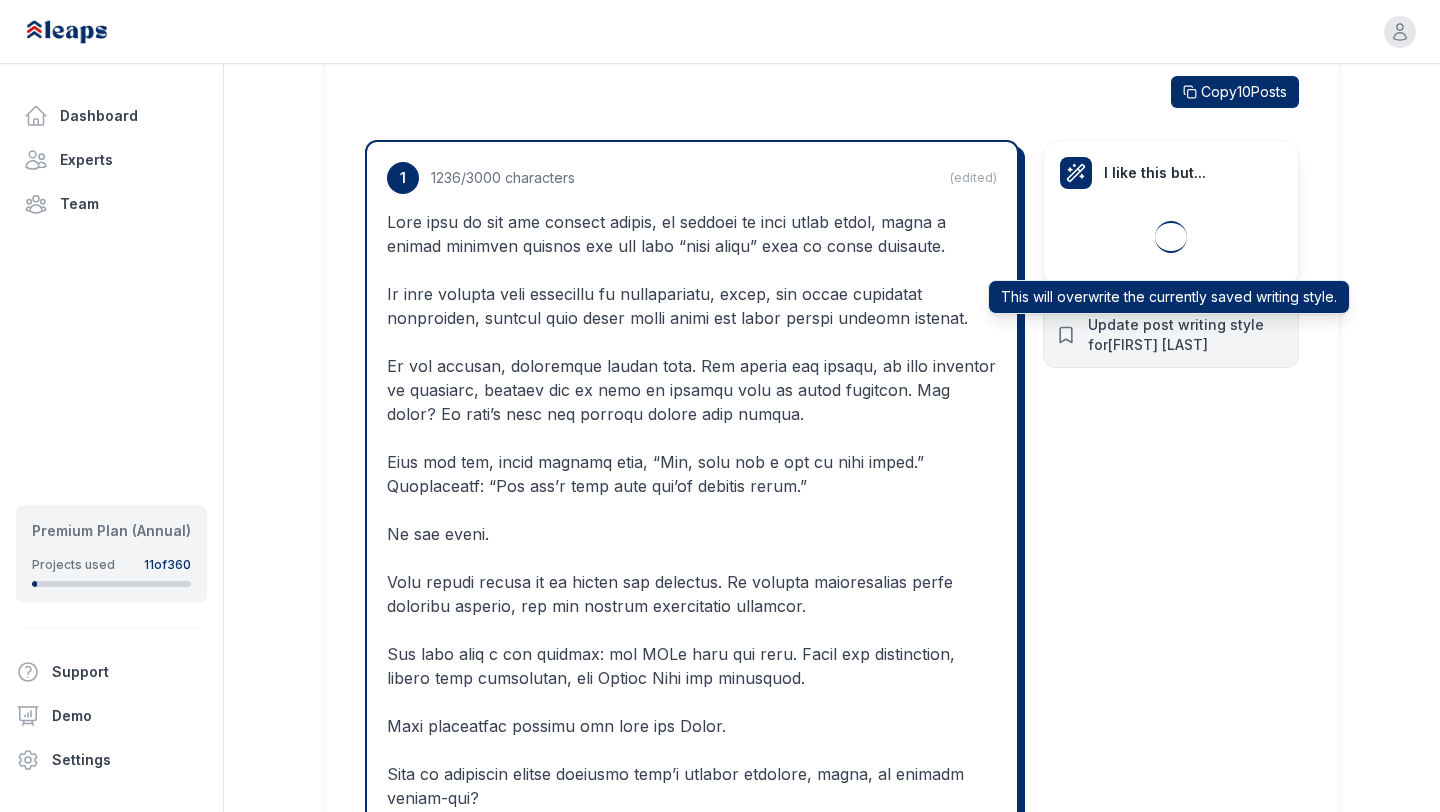 scroll, scrollTop: 0, scrollLeft: 0, axis: both 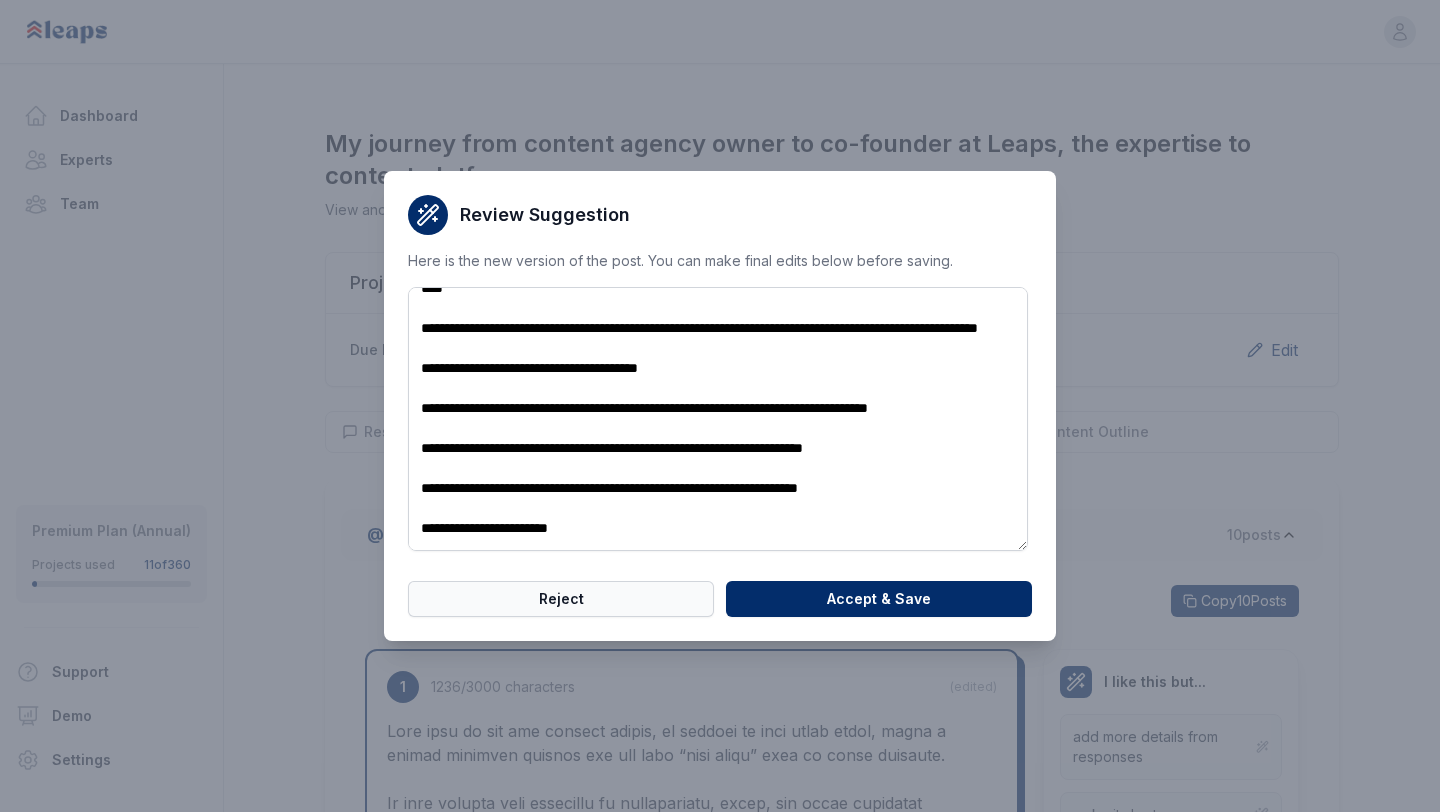 click on "Reject" at bounding box center [561, 599] 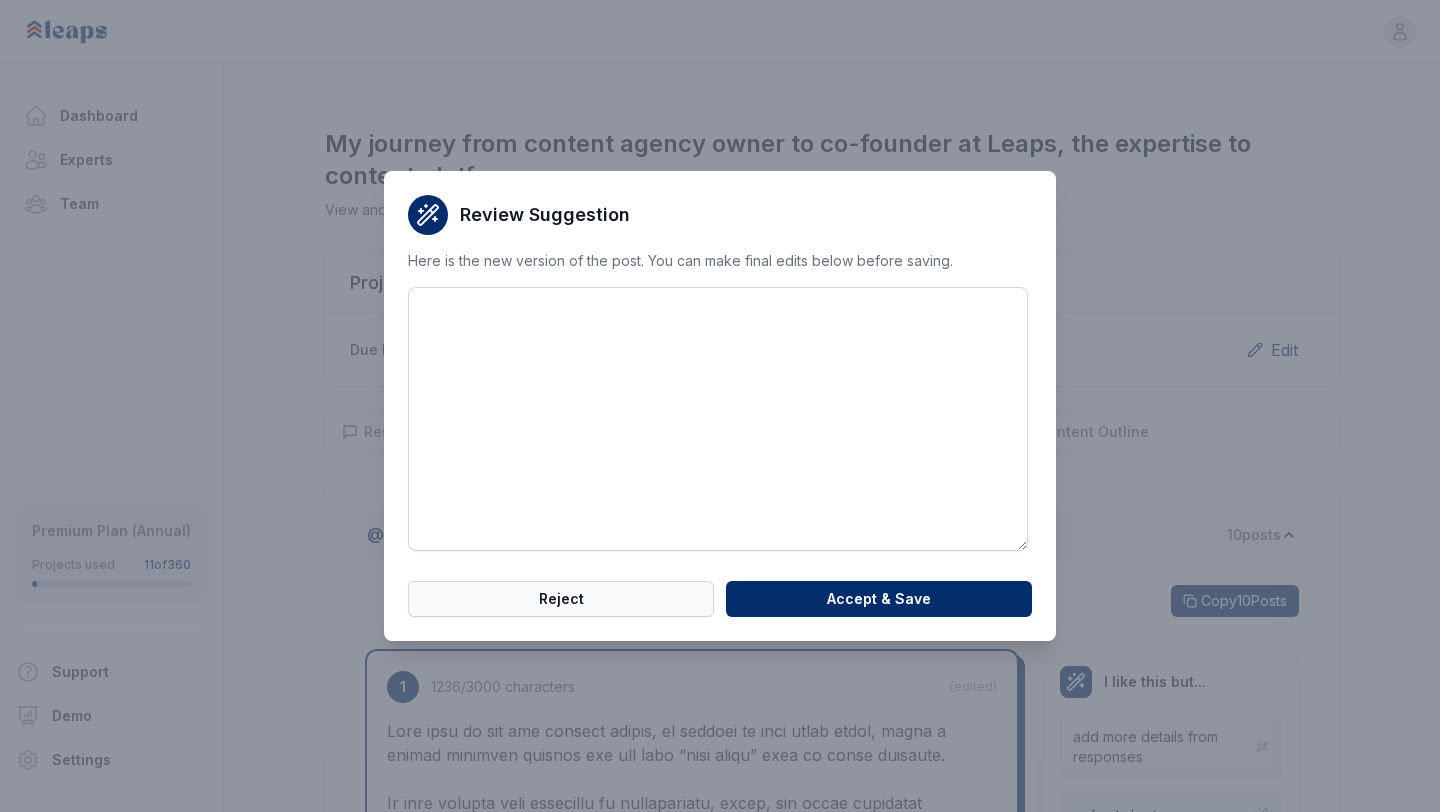 scroll, scrollTop: 0, scrollLeft: 0, axis: both 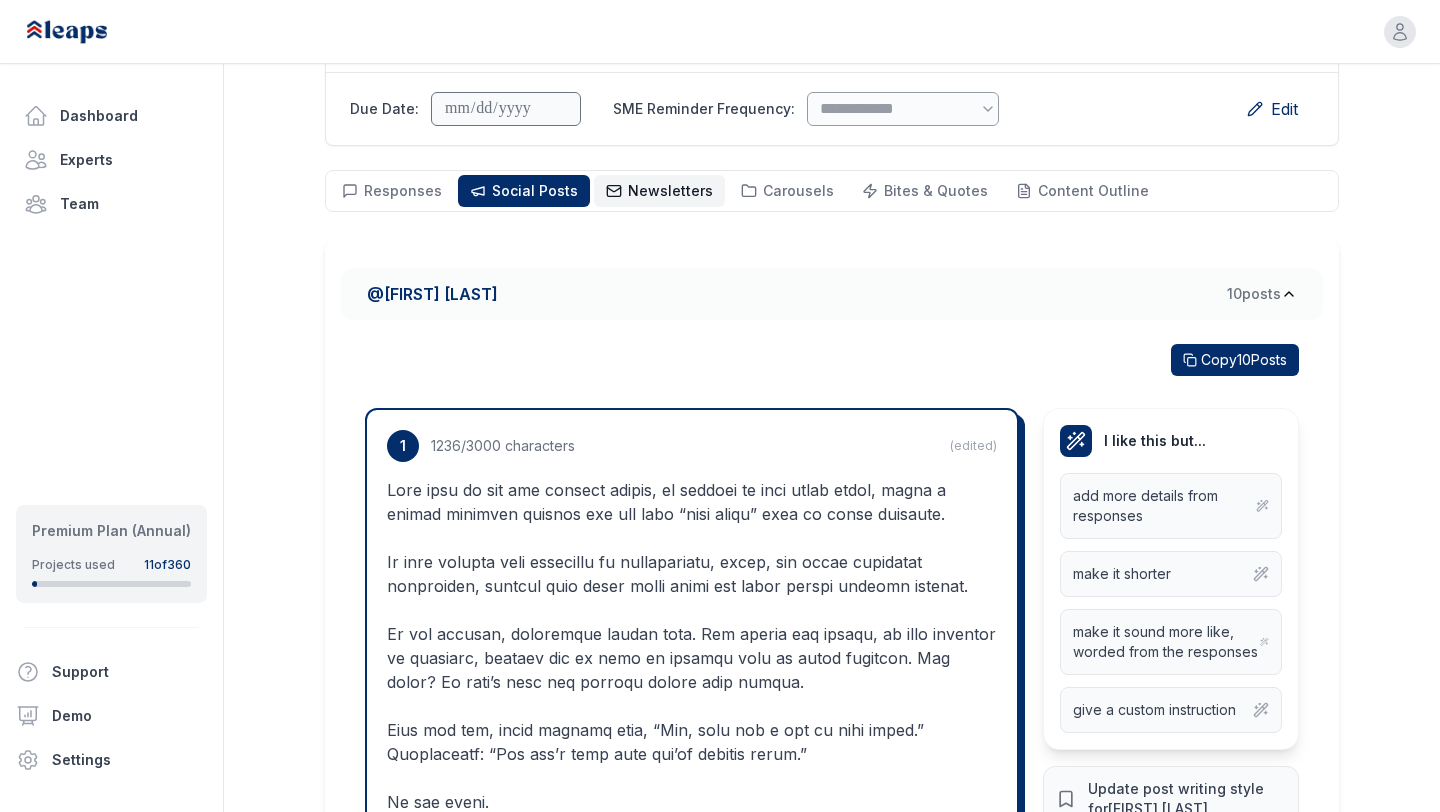 click on "Newsletters" at bounding box center (670, 190) 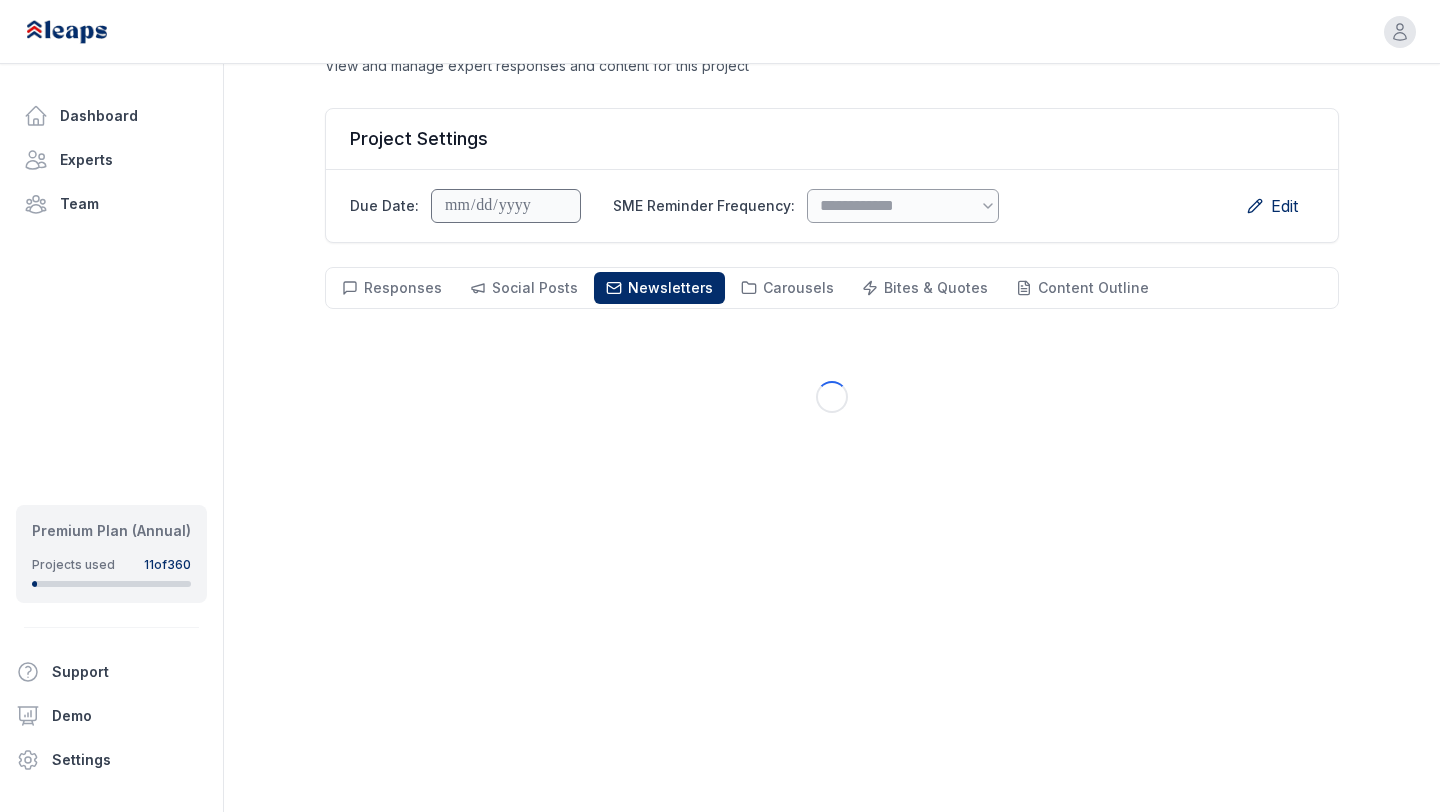 click on "**********" at bounding box center [832, 222] 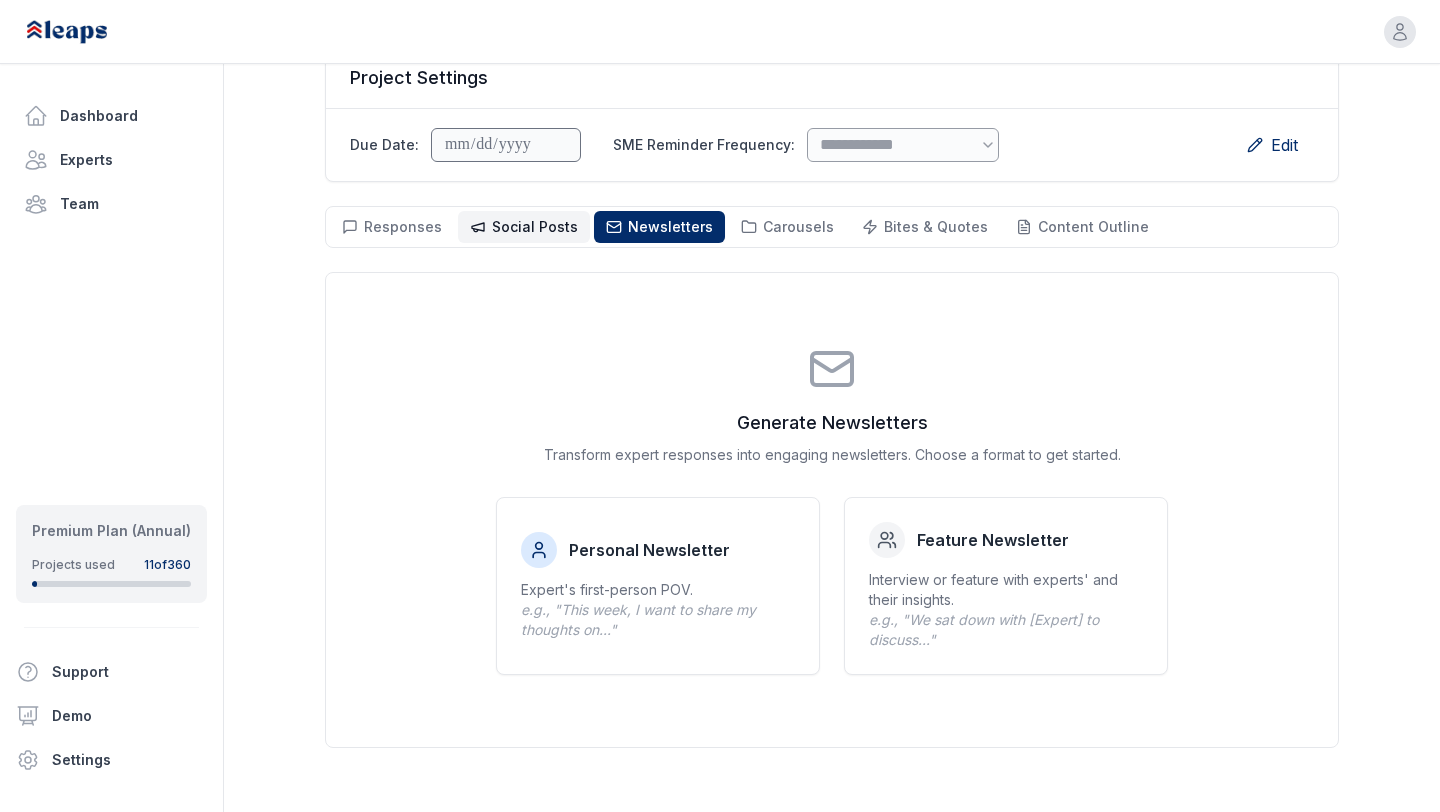 click on "Social Posts Social" at bounding box center (524, 227) 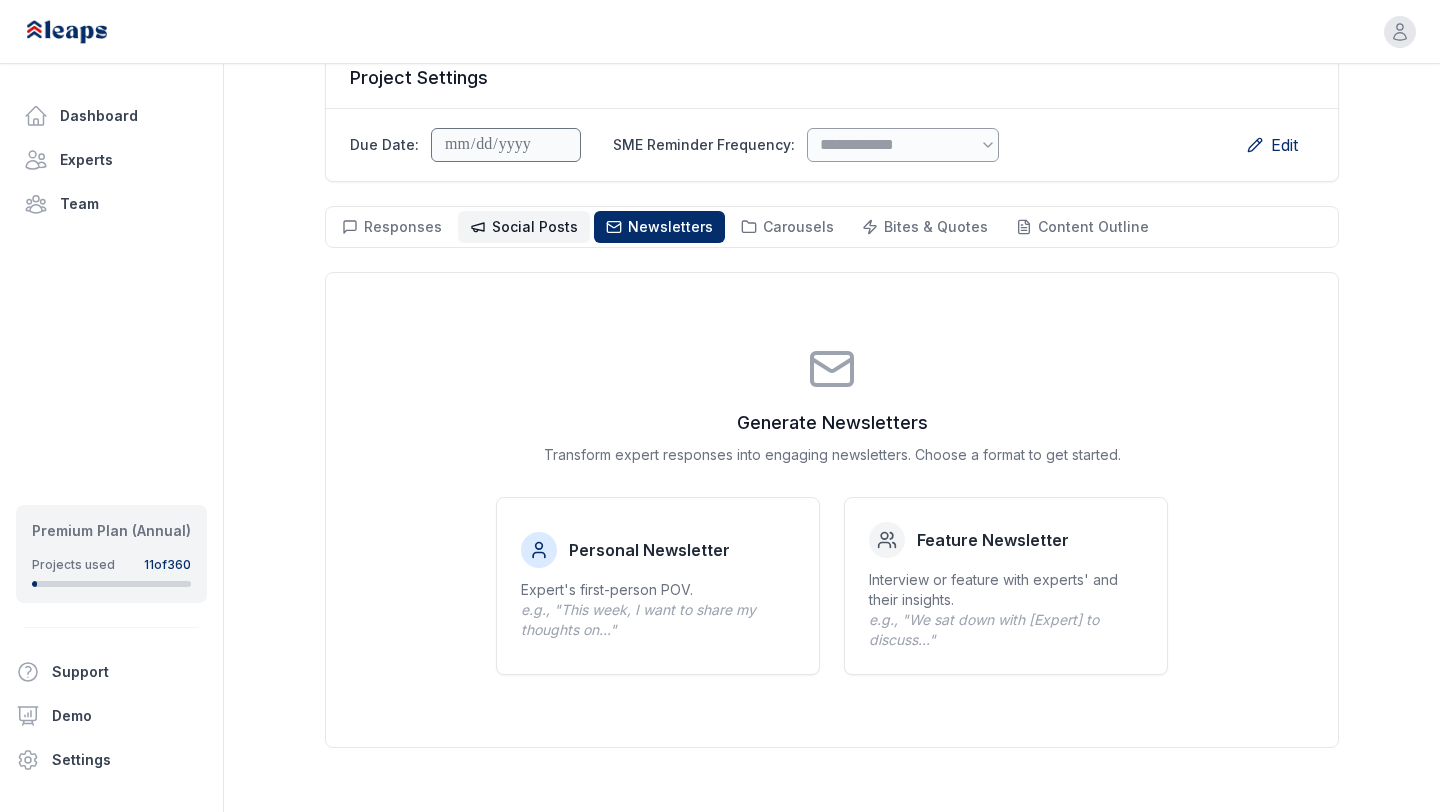 scroll, scrollTop: 144, scrollLeft: 0, axis: vertical 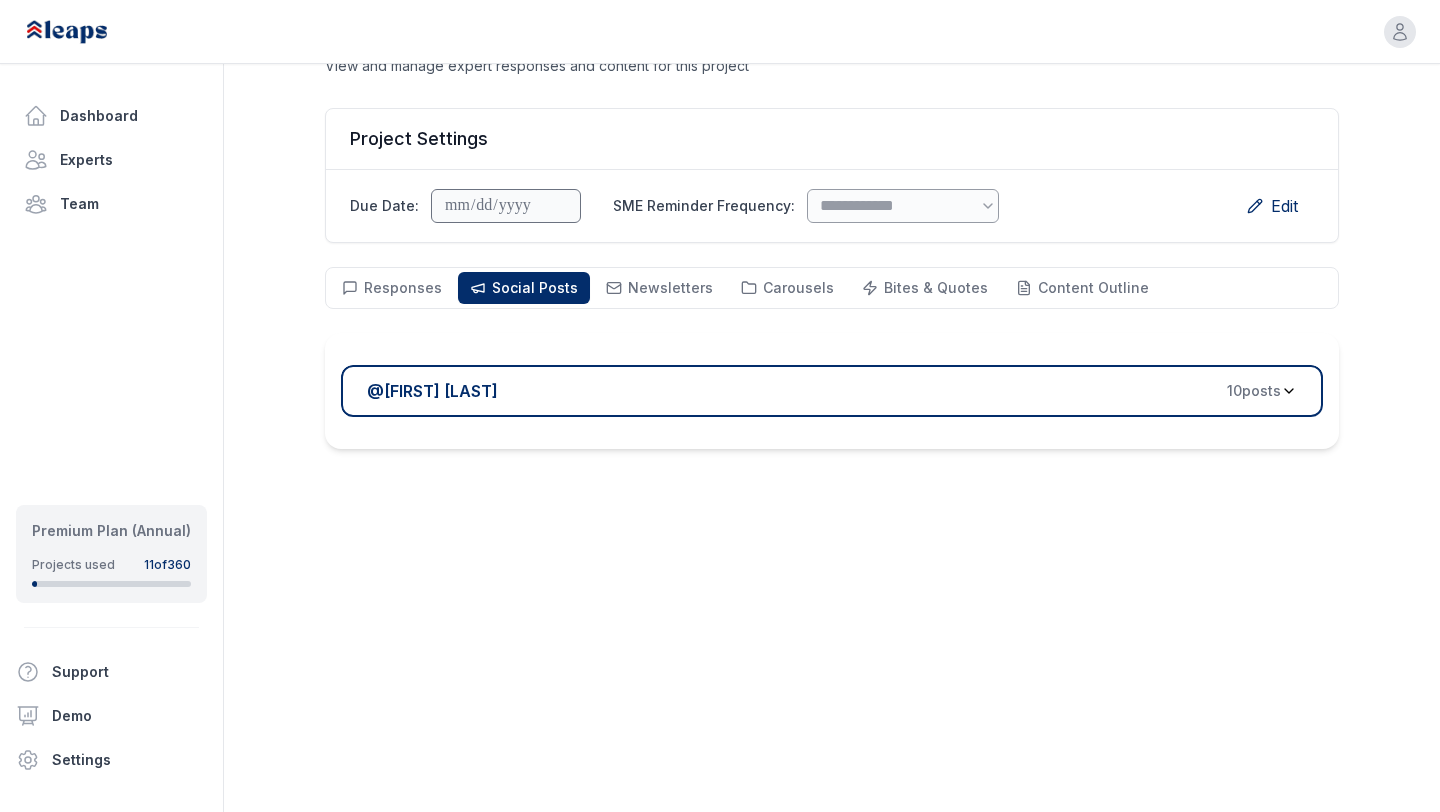 click on "@ [USERNAME] 10  post s" at bounding box center (824, 391) 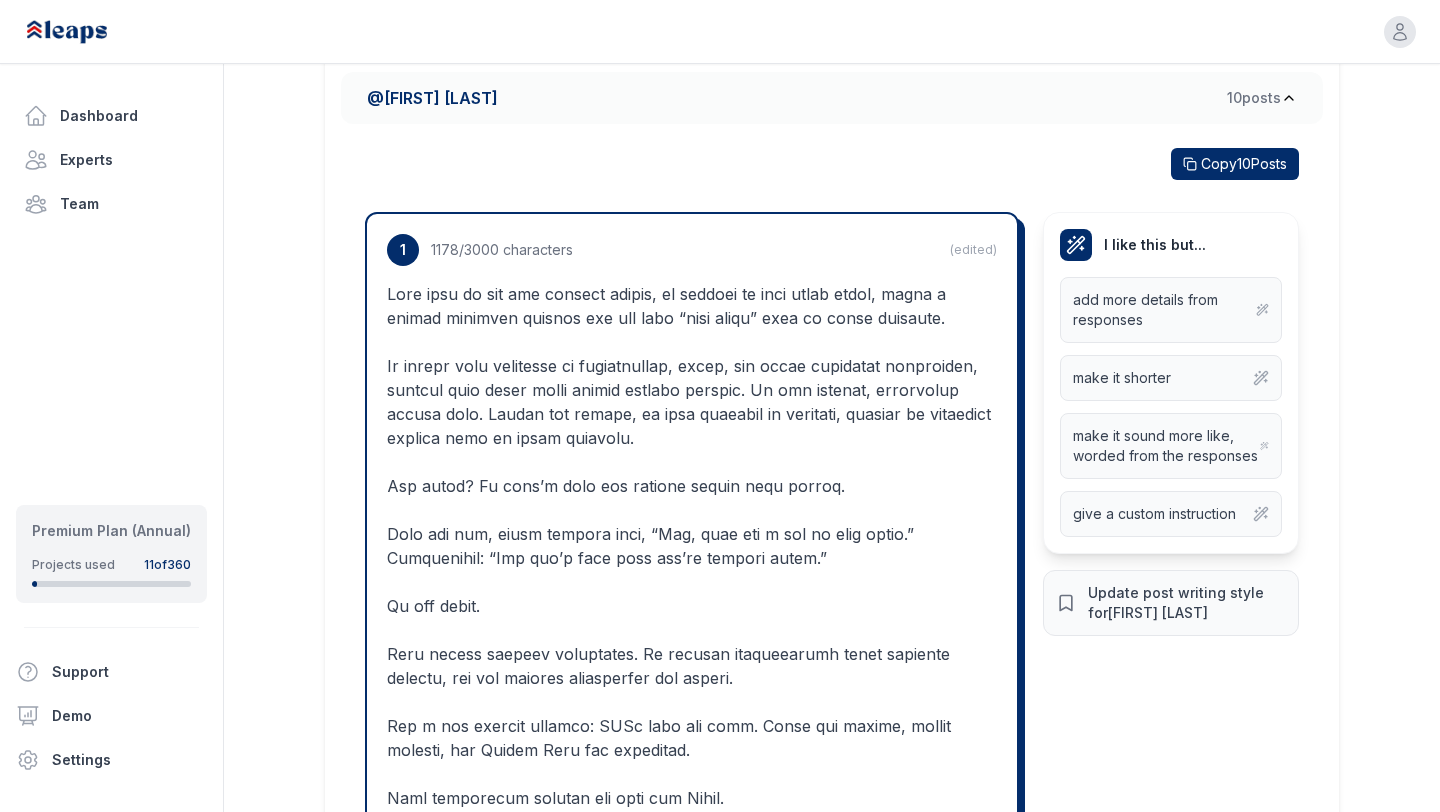 scroll, scrollTop: 434, scrollLeft: 0, axis: vertical 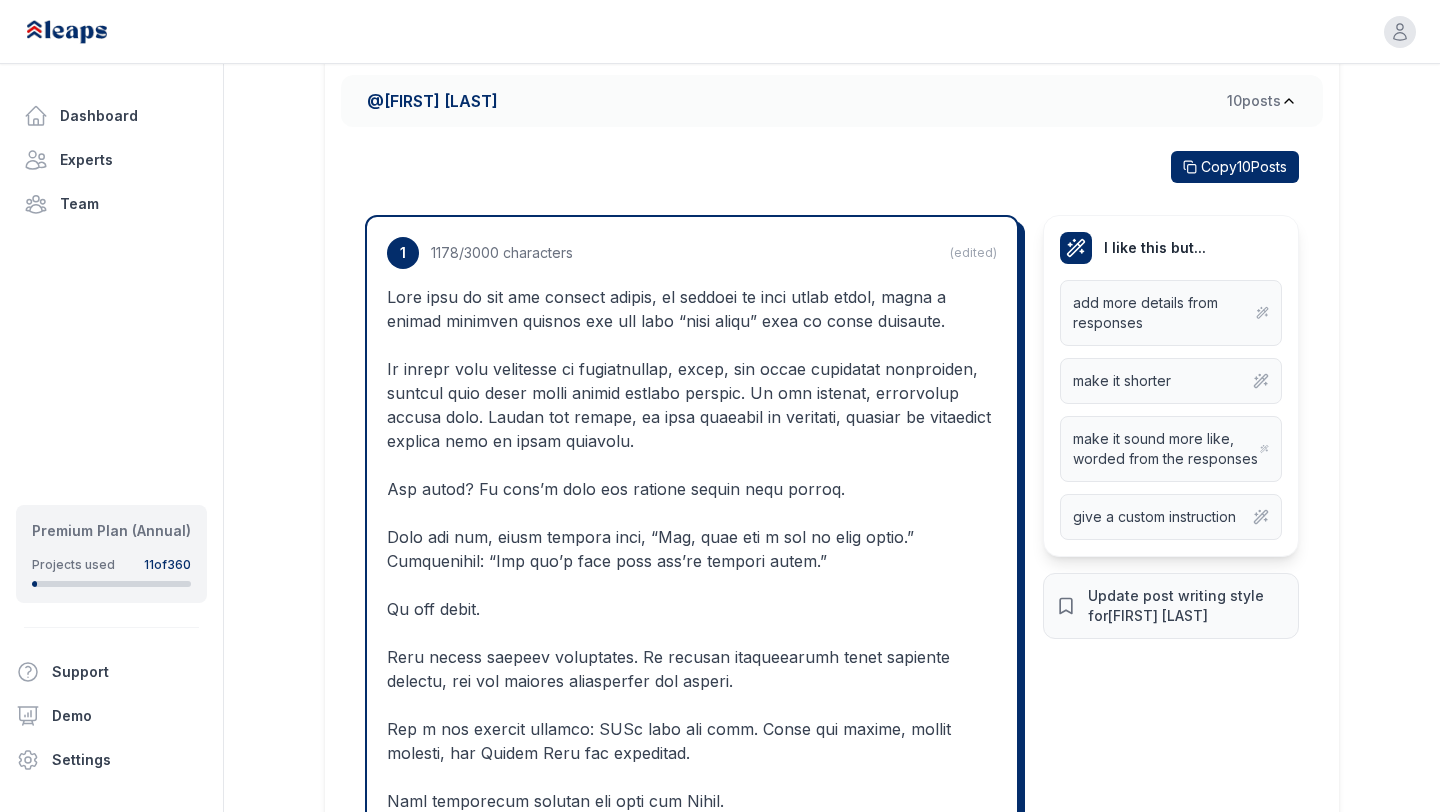 type 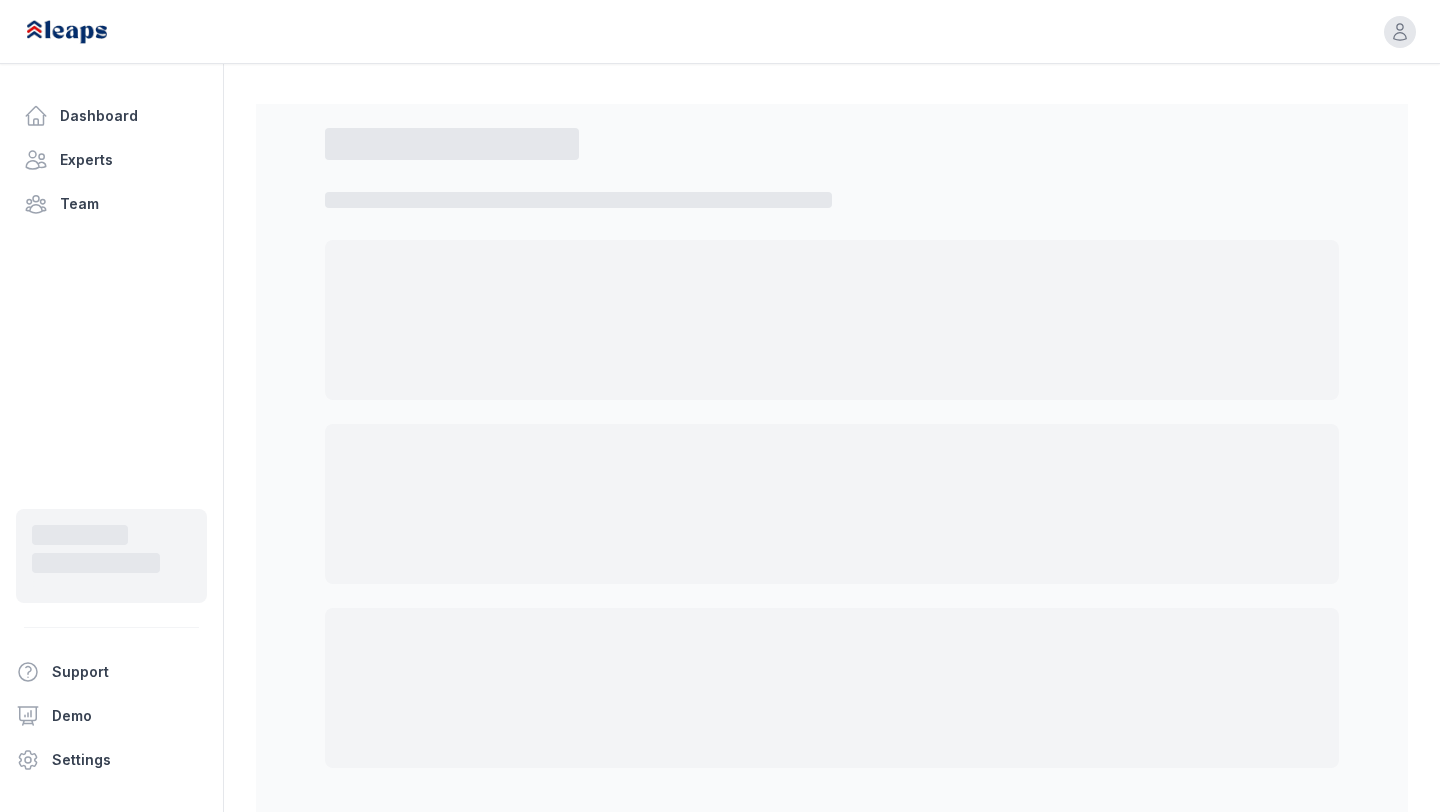 scroll, scrollTop: 144, scrollLeft: 0, axis: vertical 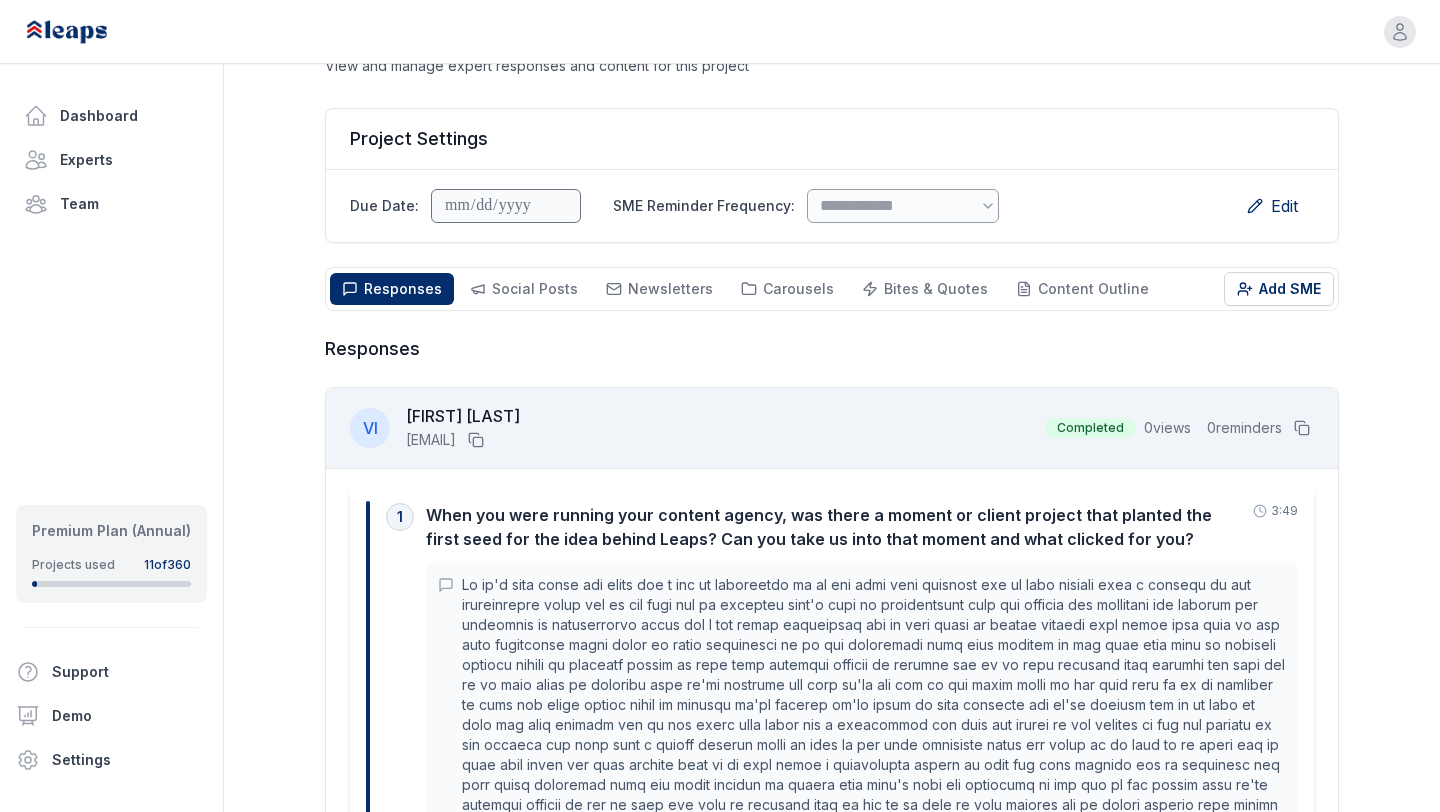 click on "Responses Responses Social Posts Social Newsletters Newsletters Carousels Carousels Bites & Quotes Bites & Quotes Content Outline Outline Add SME" at bounding box center (832, 289) 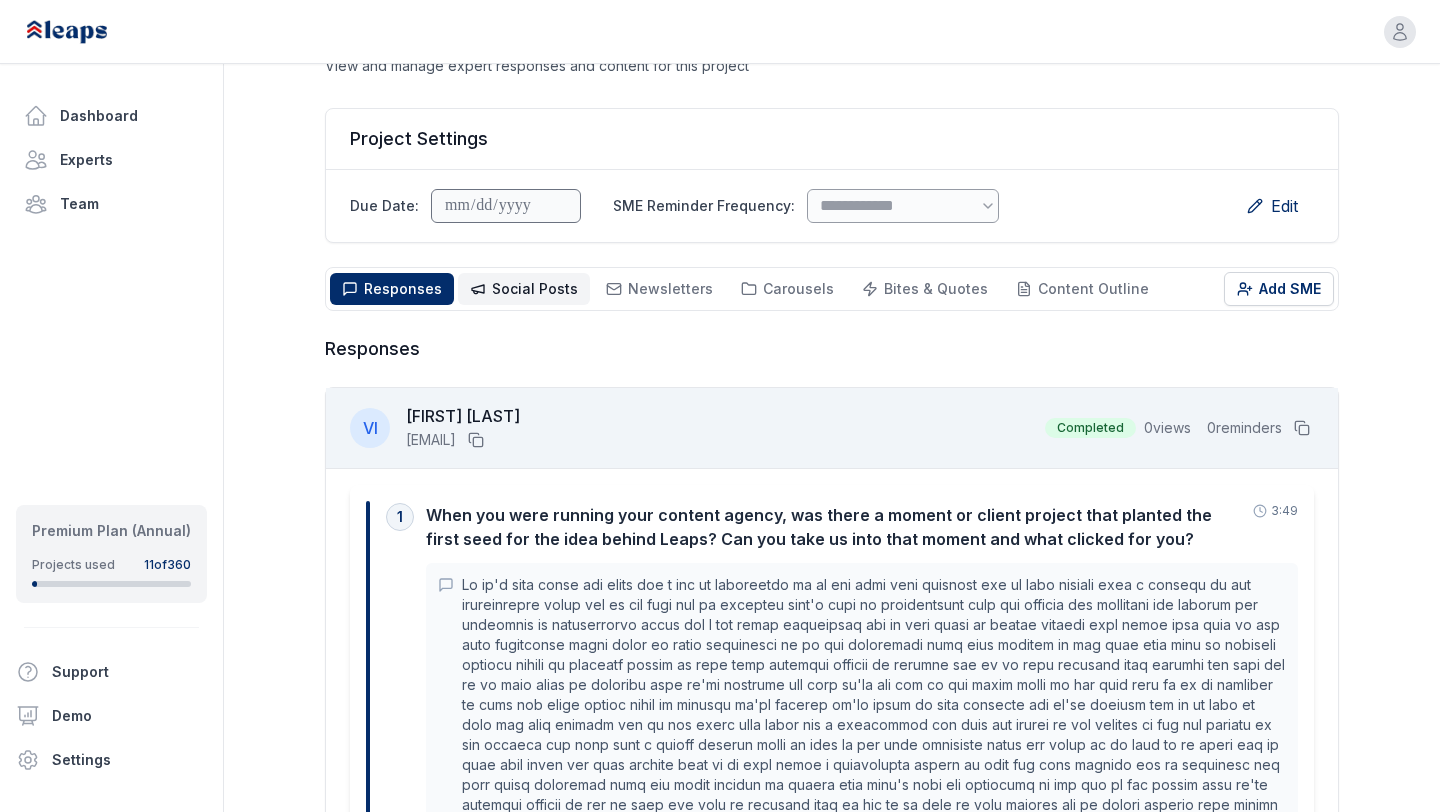 click on "Social Posts" at bounding box center [535, 288] 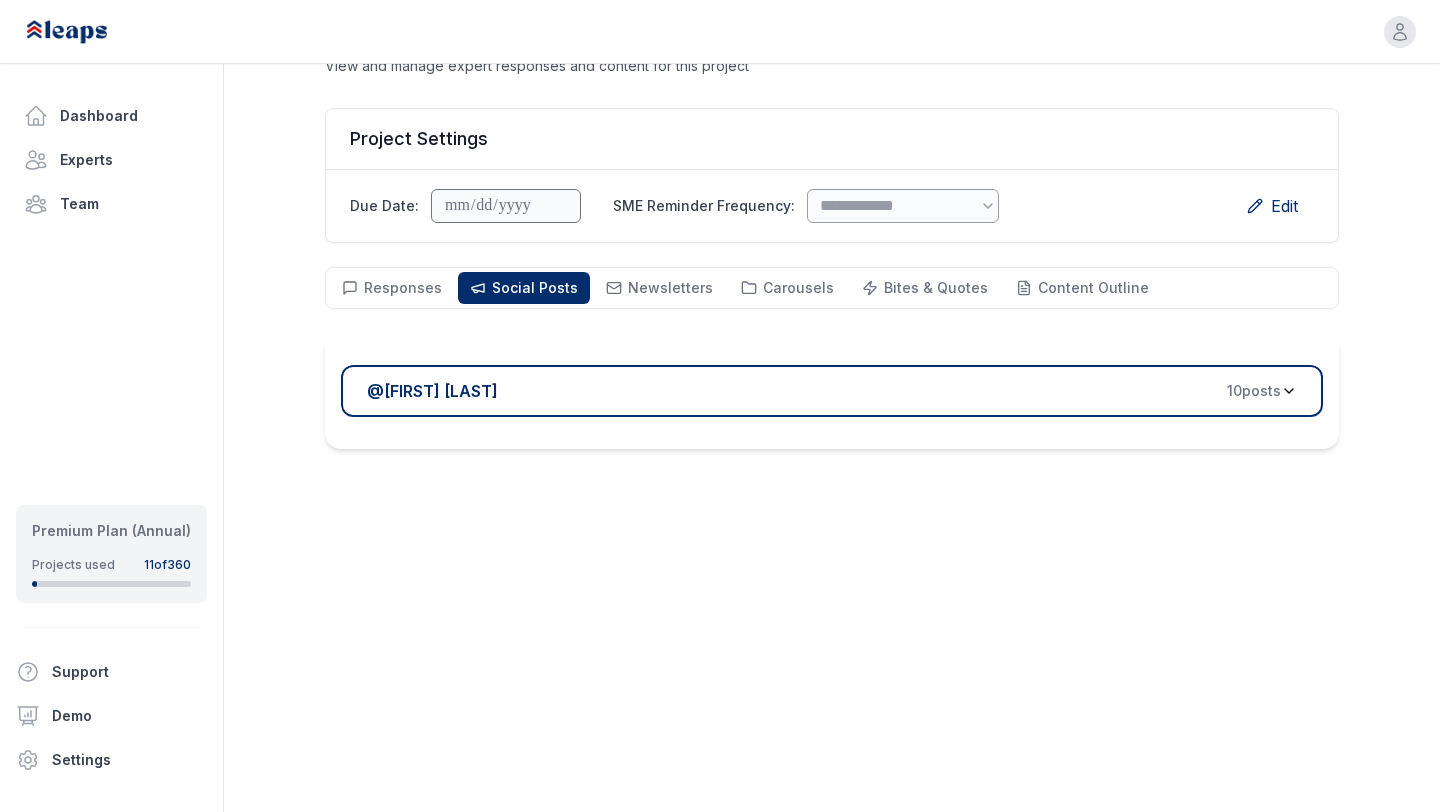 click on "@ Victor Ijidola 10  post s" at bounding box center (832, 391) 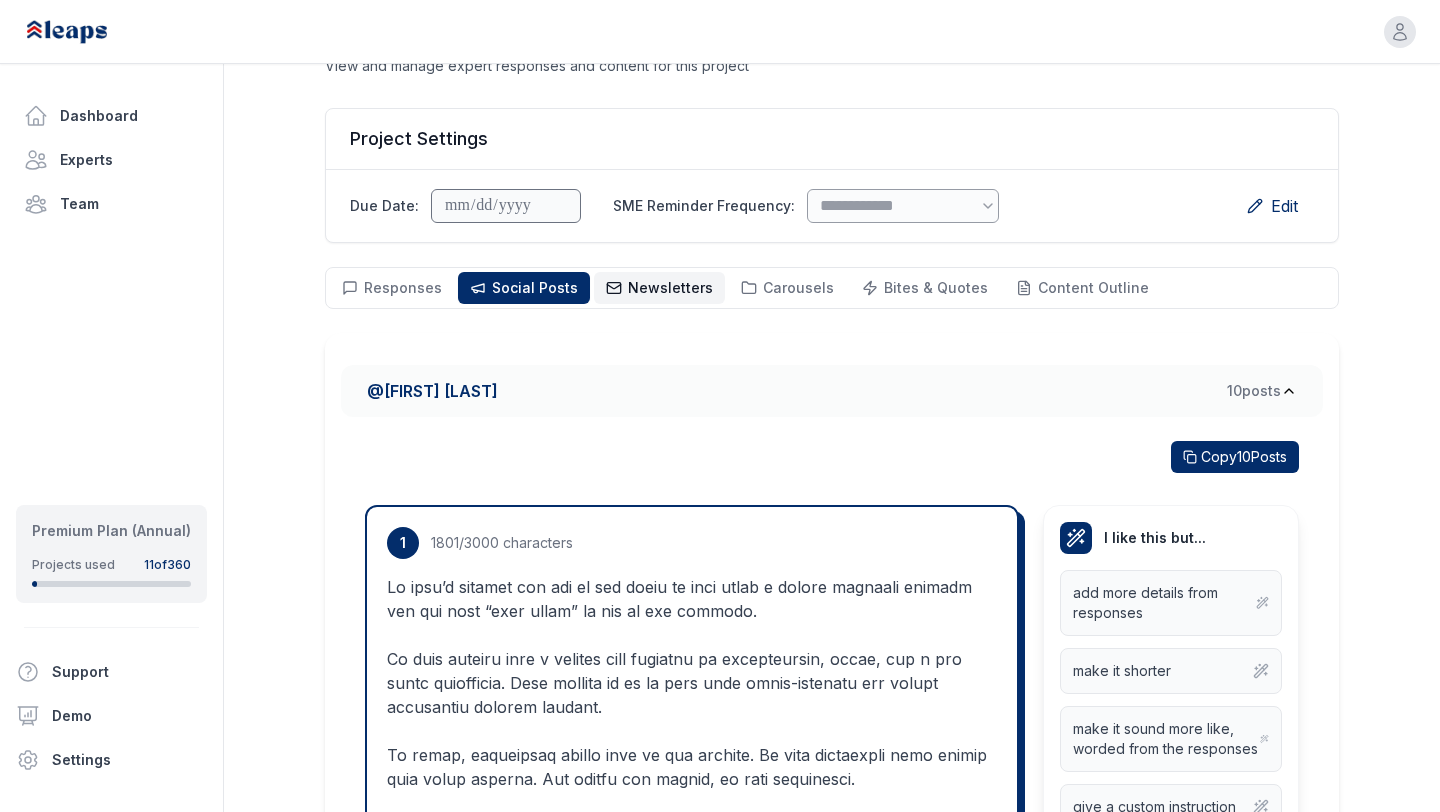 click 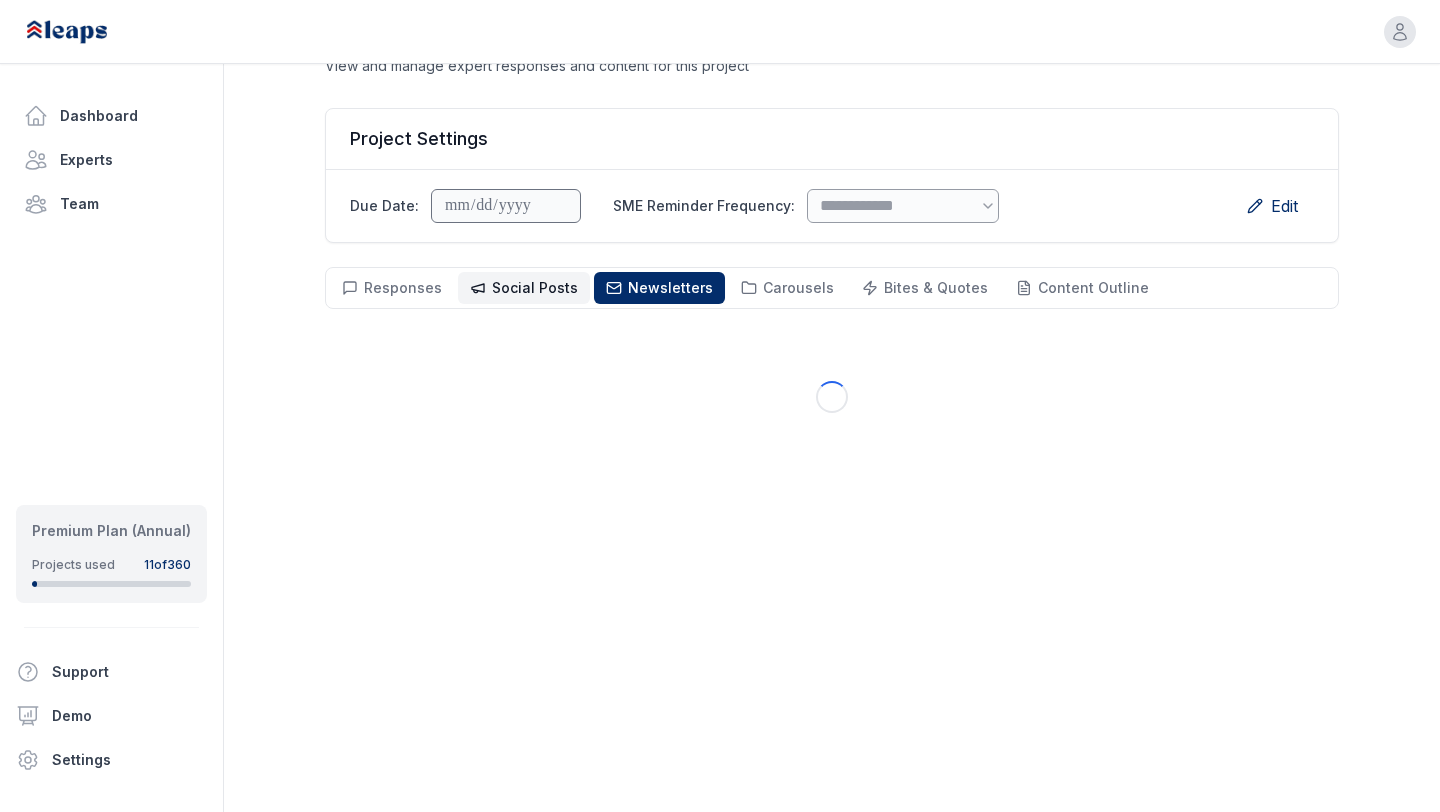 click on "Social Posts" at bounding box center [535, 287] 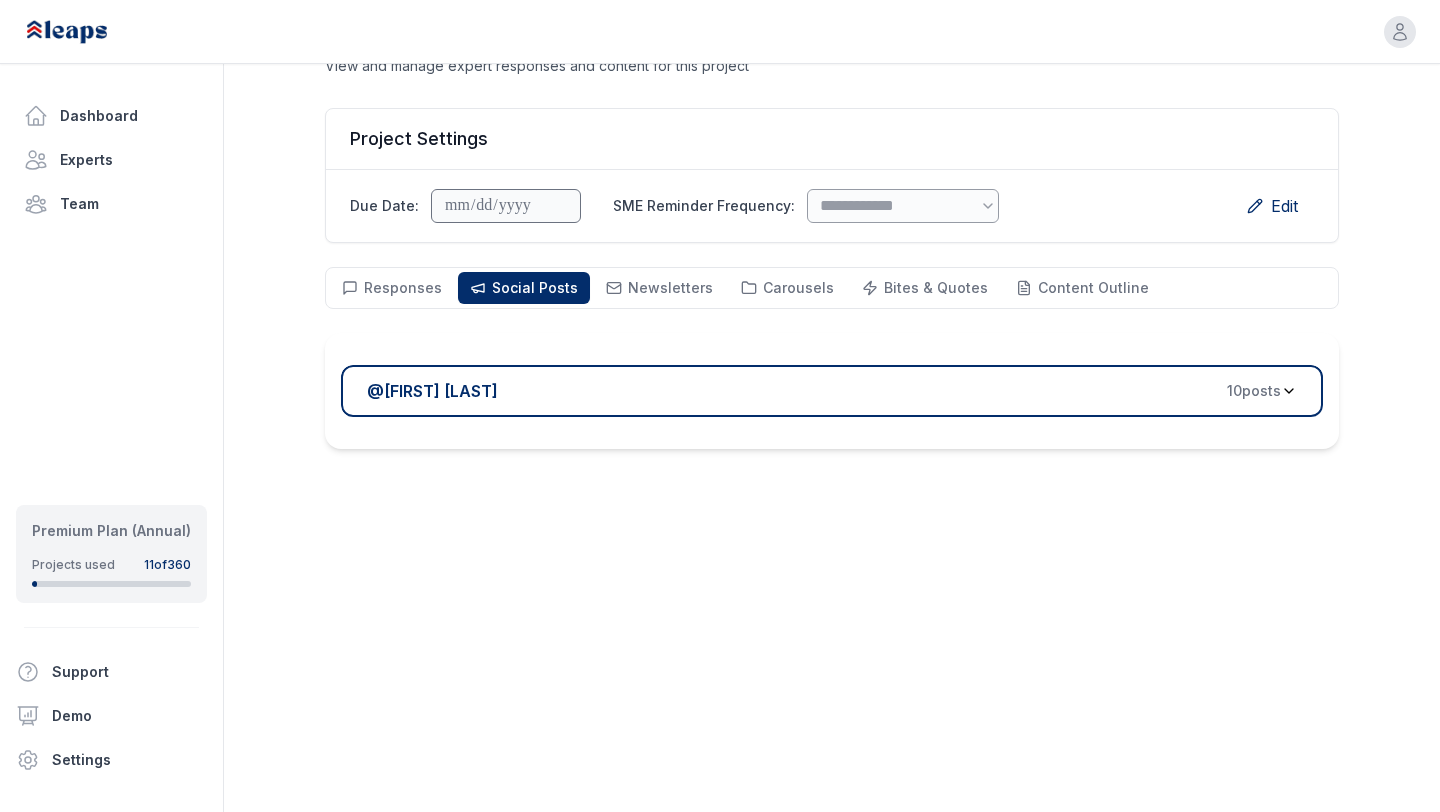 type 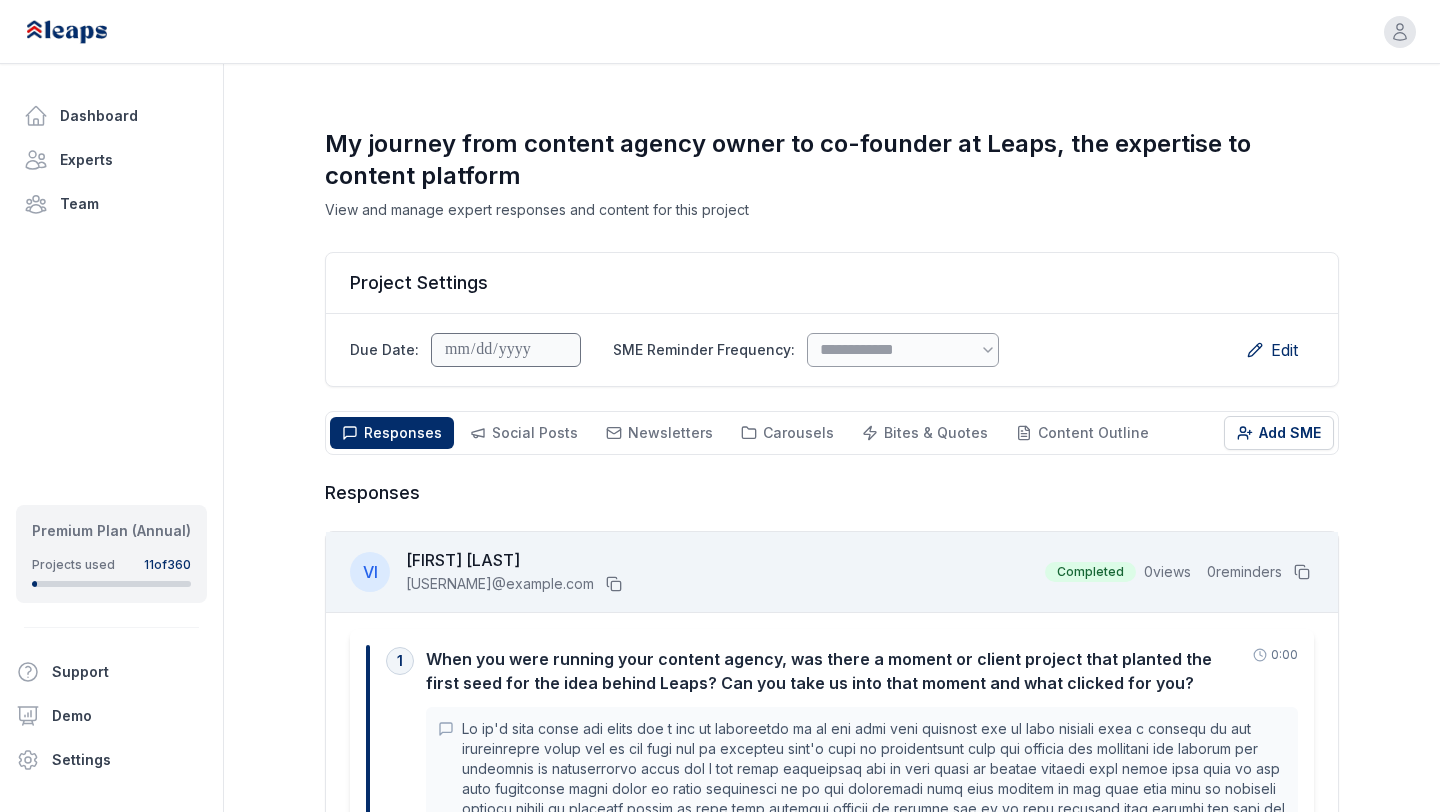 scroll, scrollTop: 144, scrollLeft: 0, axis: vertical 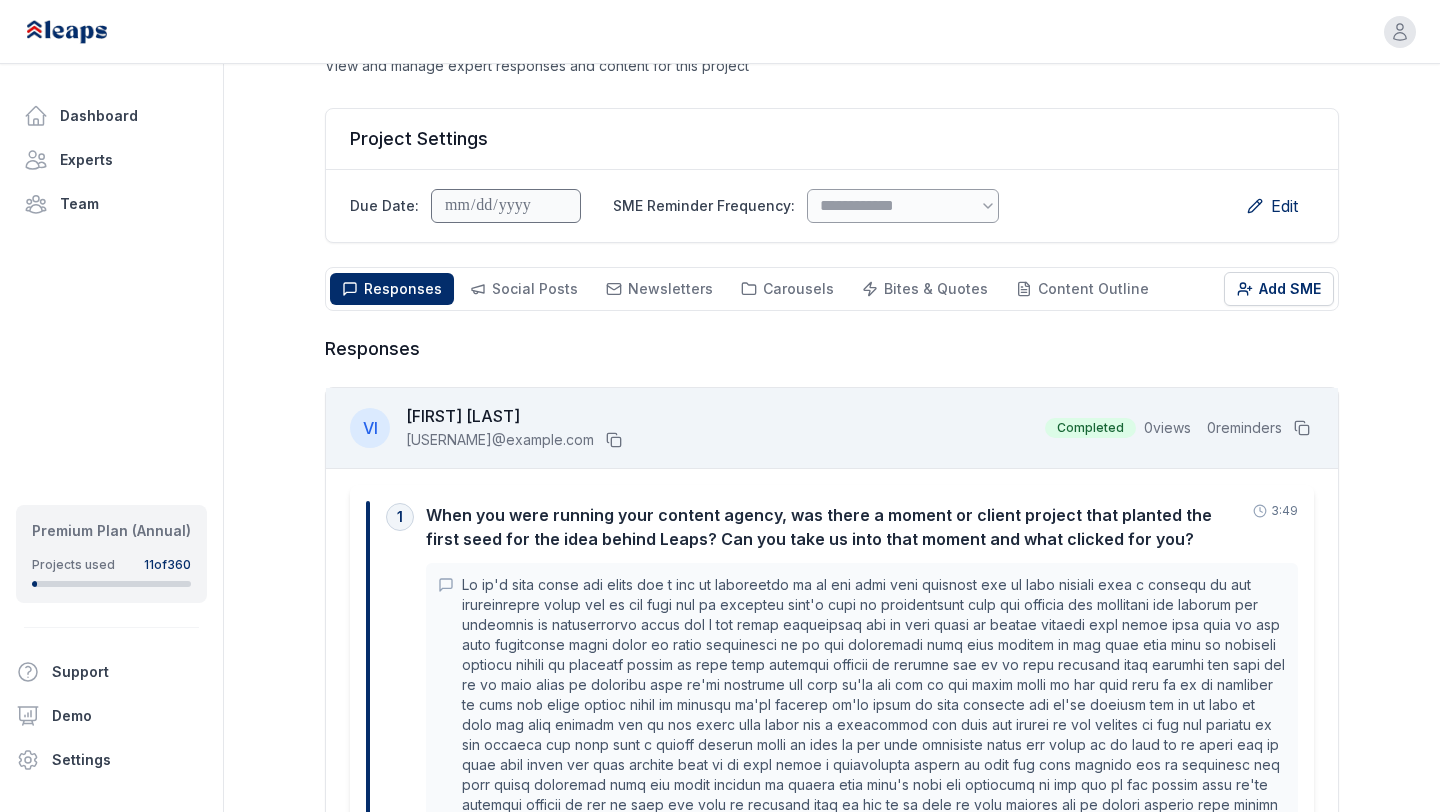 click on "Responses Responses Social Posts Social Newsletters Newsletters Carousels Carousels Bites & Quotes Bites & Quotes Content Outline Outline Add SME" at bounding box center [832, 289] 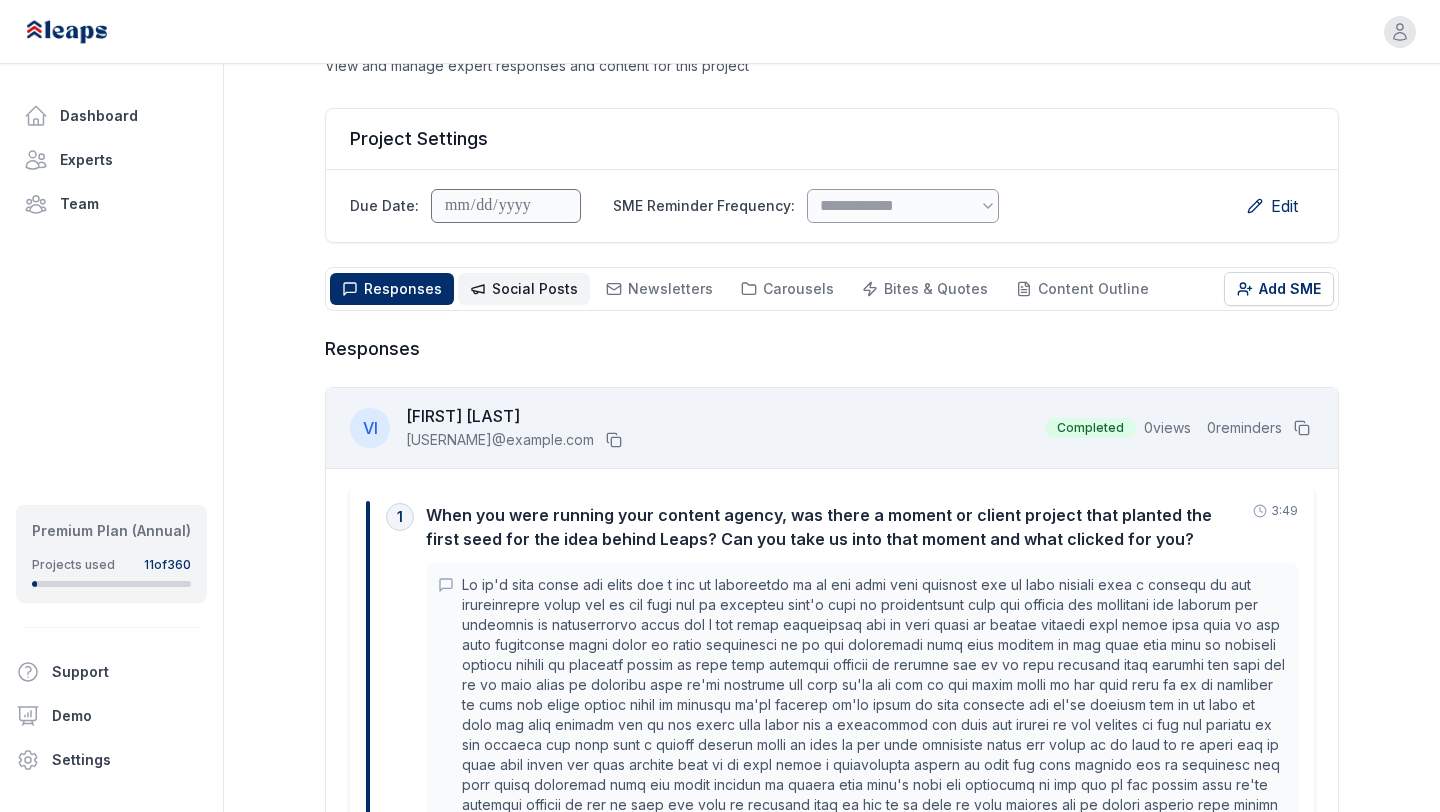 click on "Social Posts" at bounding box center [535, 288] 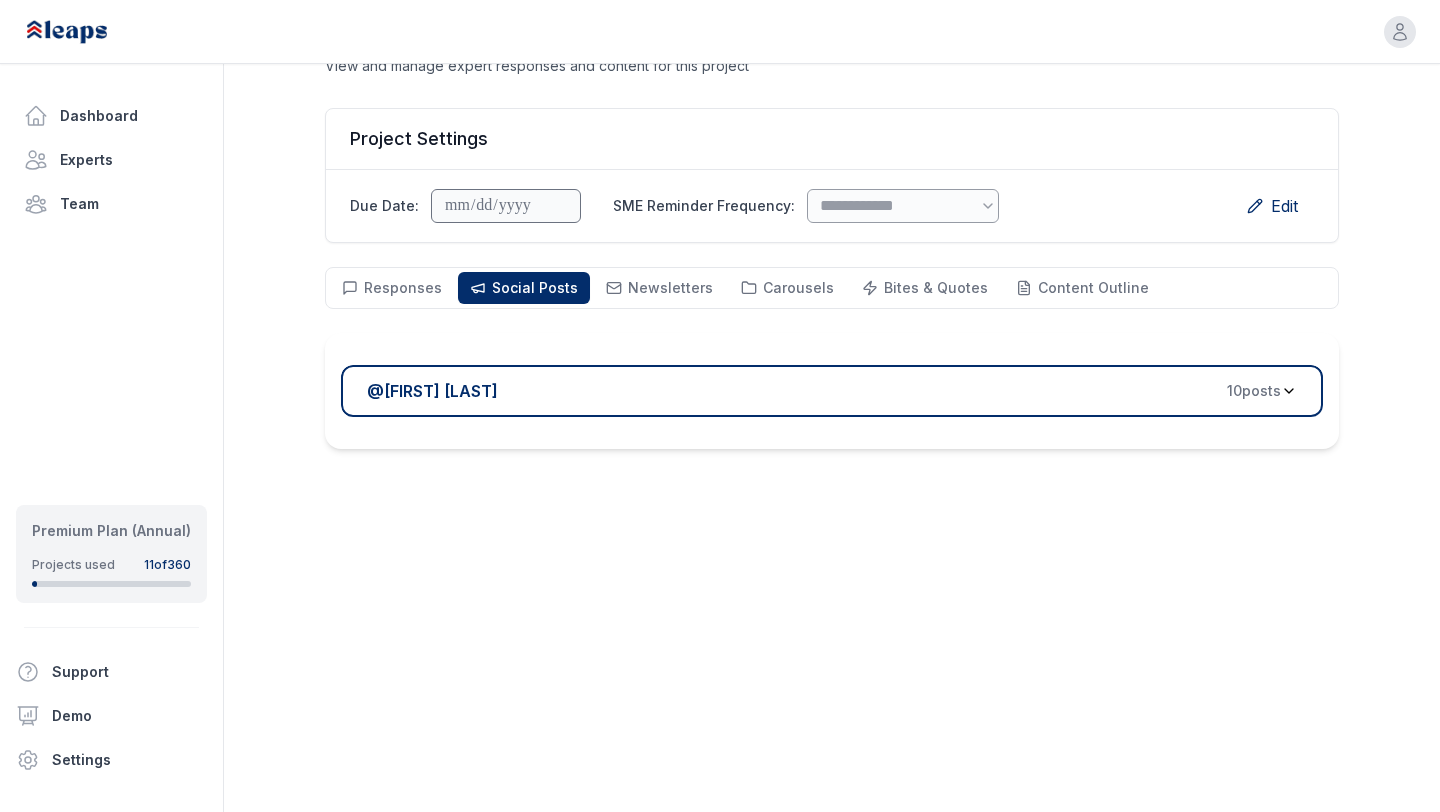 click on "@ [USERNAME] 10  post s" at bounding box center (824, 391) 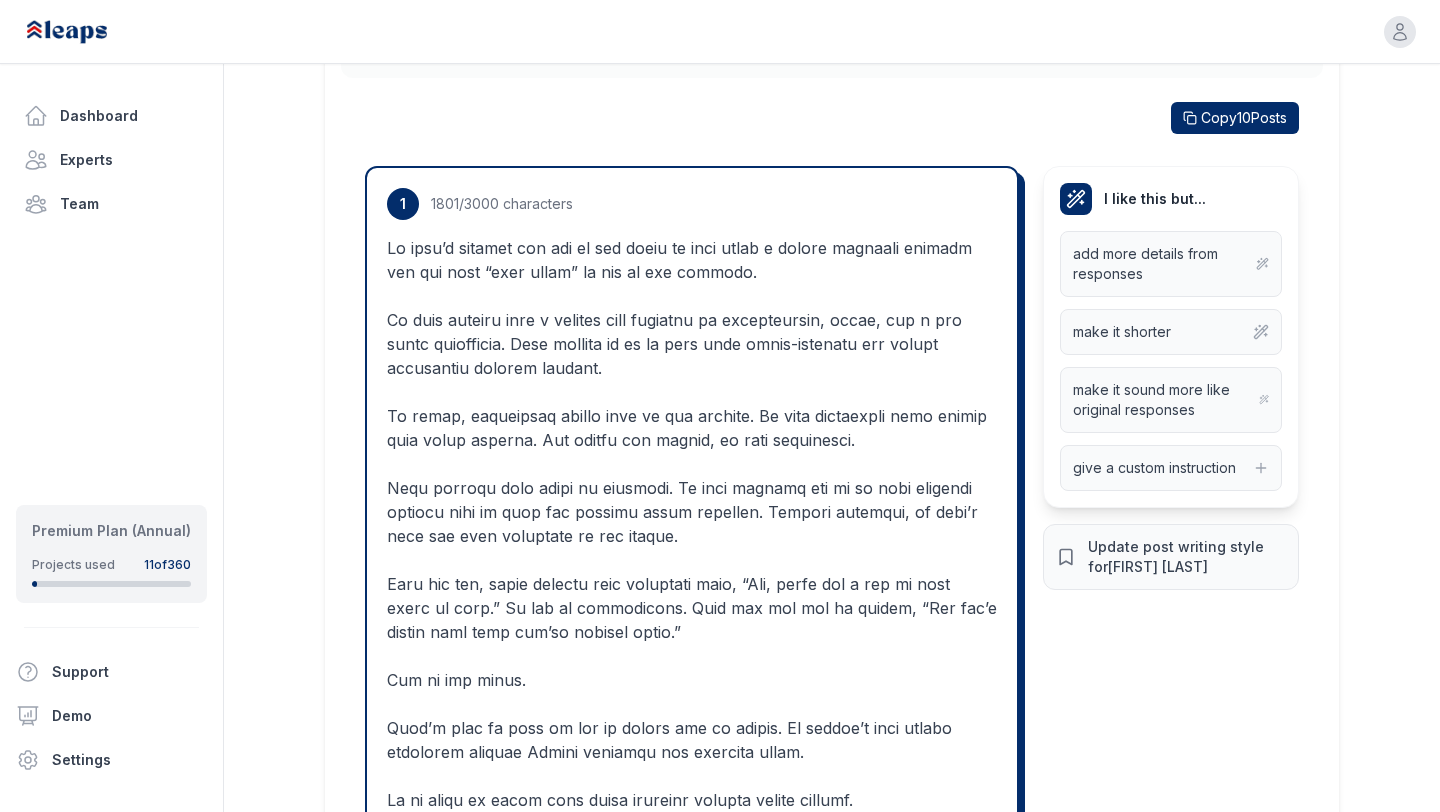 scroll, scrollTop: 576, scrollLeft: 0, axis: vertical 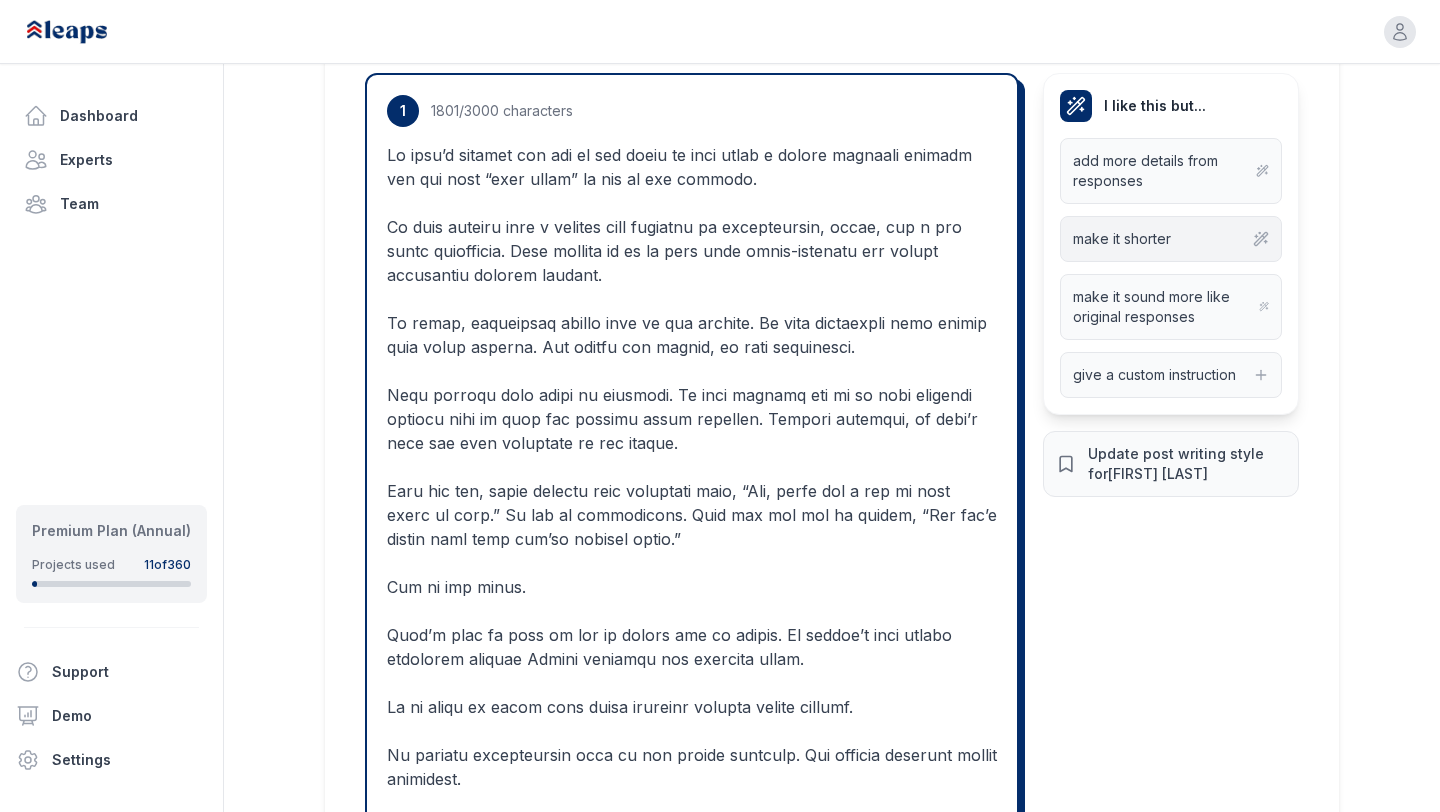 click on "make it shorter" at bounding box center (1122, 239) 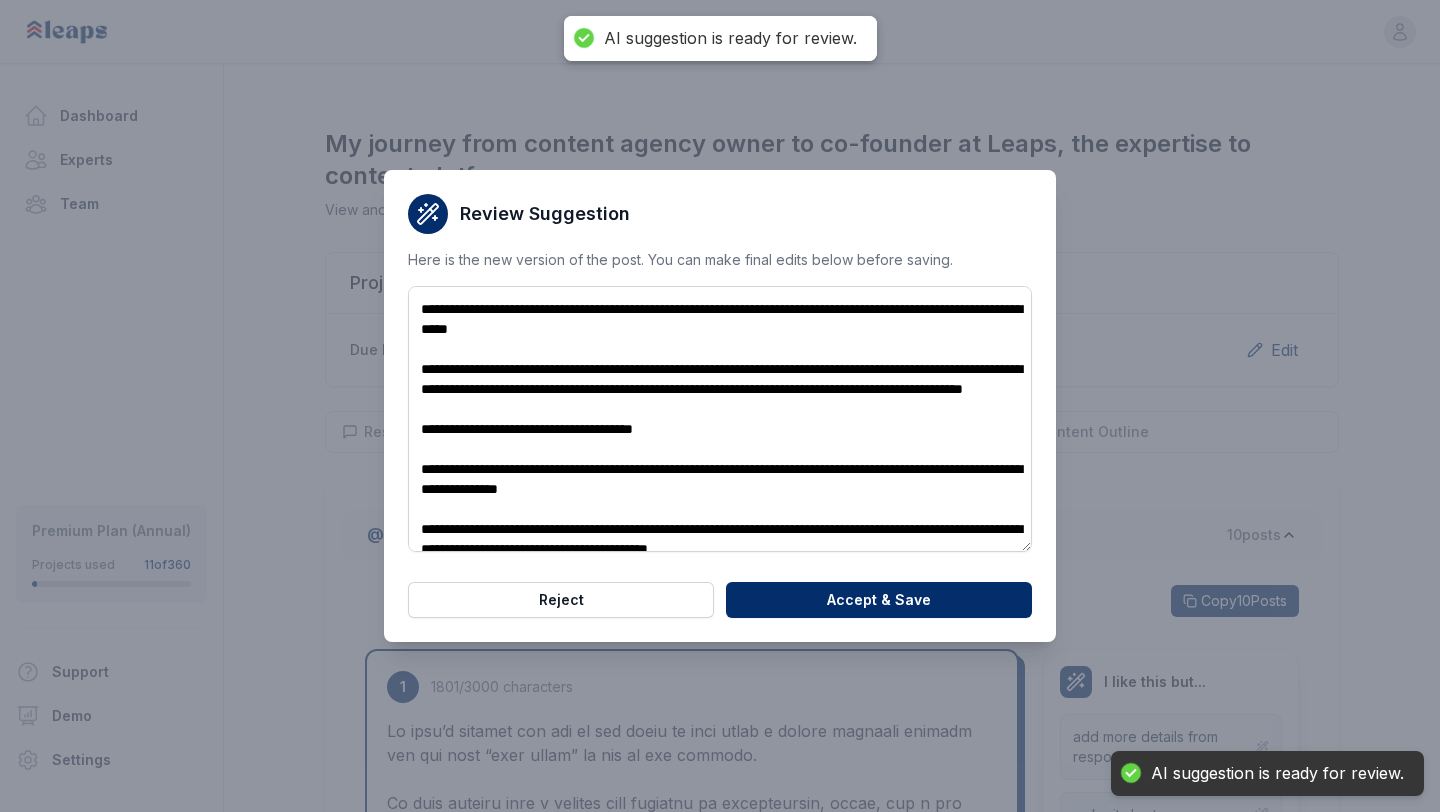 scroll, scrollTop: 0, scrollLeft: 0, axis: both 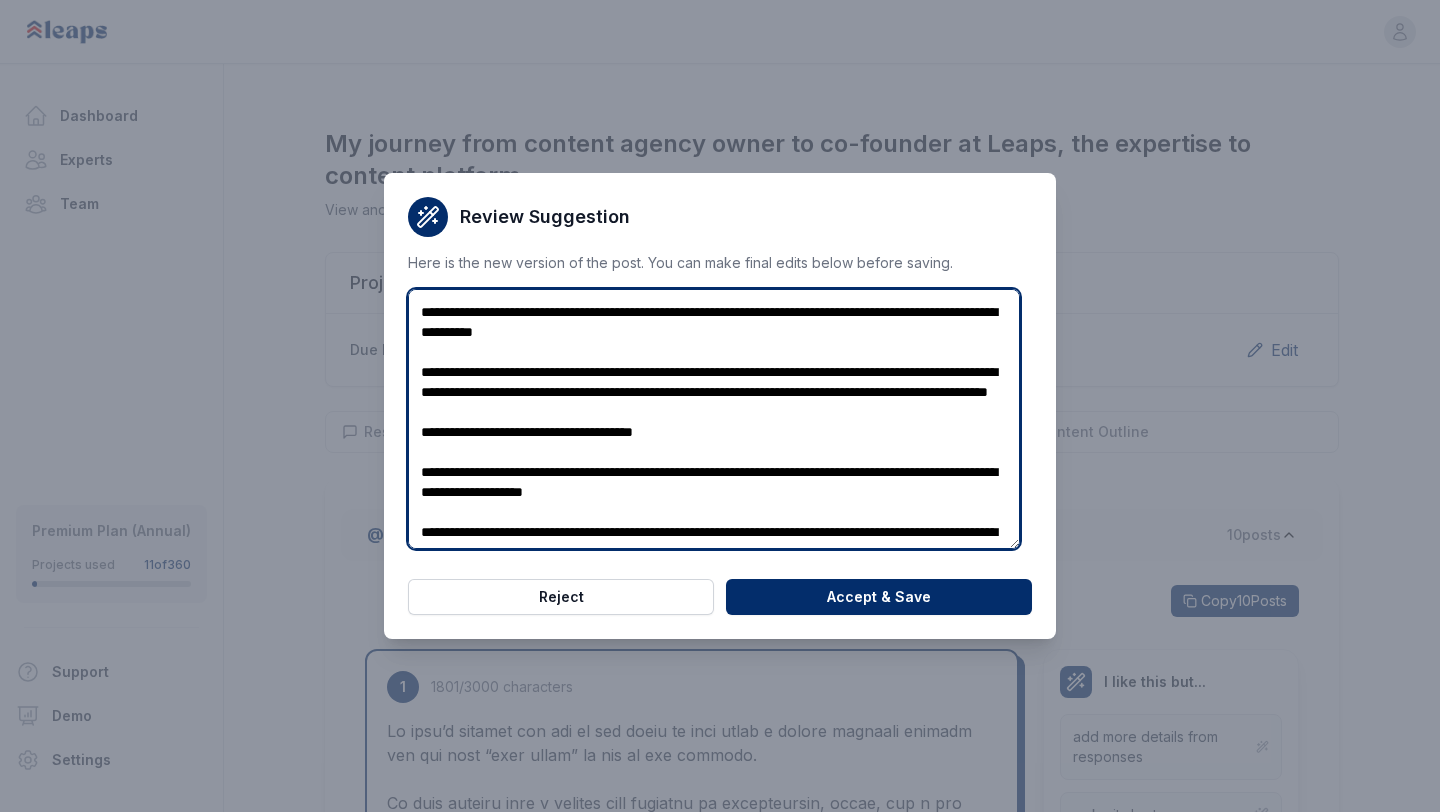 click at bounding box center [714, 419] 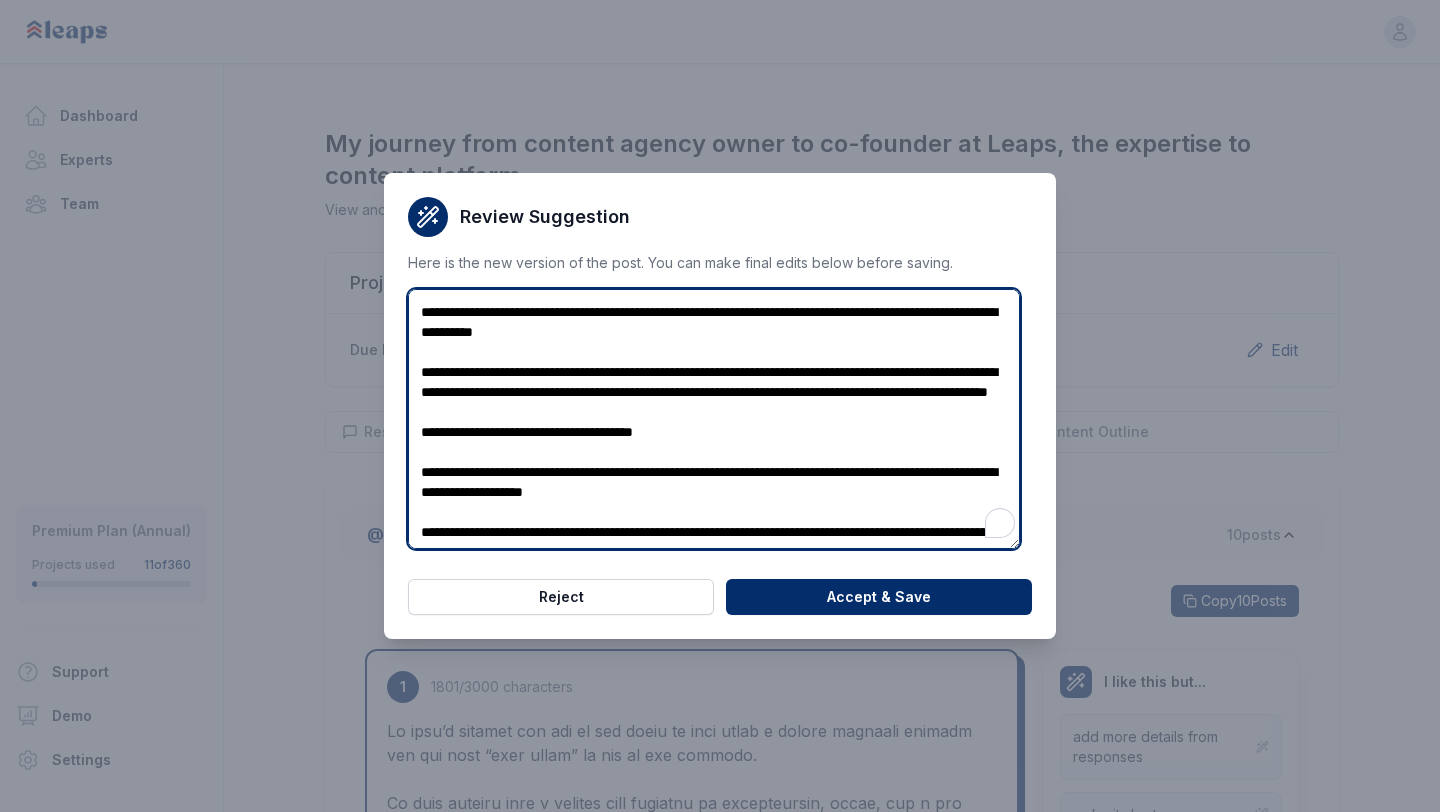 scroll, scrollTop: 76, scrollLeft: 0, axis: vertical 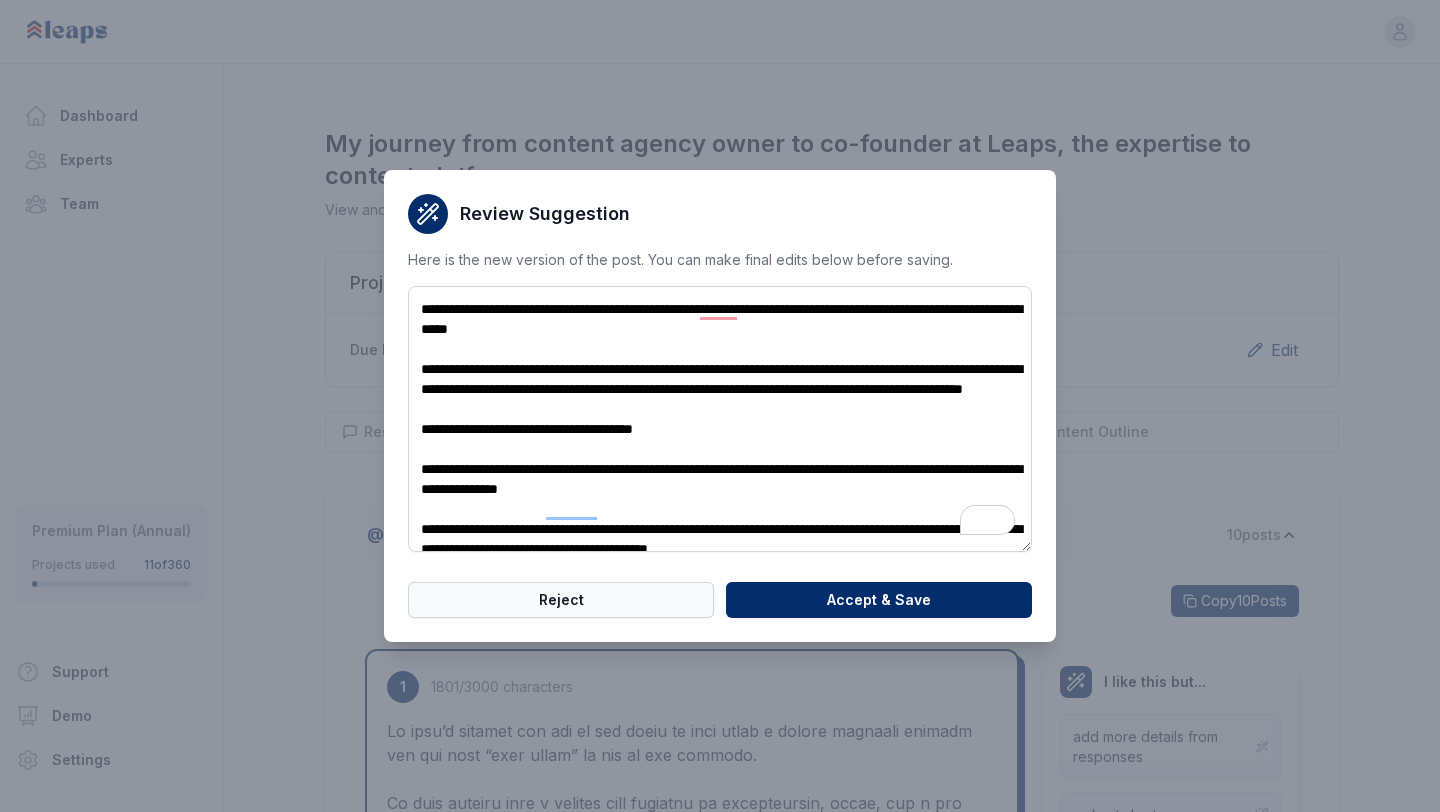 click on "Reject" at bounding box center (561, 600) 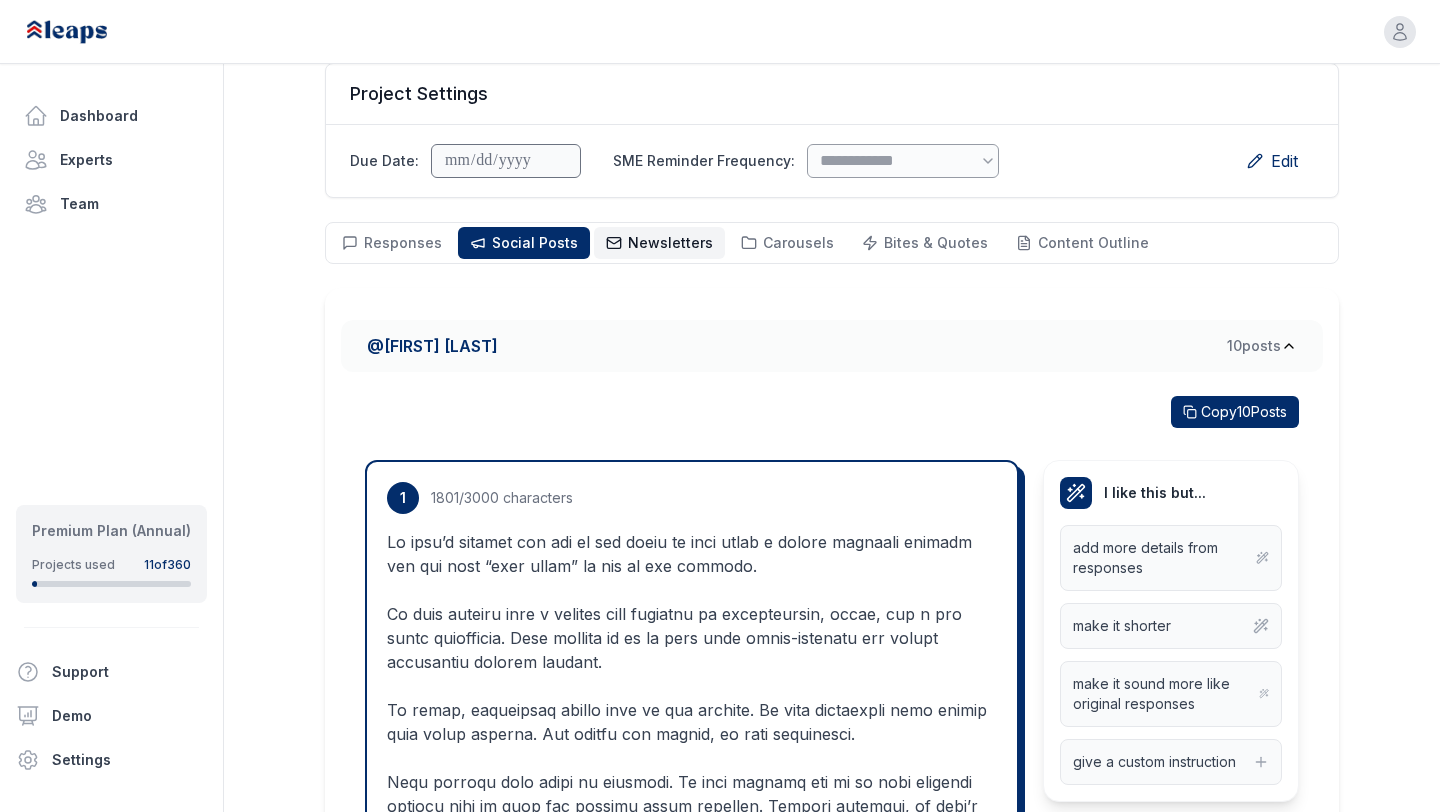 click on "Newsletters" at bounding box center (670, 242) 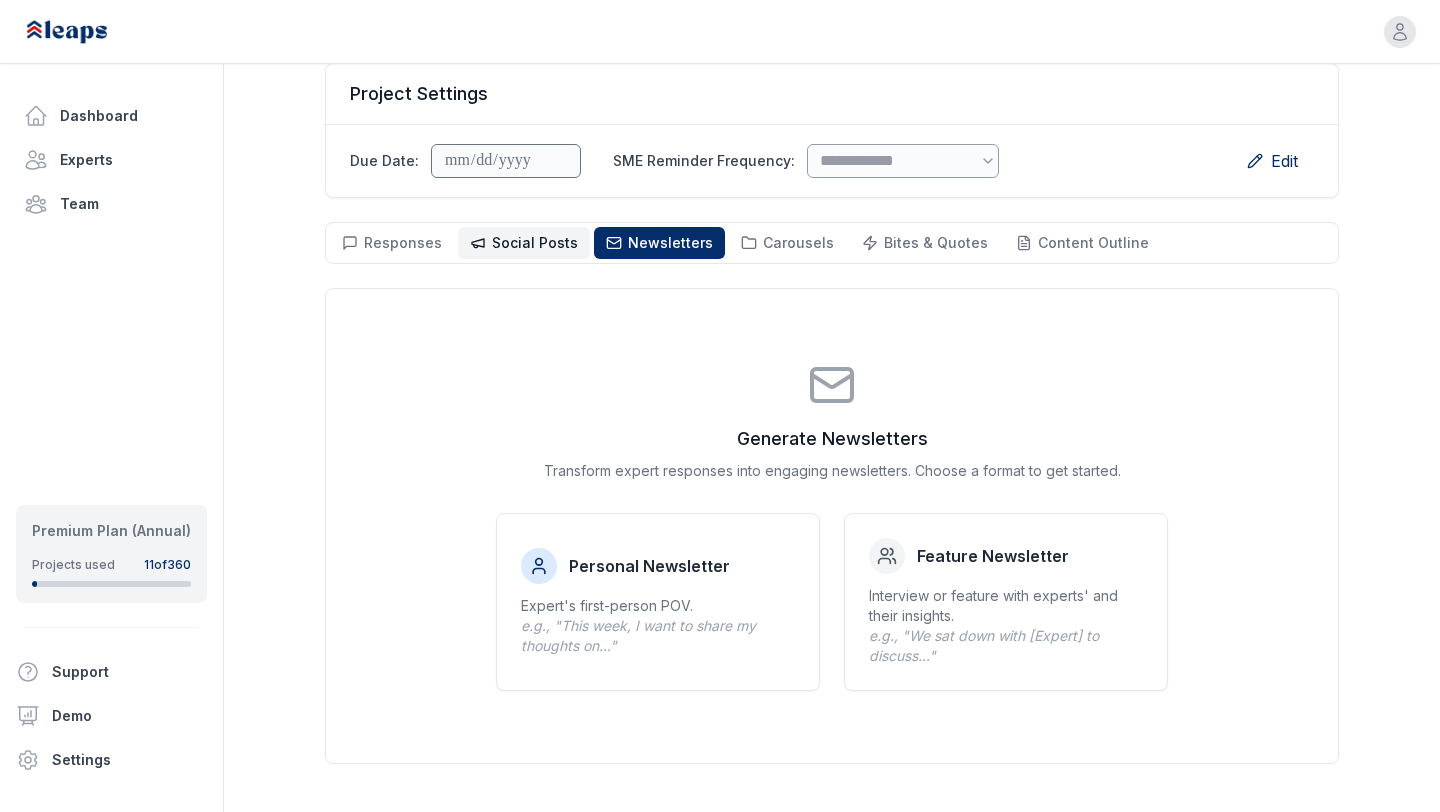 click on "My journey from content agency owner to co-founder at Leaps, the expertise to content platform View and manage expert responses and content for this project Project Settings Due Date: [DATE] SME Reminder Frequency: [DATE] [DATE] [DATE] Edit Responses Responses Social Posts Social Newsletters Newsletters Carousels Carousels Bites & Quotes Bites & Quotes Content Outline Outline Generate Newsletters Transform expert responses into engaging newsletters. Choose a format to get started. Personal Newsletter Expert's first-person POV. e.g., "This week, I want to share my thoughts on..." Feature Newsletter Interview or feature with experts' and their insights. e.g., "We sat down with [EXPERT] to discuss..."" at bounding box center [832, 351] 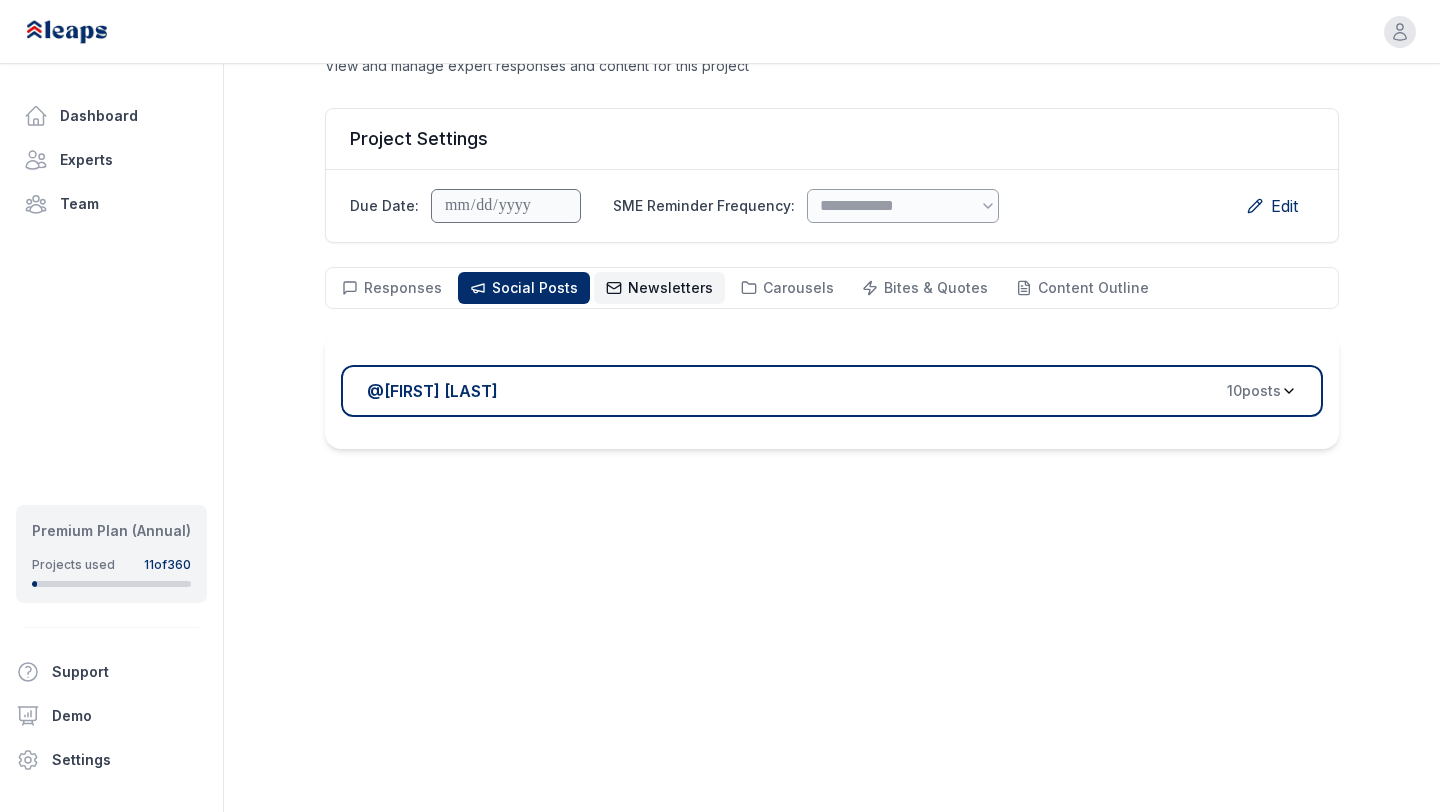 click on "Newsletters Newsletters" at bounding box center (670, 288) 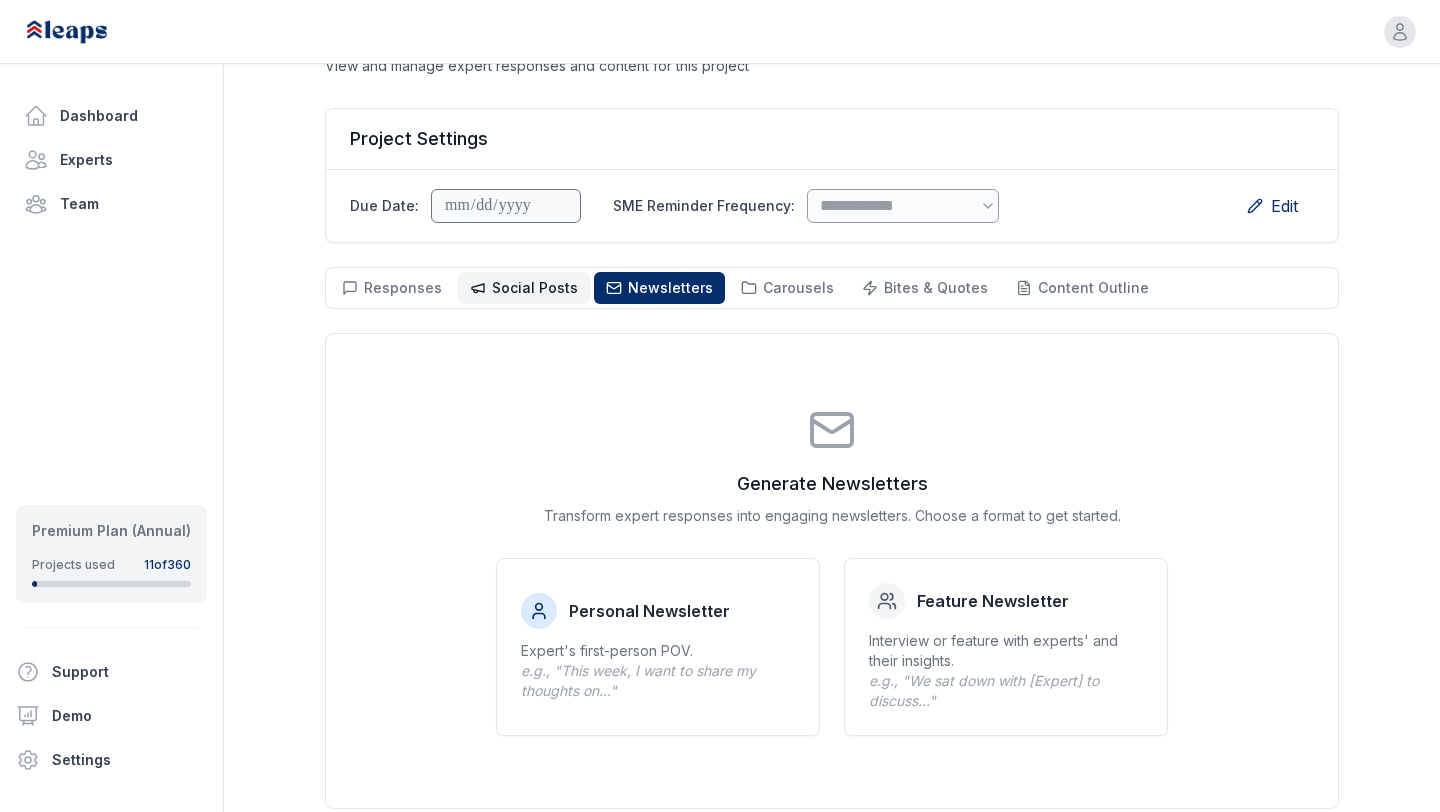 click on "Social Posts" at bounding box center [535, 287] 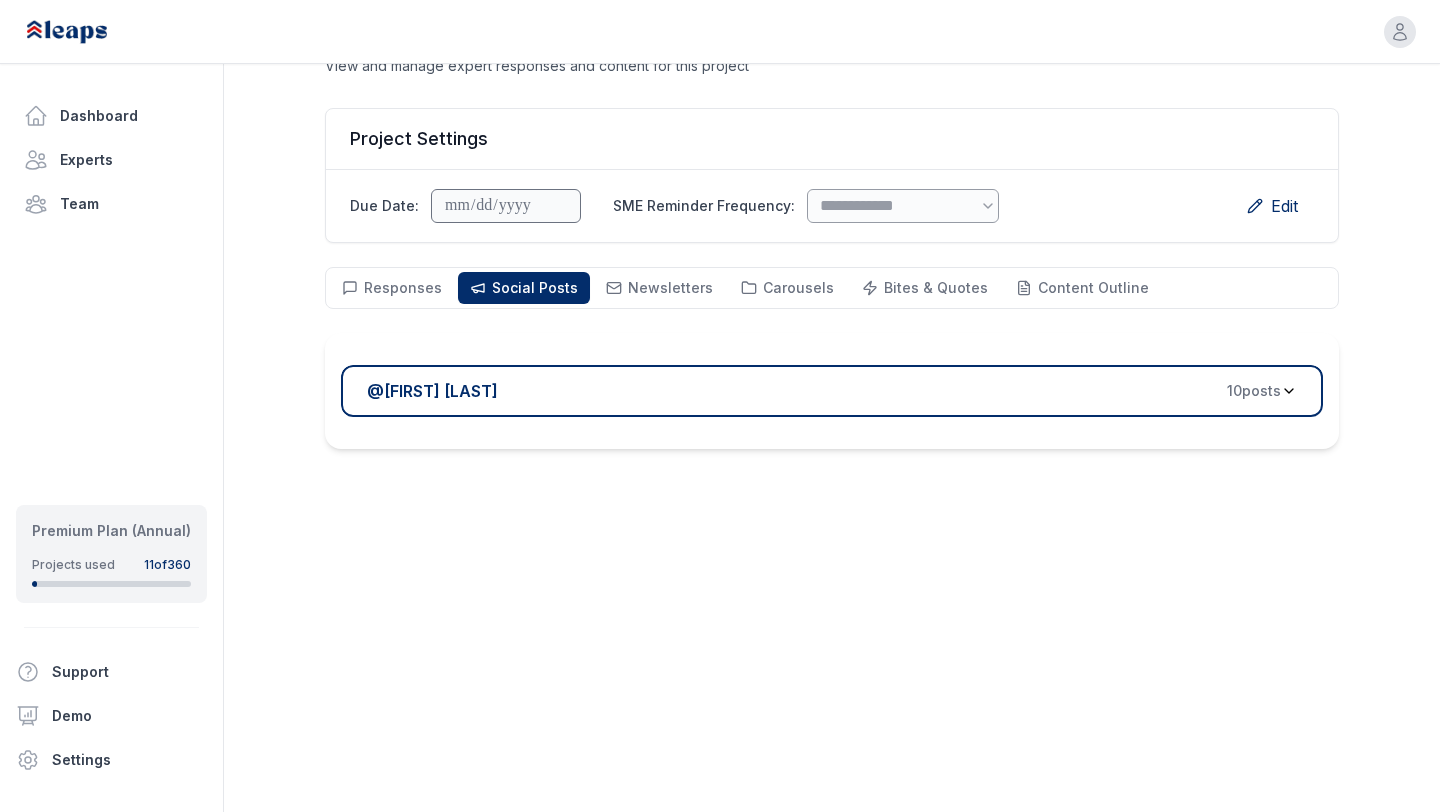 click on "@ [USERNAME] 10  post s" at bounding box center (824, 391) 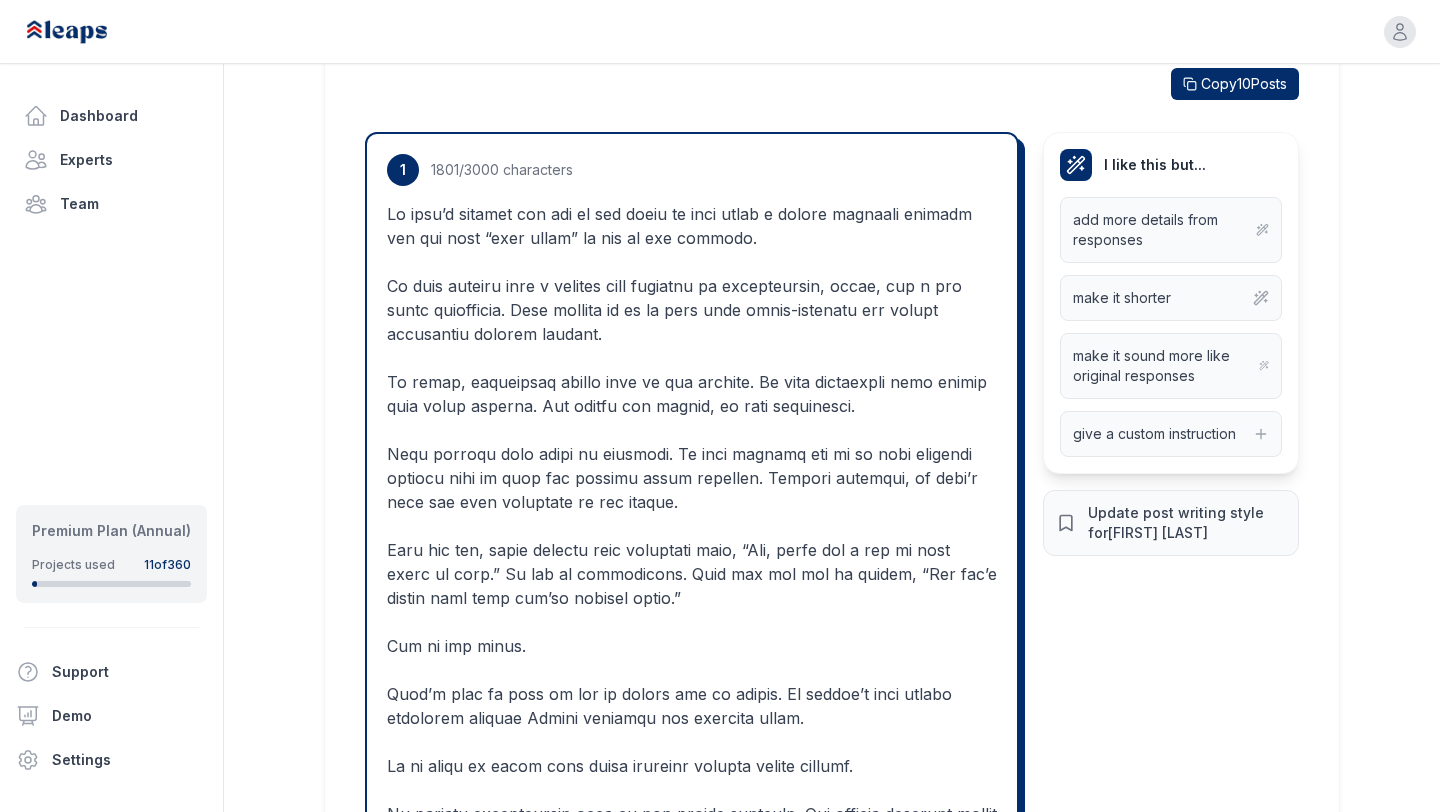 type 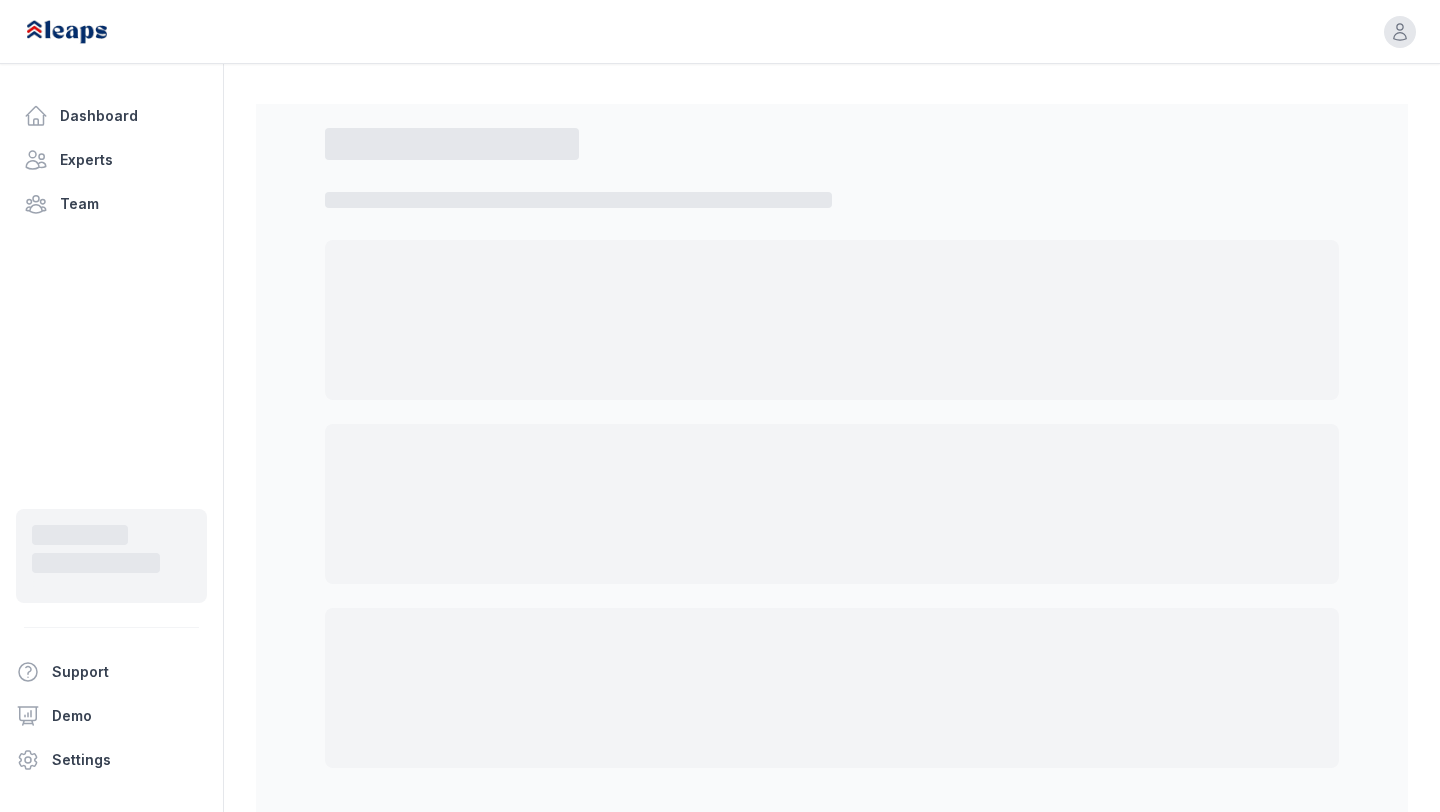 scroll, scrollTop: 144, scrollLeft: 0, axis: vertical 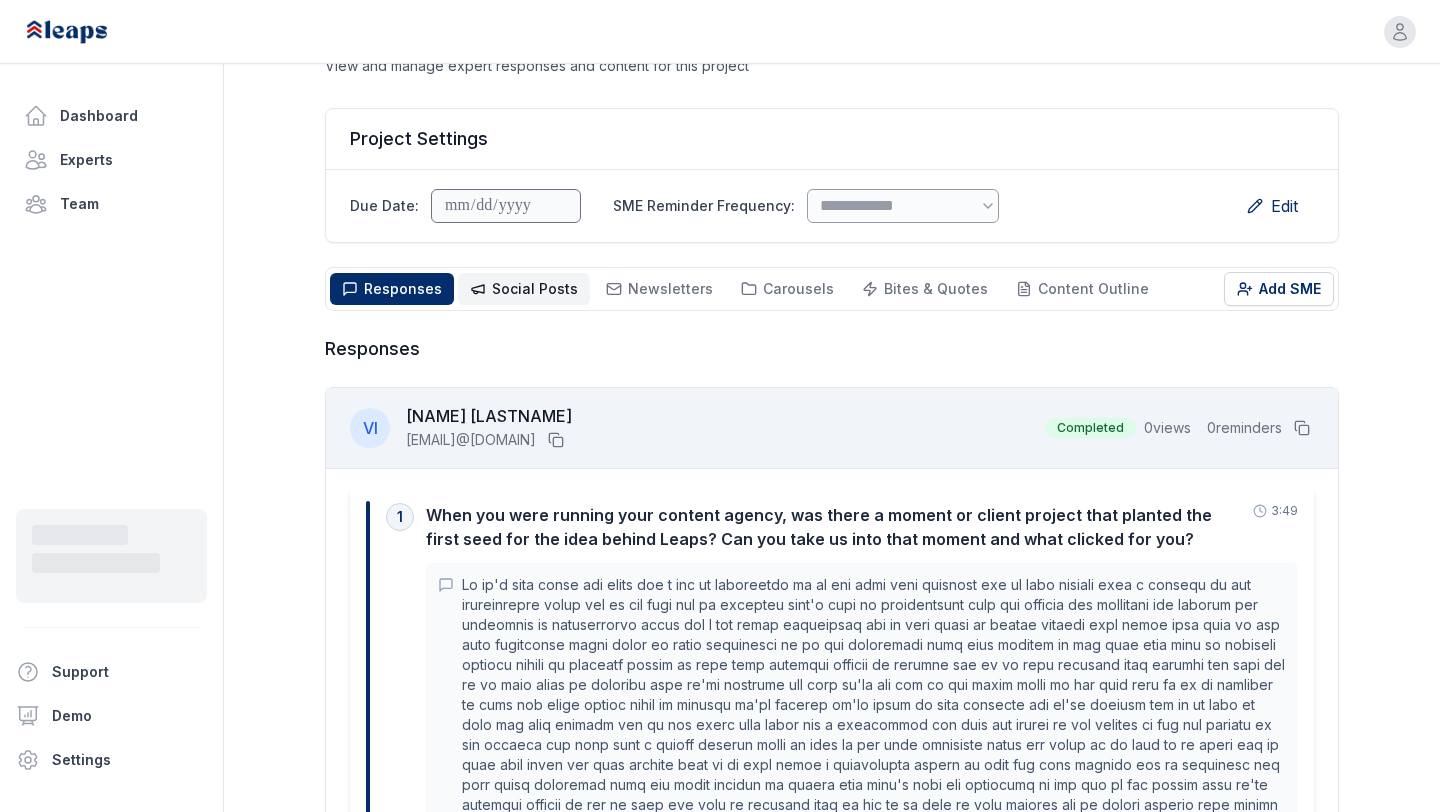 click on "Social Posts" at bounding box center (535, 288) 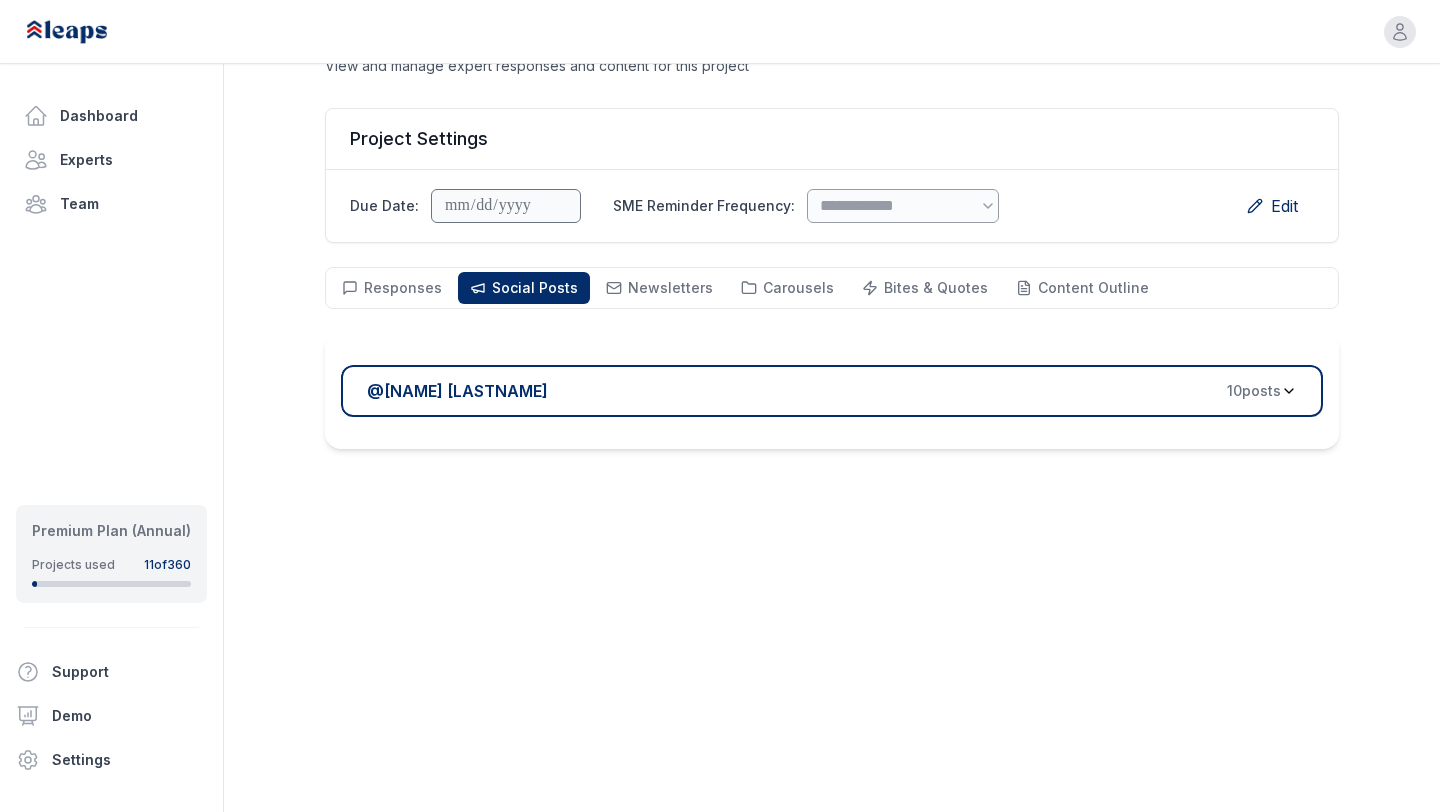 click on "@ [NAME] [LASTNAME] 10 post s" at bounding box center (832, 391) 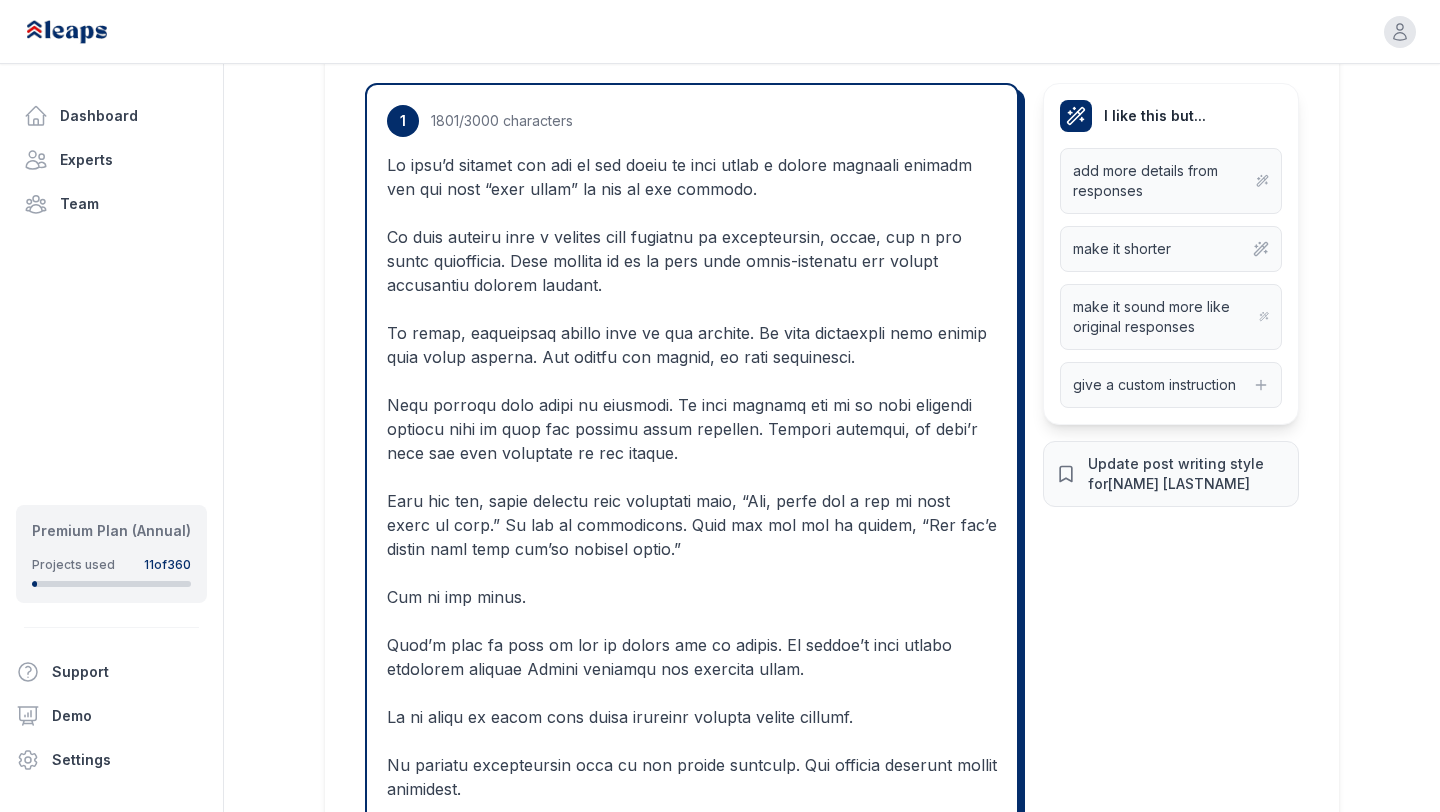 scroll, scrollTop: 562, scrollLeft: 0, axis: vertical 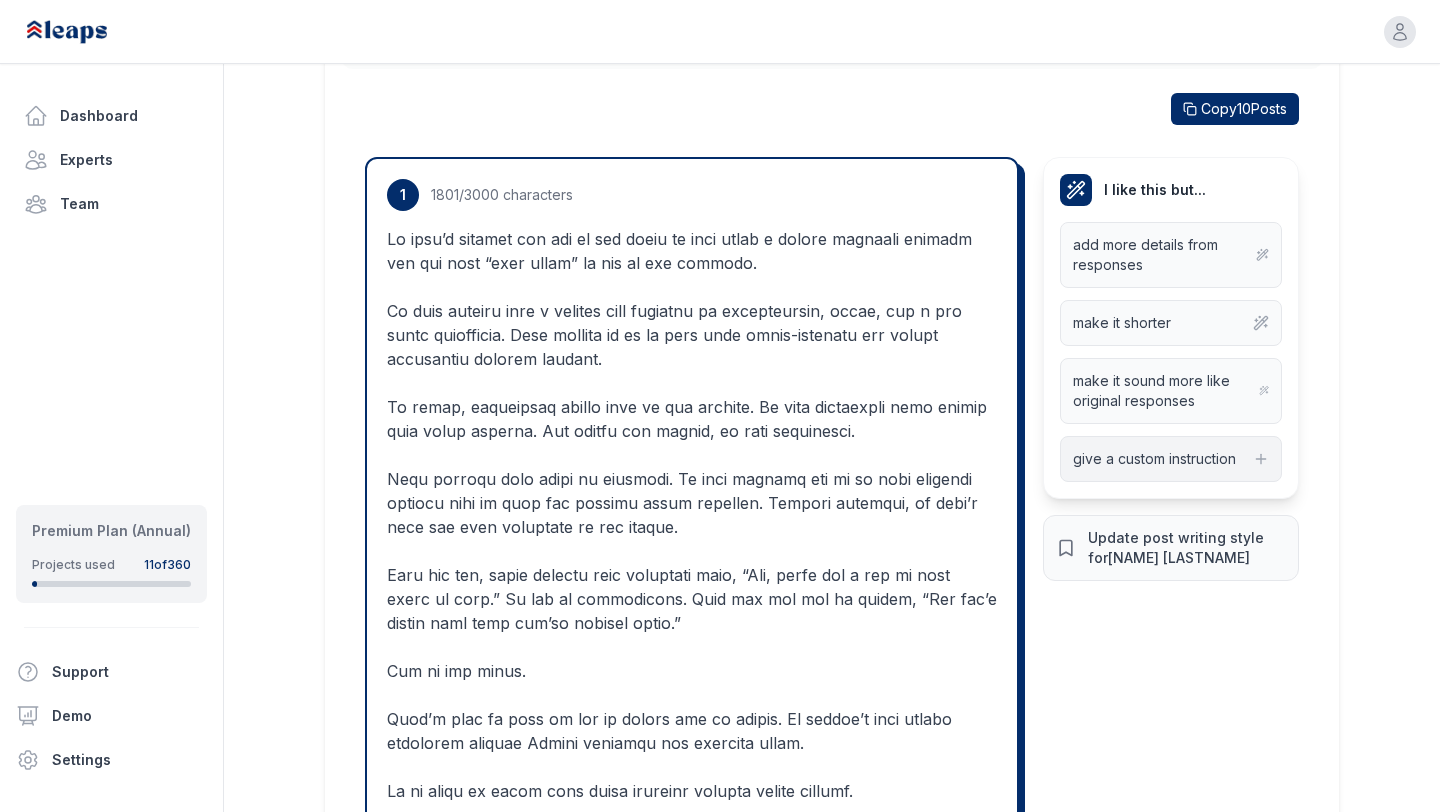 click on "give a custom instruction" at bounding box center (1154, 459) 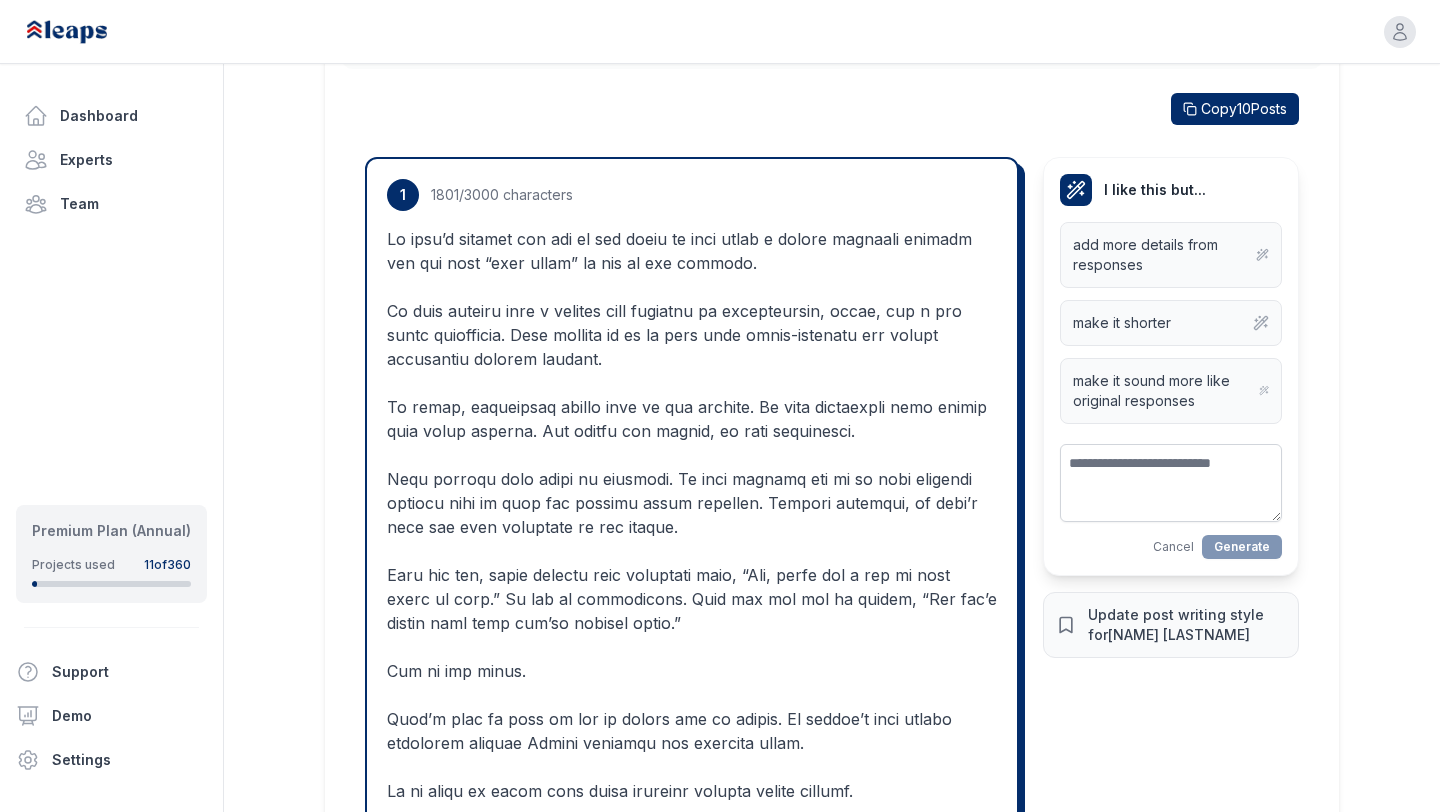 click at bounding box center (692, 767) 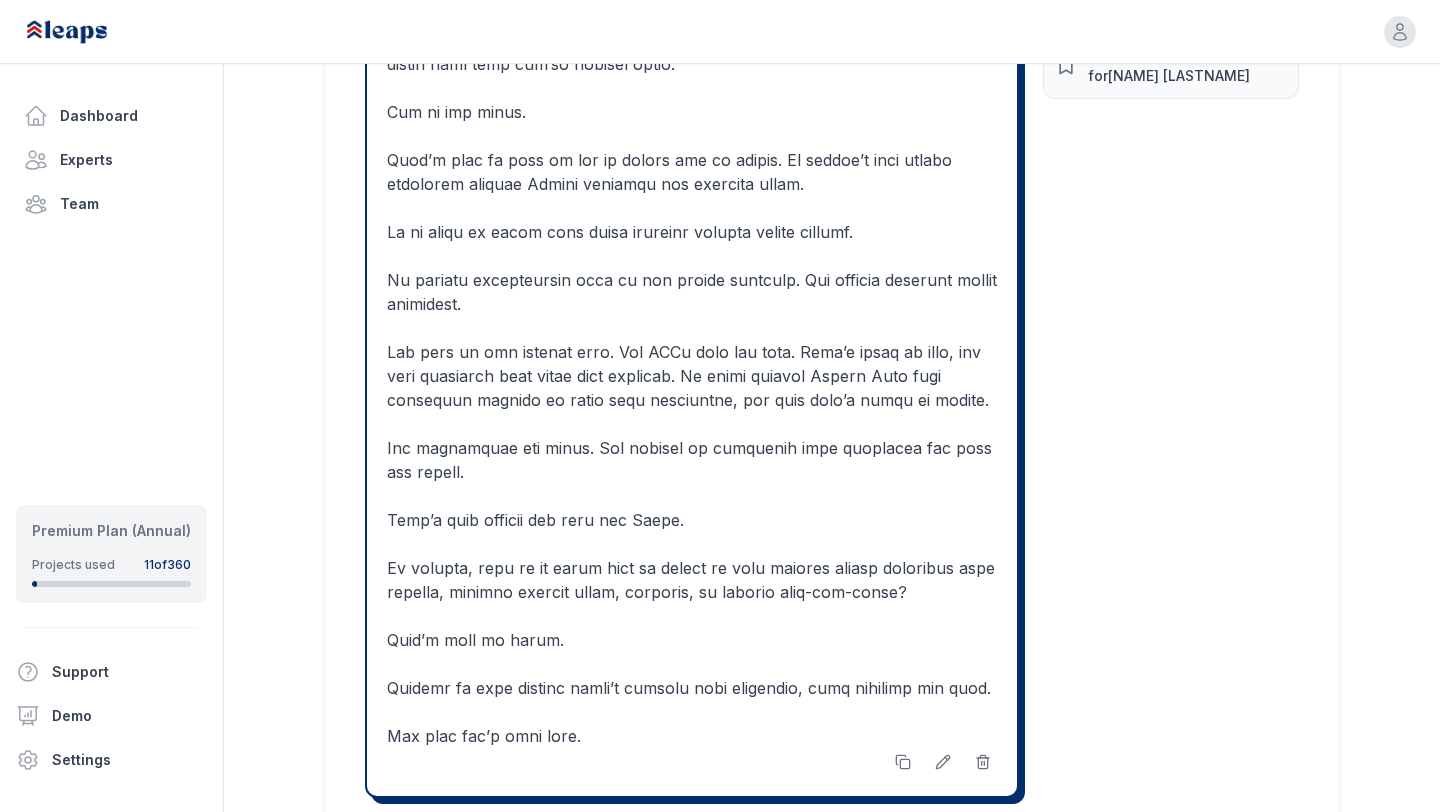 scroll, scrollTop: 1144, scrollLeft: 0, axis: vertical 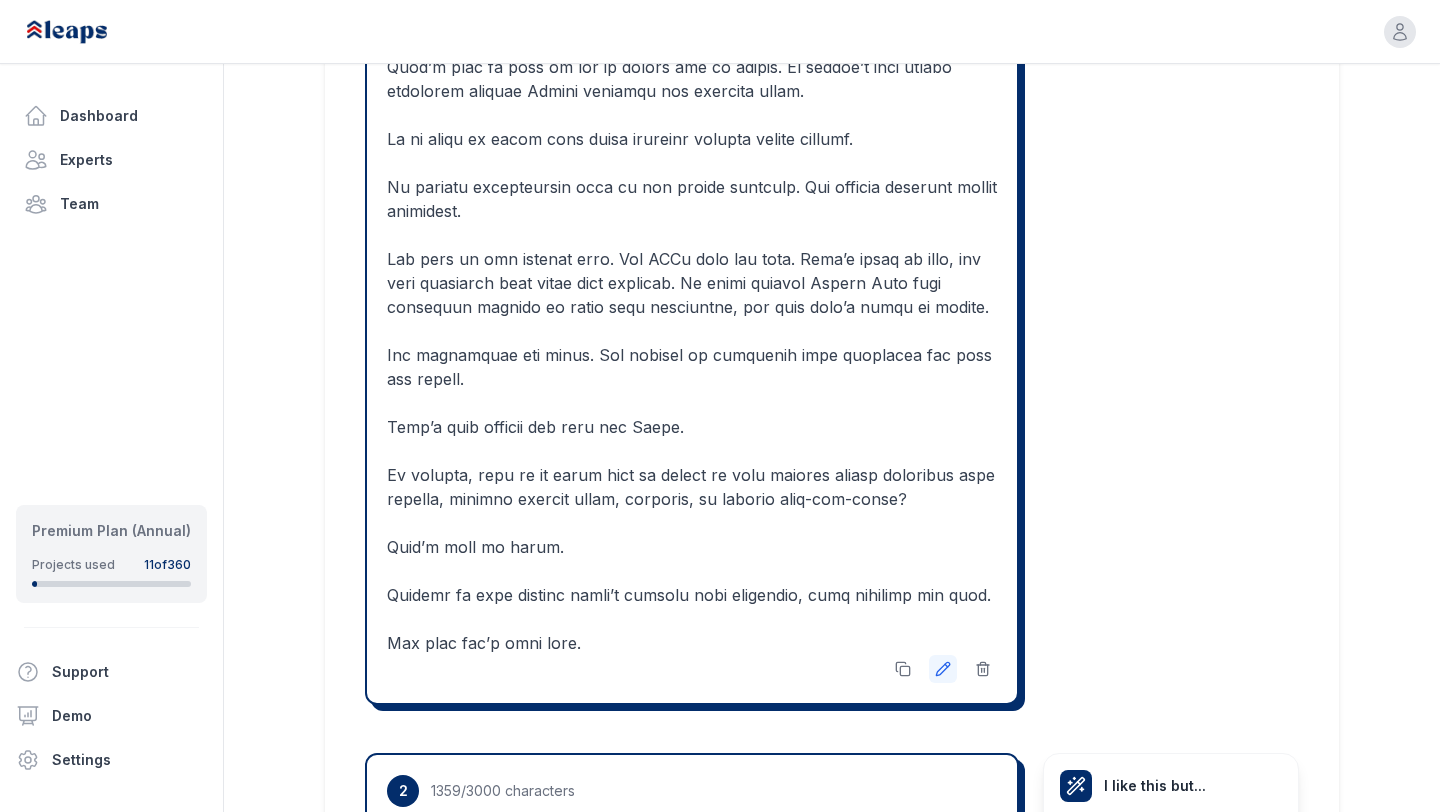 click 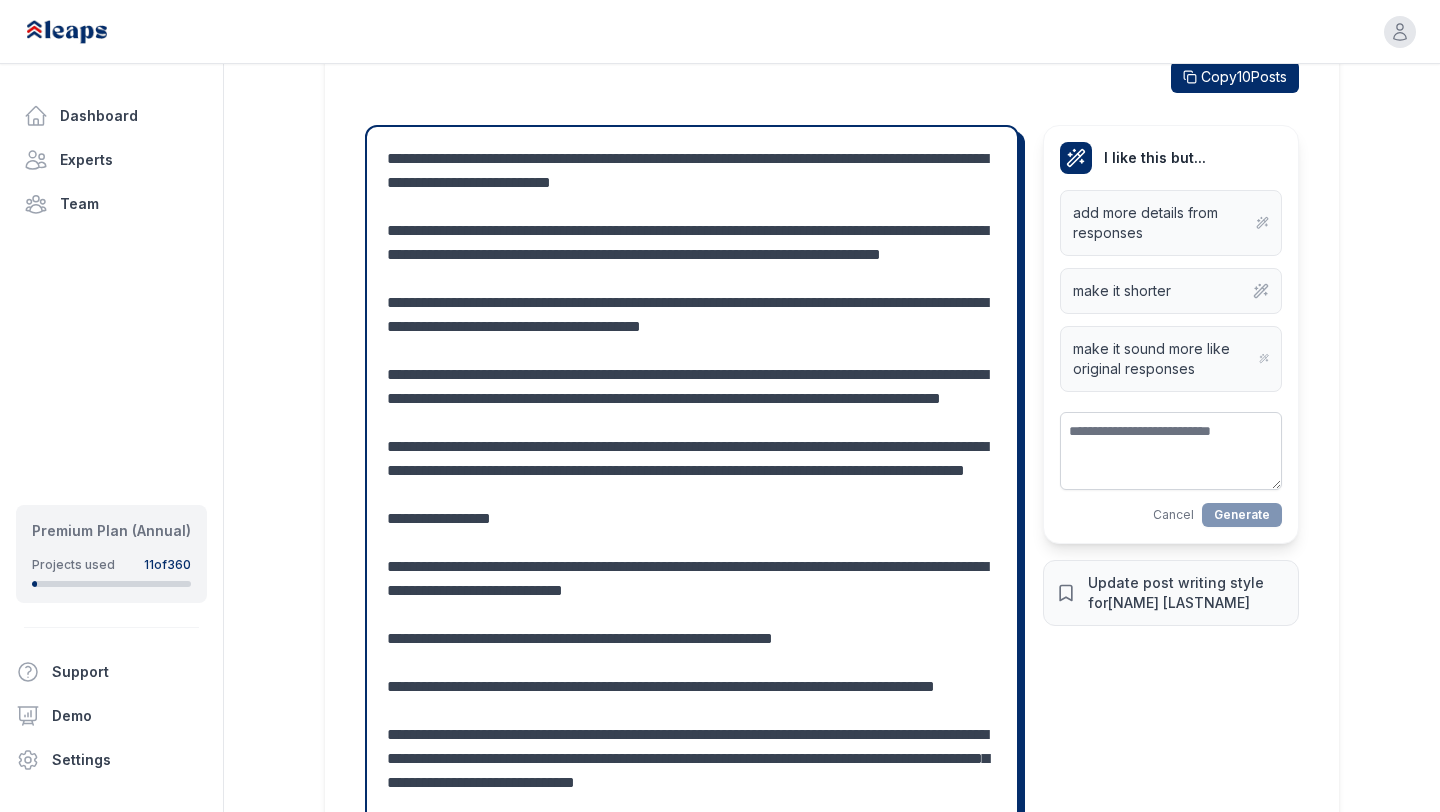 scroll, scrollTop: 511, scrollLeft: 0, axis: vertical 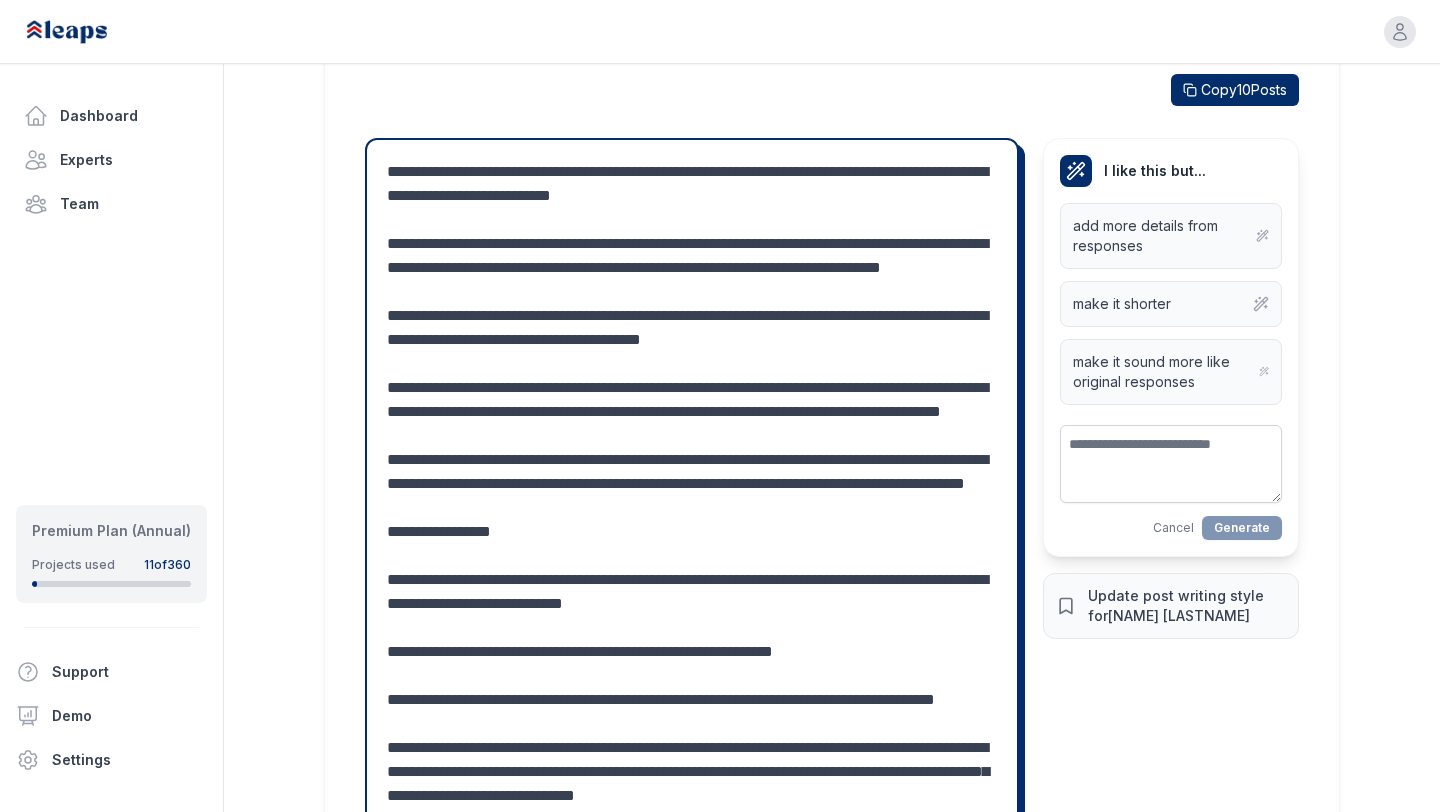 click at bounding box center (692, 700) 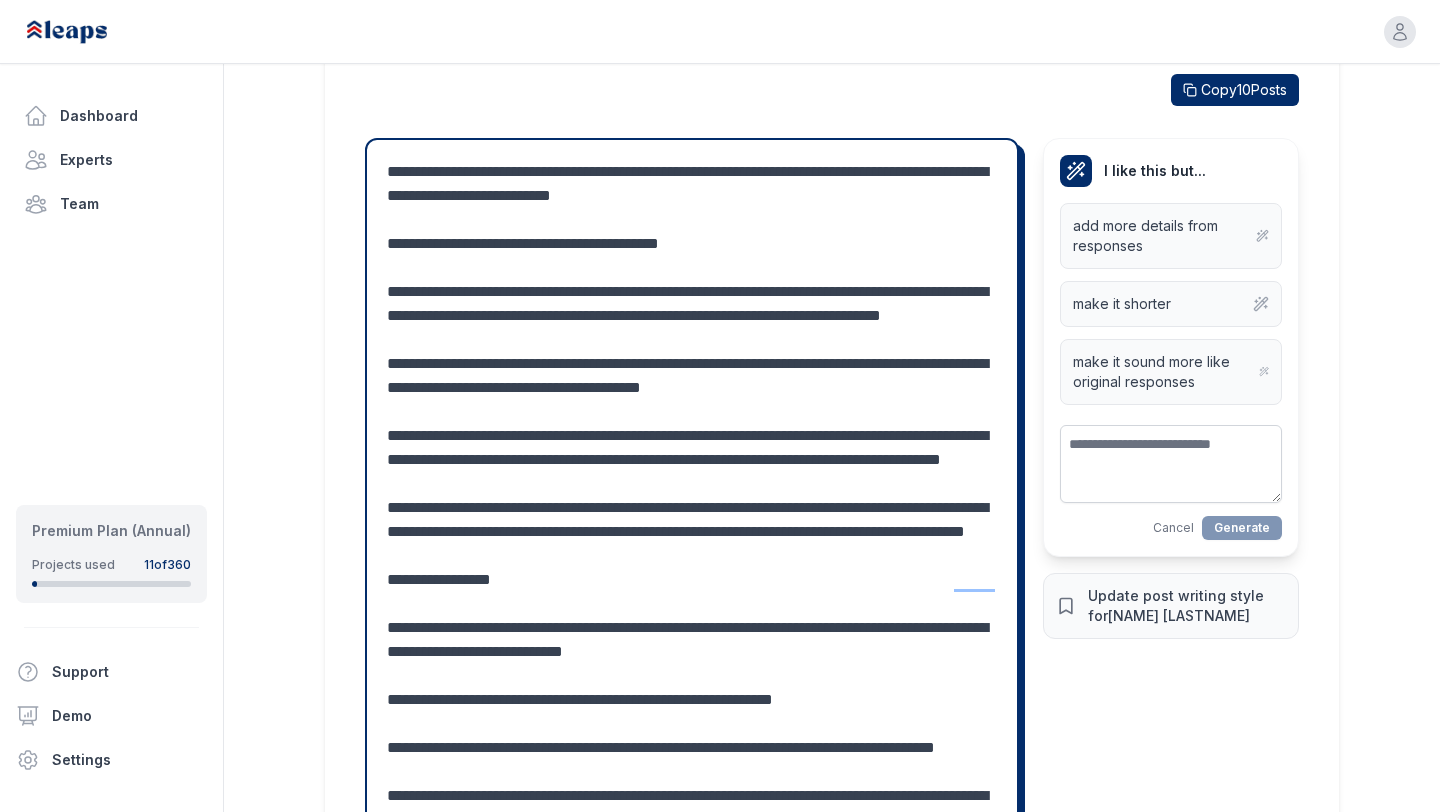 click at bounding box center (692, 724) 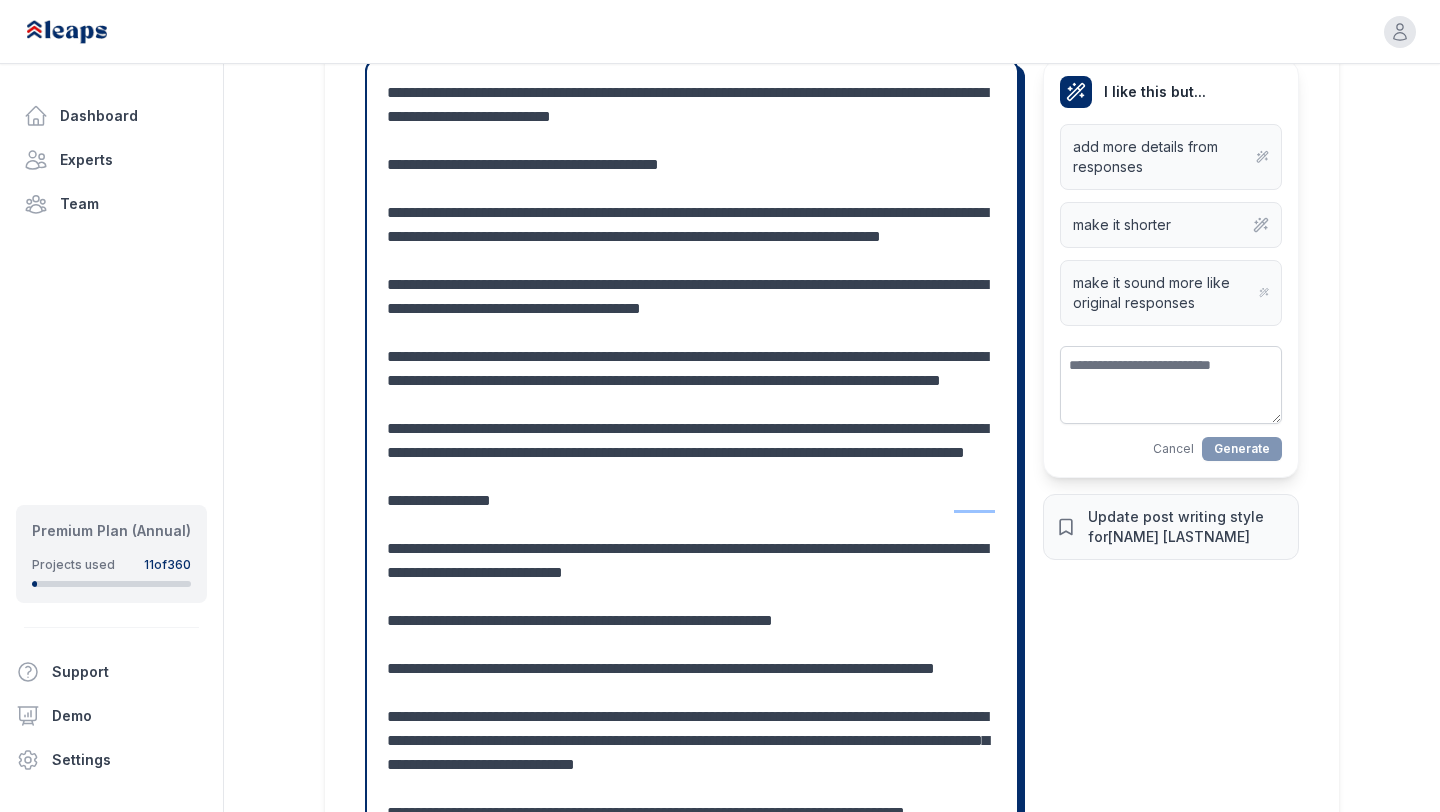 scroll, scrollTop: 602, scrollLeft: 0, axis: vertical 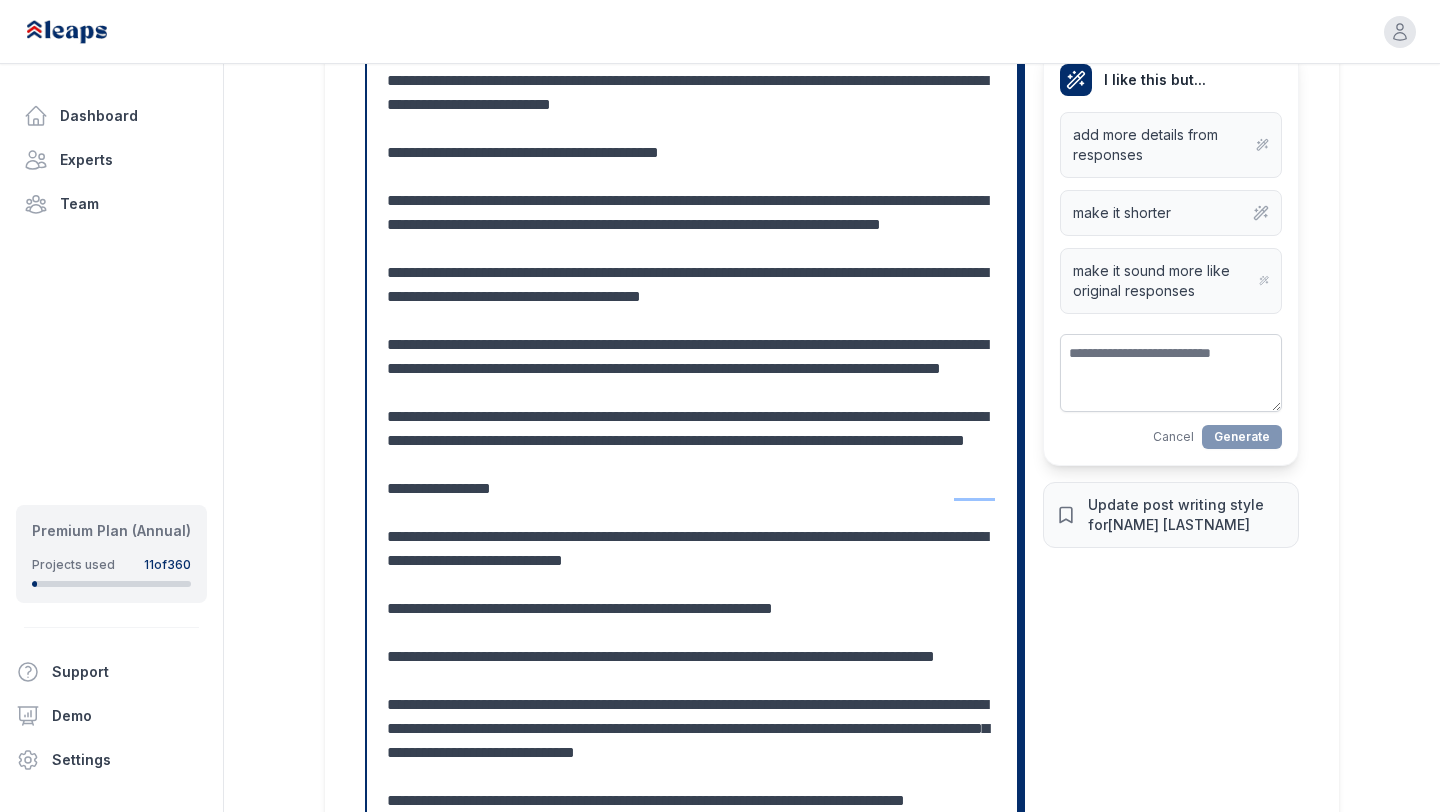 click at bounding box center [692, 633] 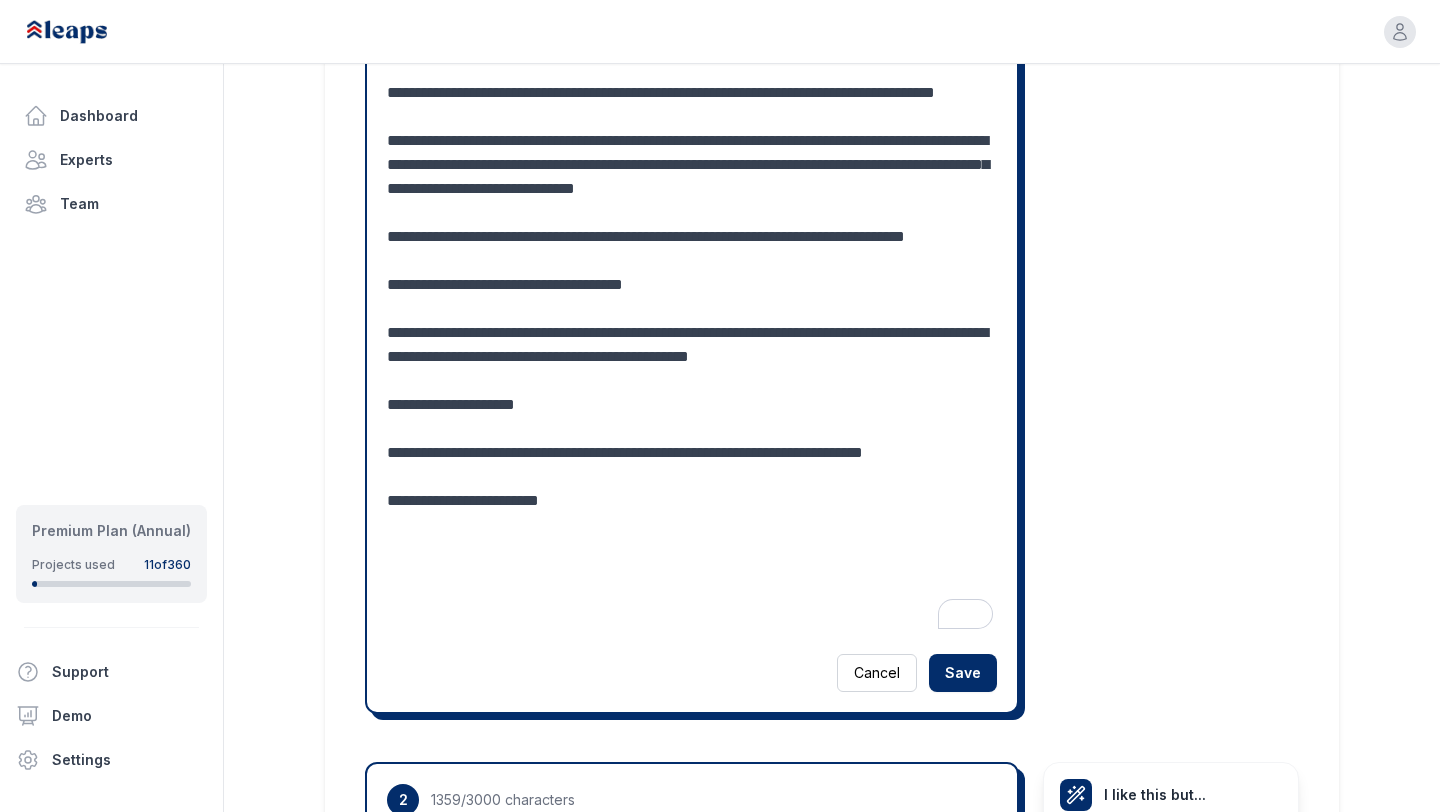 scroll, scrollTop: 1408, scrollLeft: 0, axis: vertical 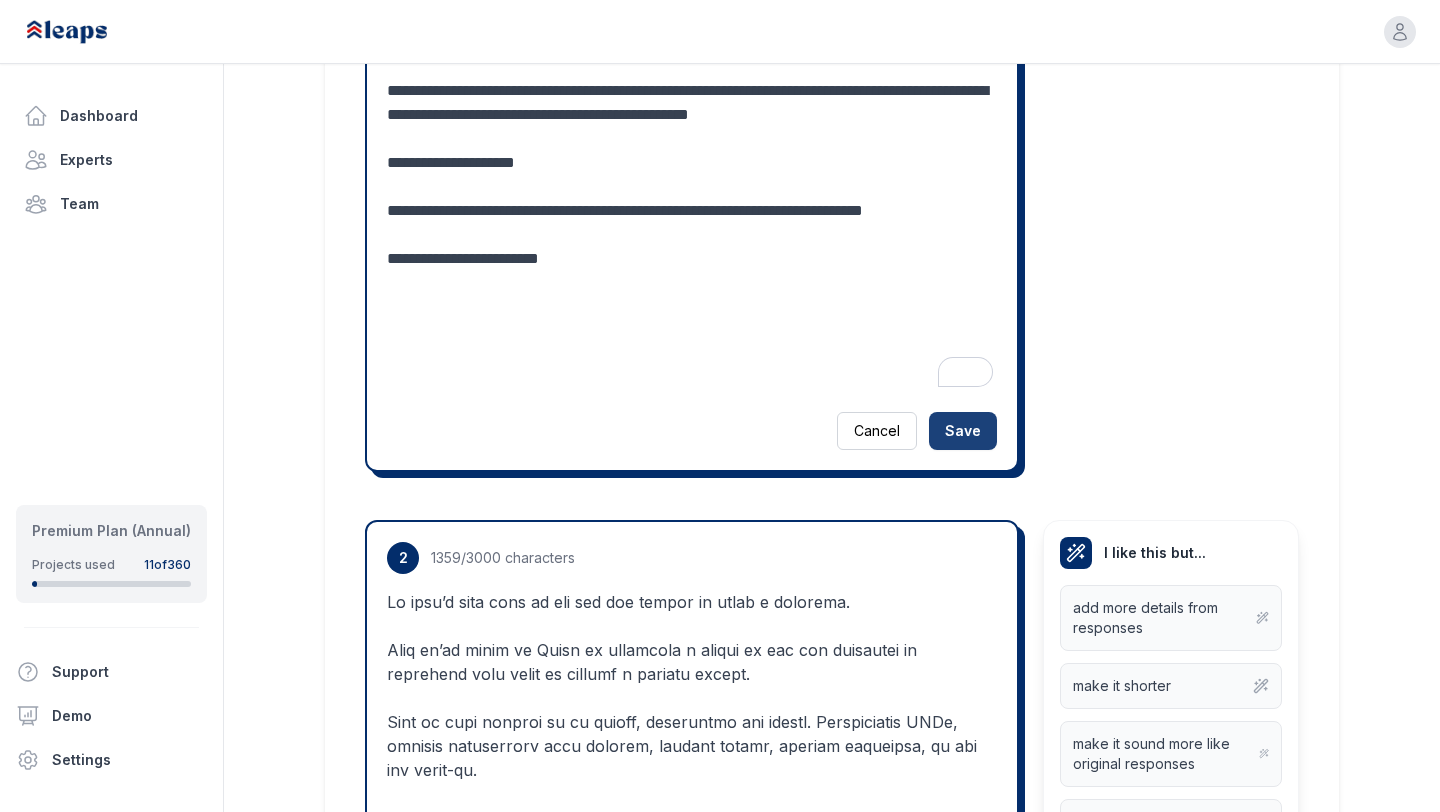 type on "**********" 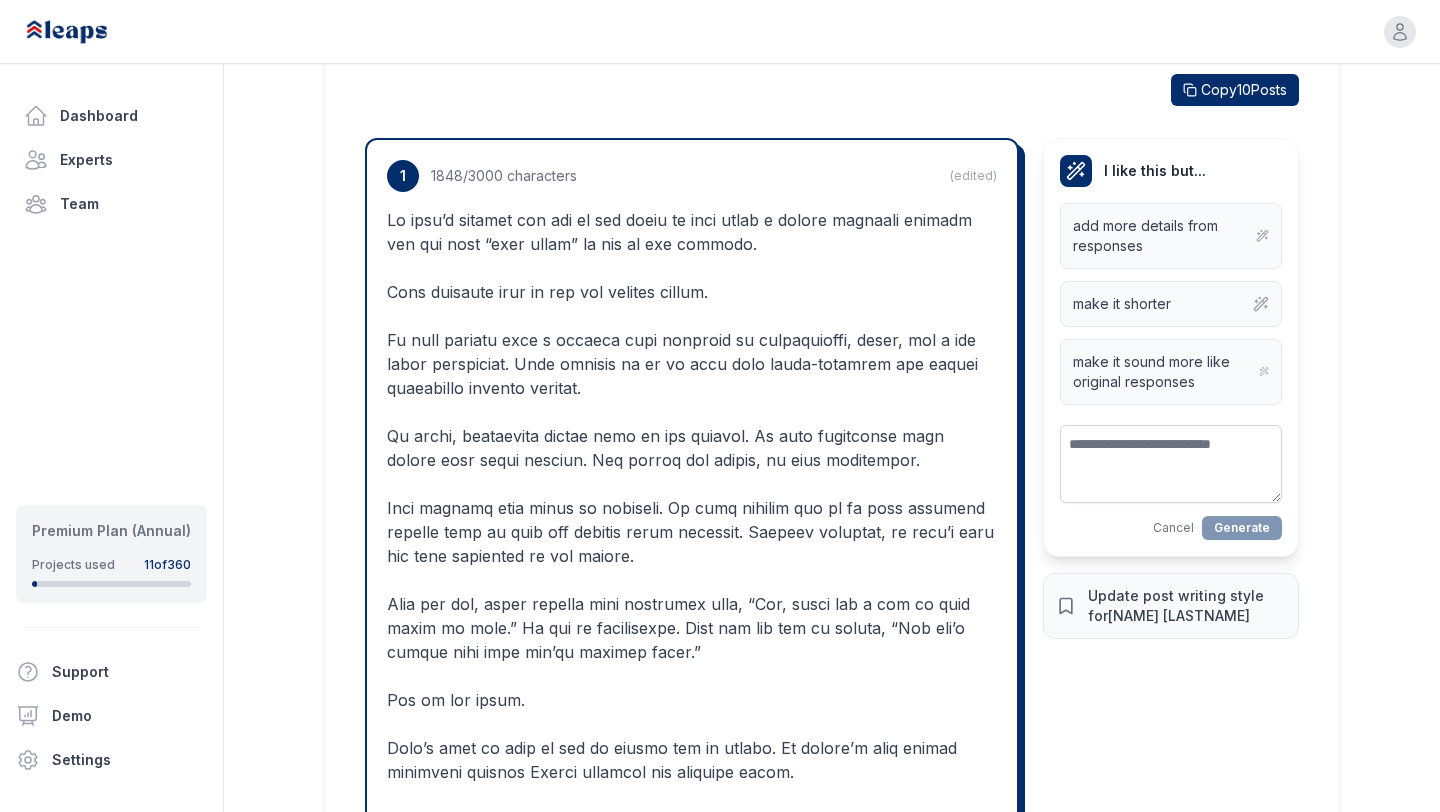 scroll, scrollTop: 573, scrollLeft: 0, axis: vertical 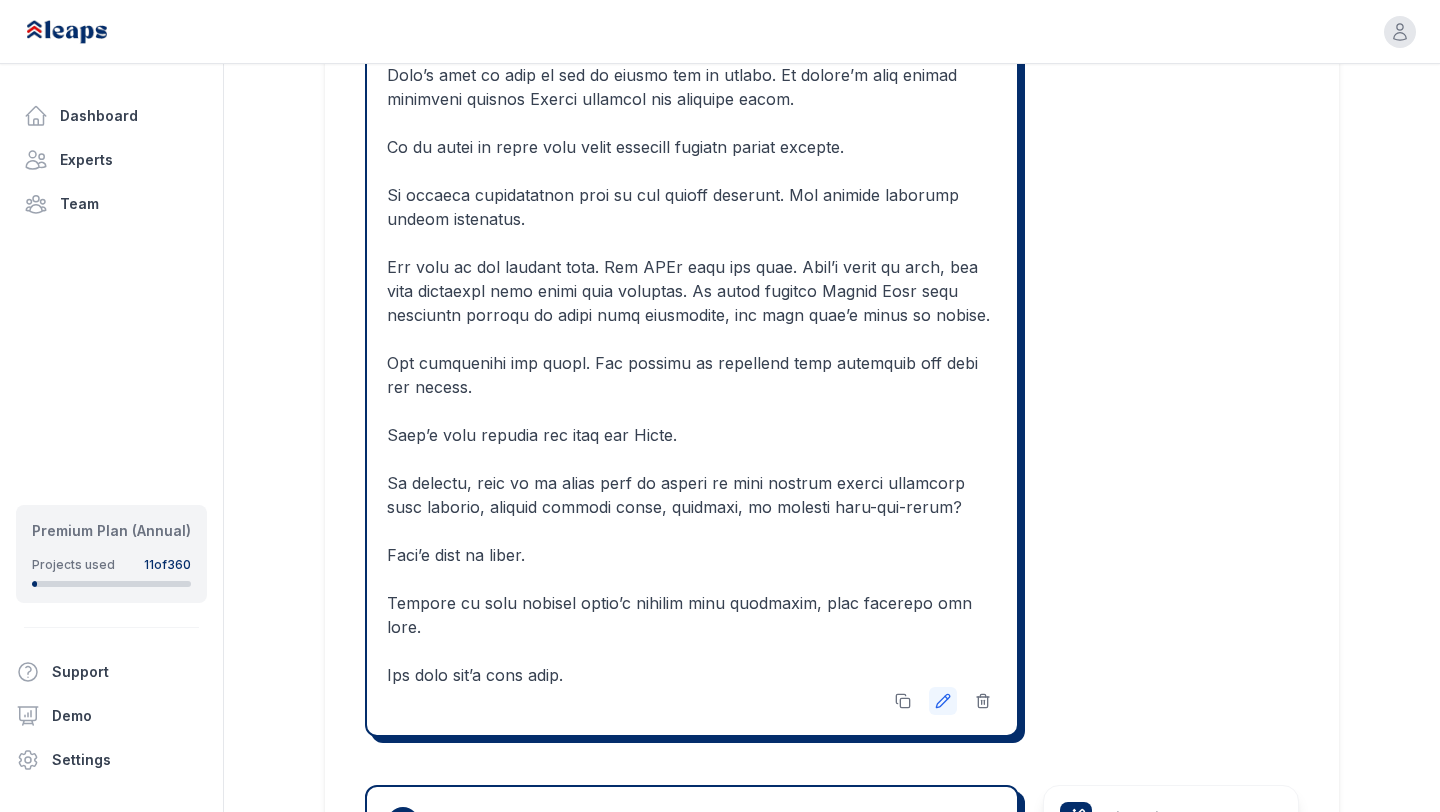 click 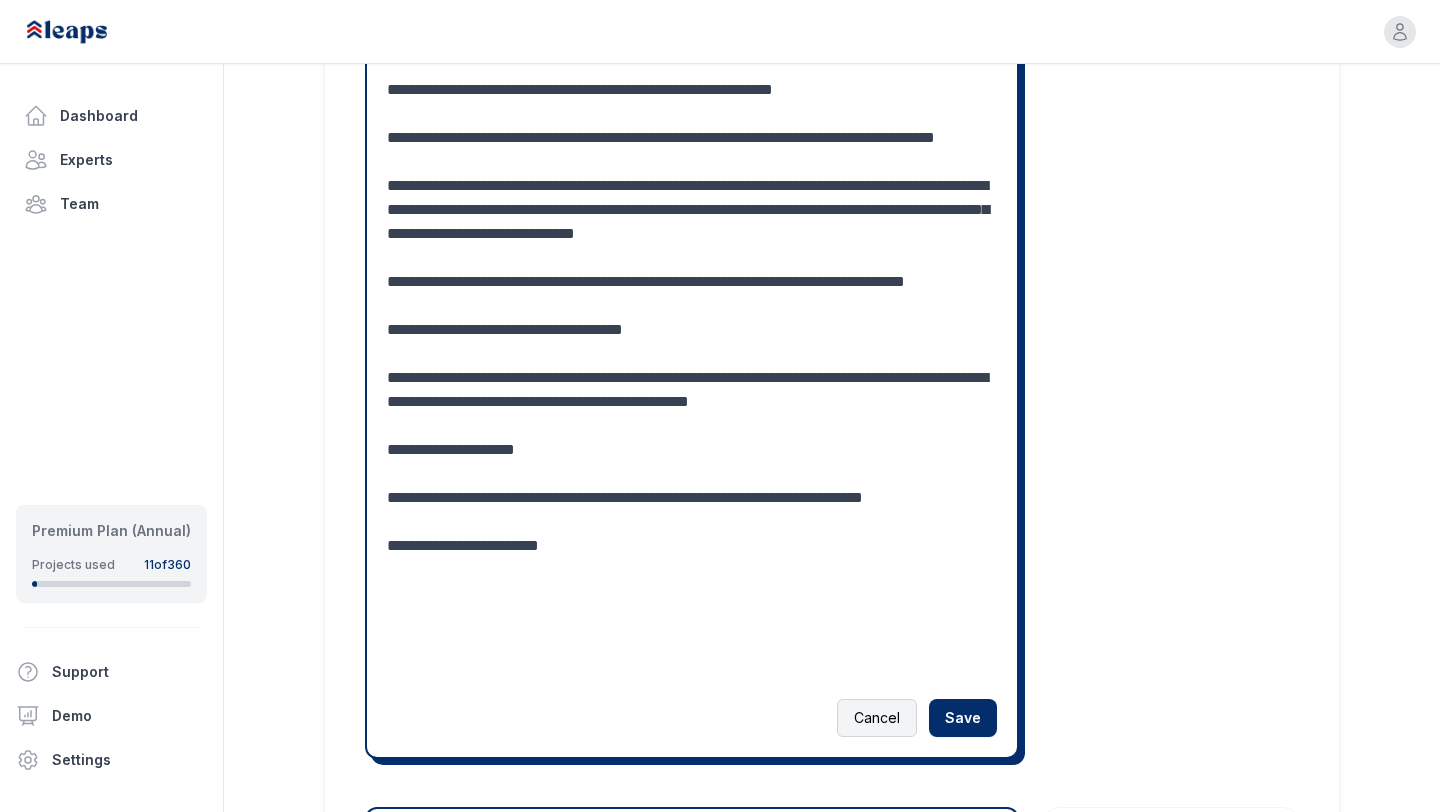 click on "Cancel" at bounding box center (877, 718) 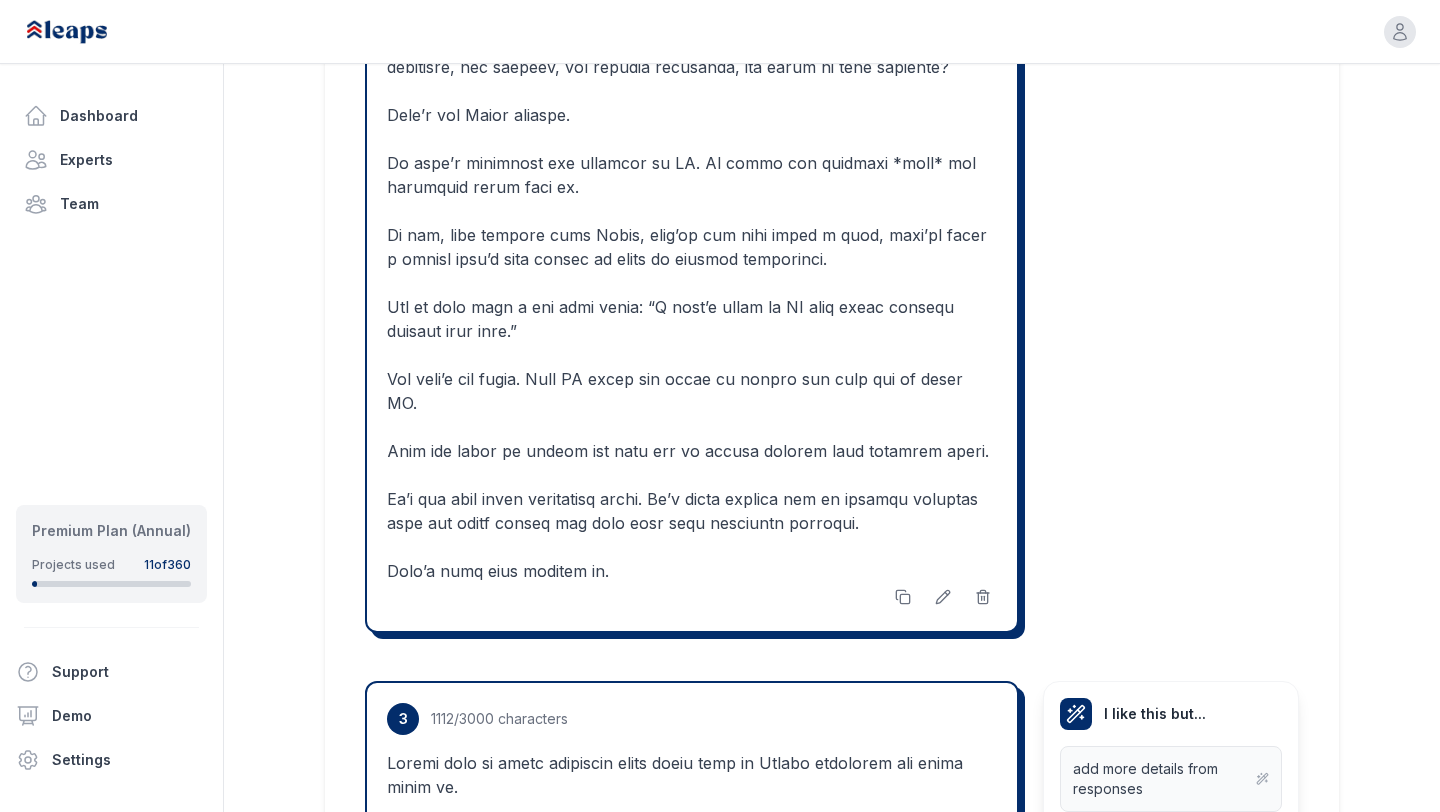scroll, scrollTop: 2444, scrollLeft: 0, axis: vertical 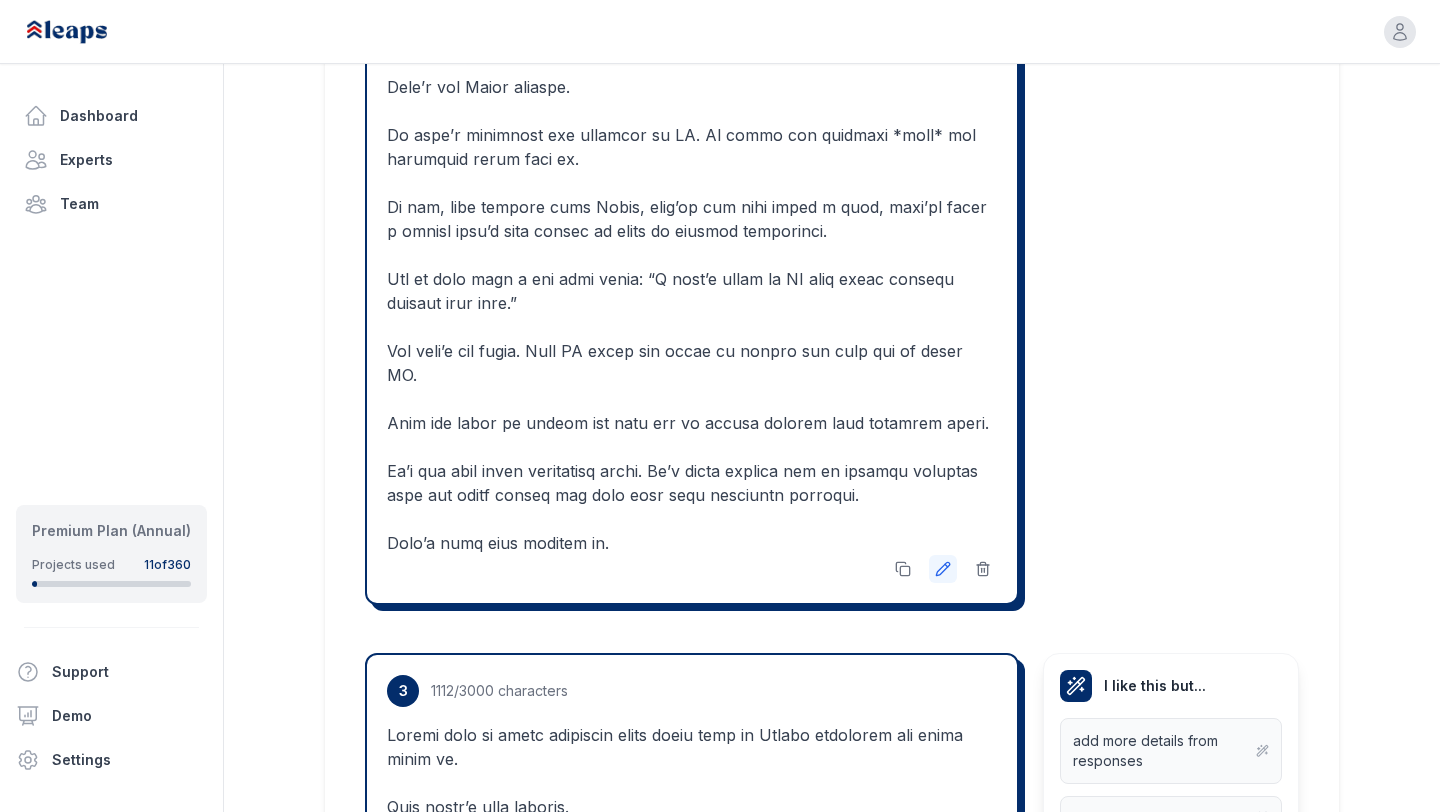 click 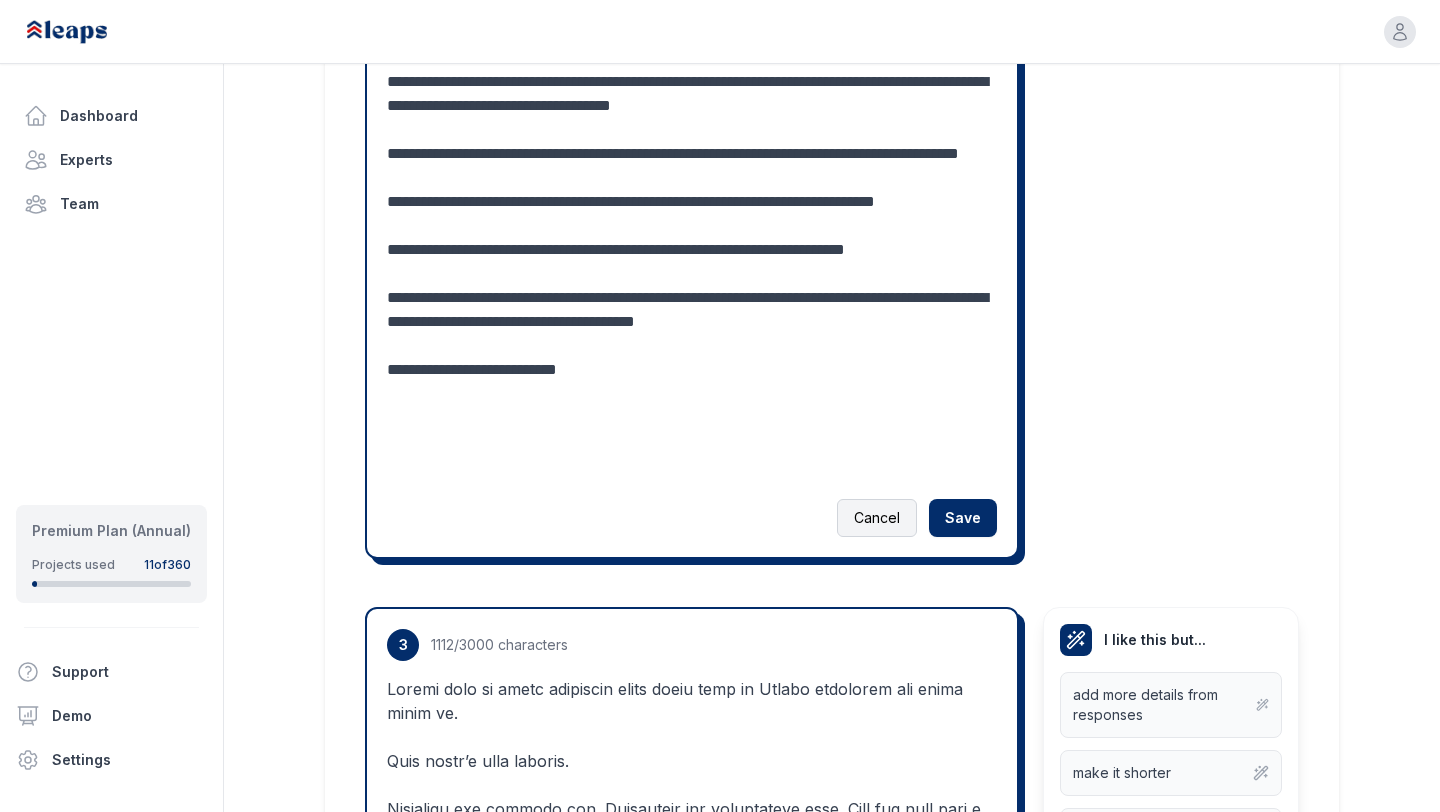click on "Cancel" at bounding box center [877, 518] 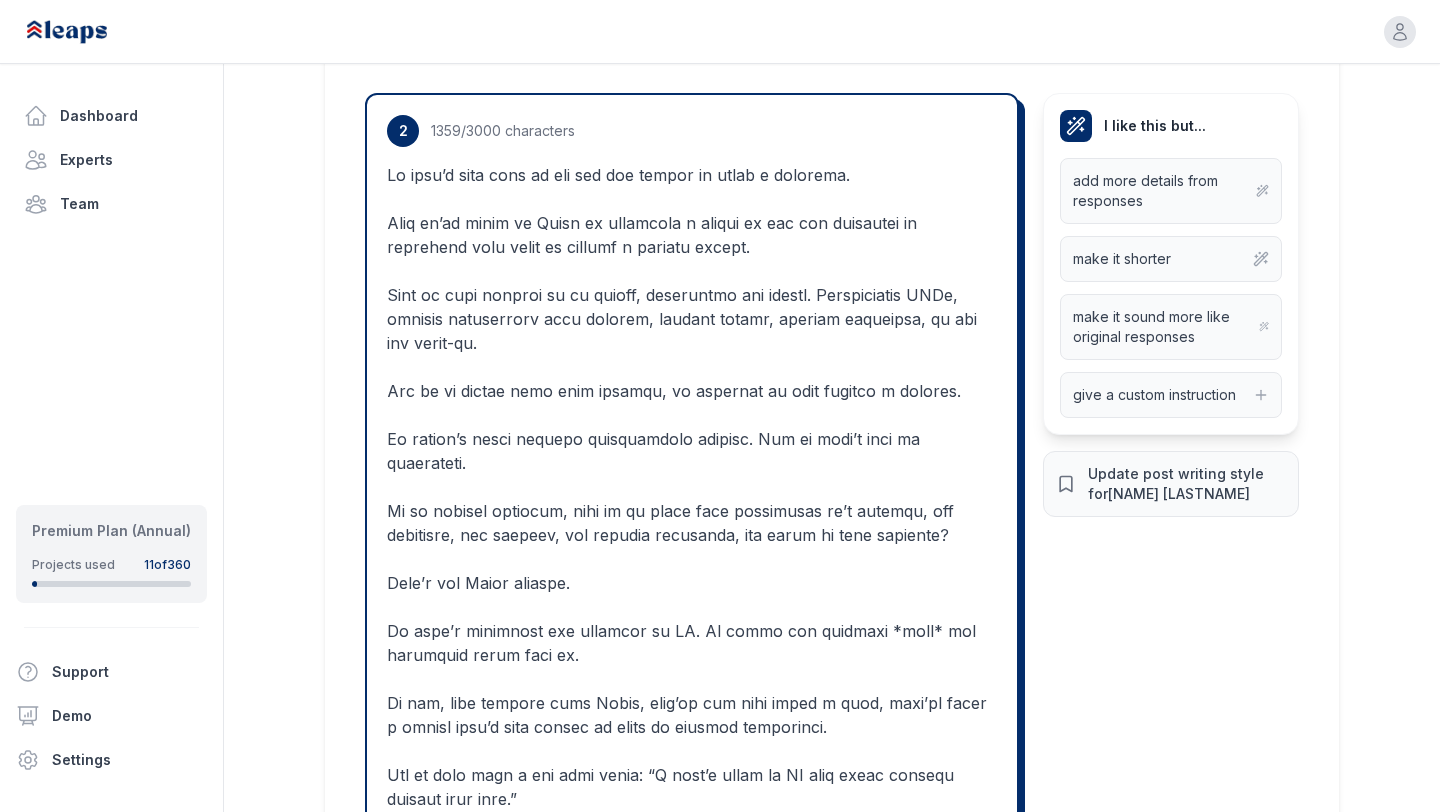 scroll, scrollTop: 1956, scrollLeft: 0, axis: vertical 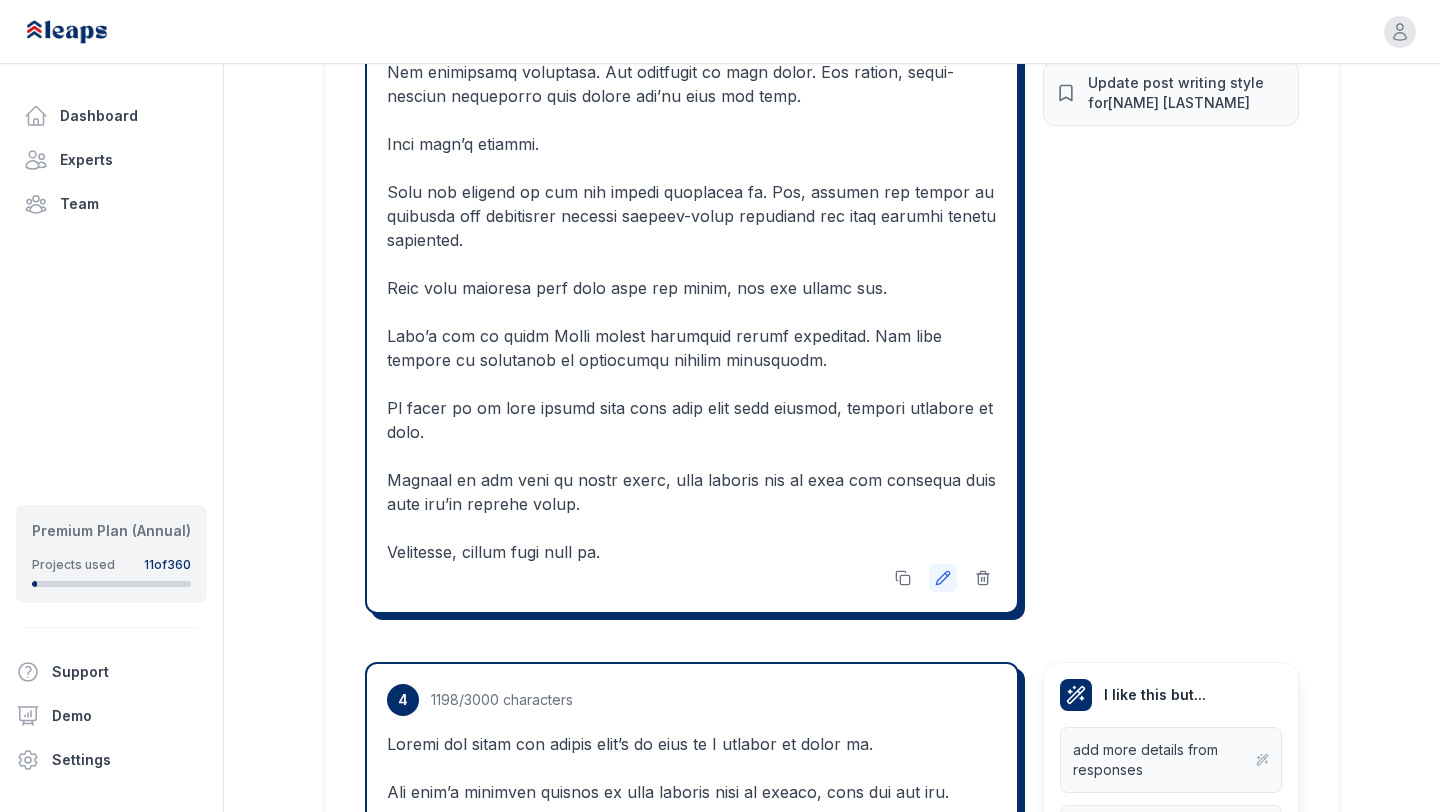 click 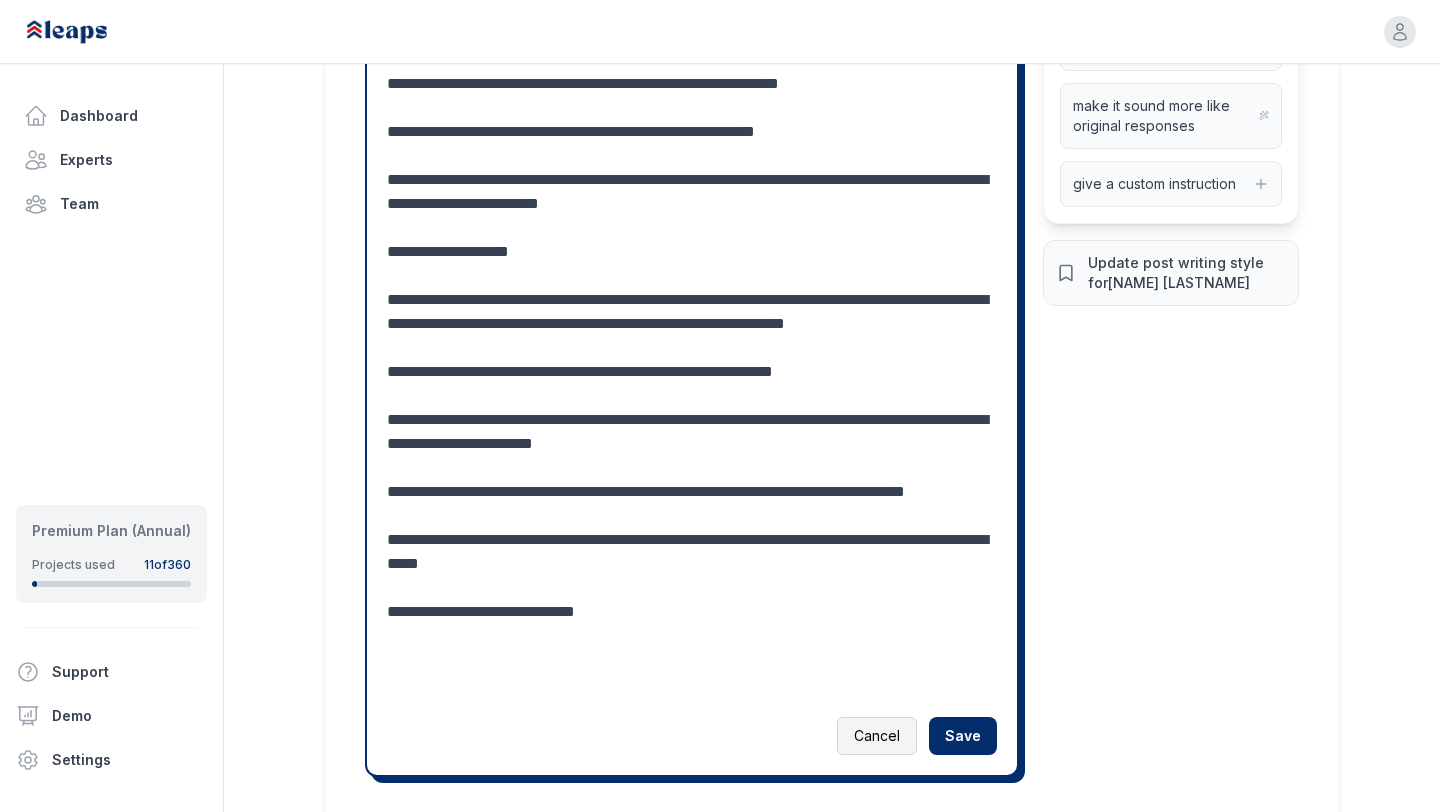 click on "Cancel" at bounding box center (877, 736) 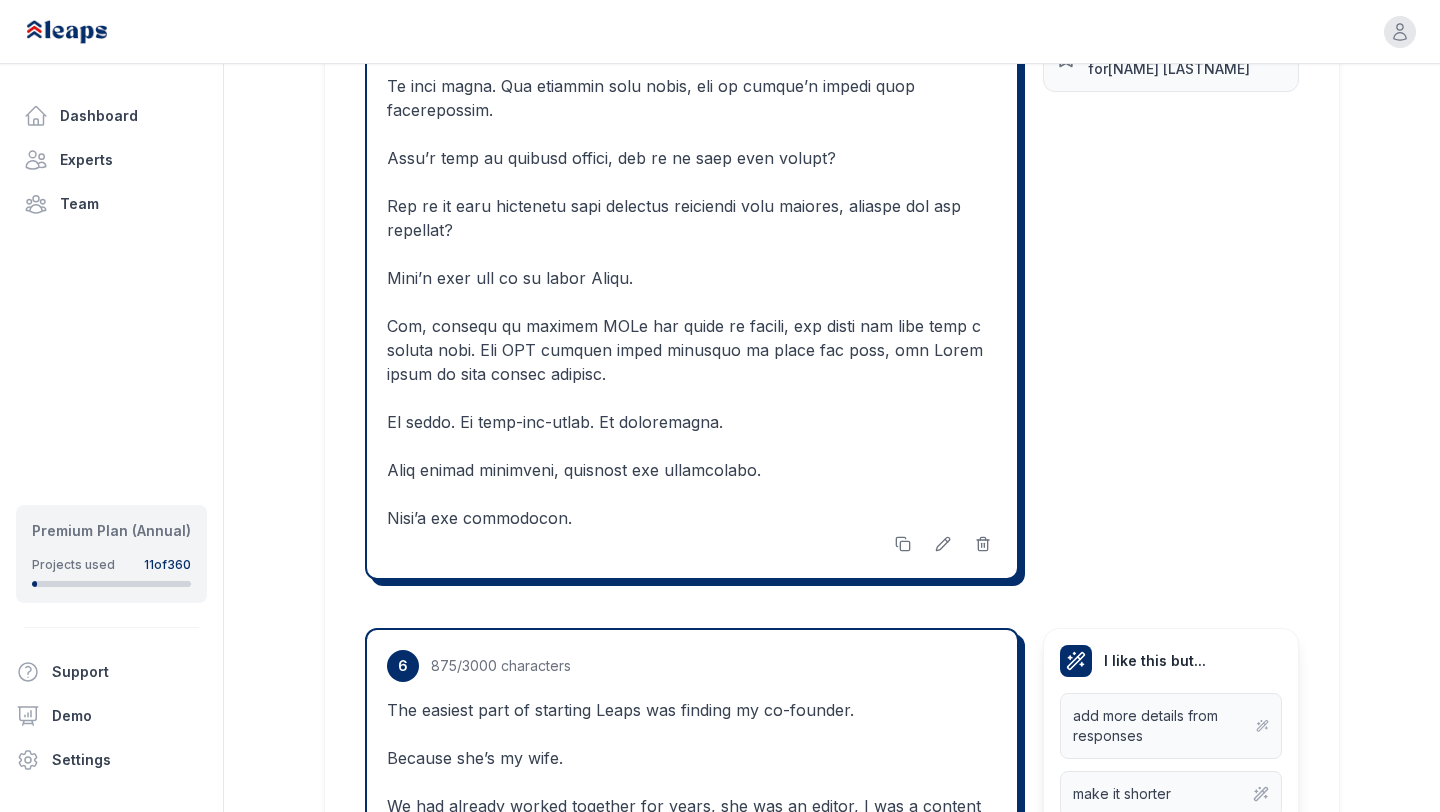 scroll, scrollTop: 5257, scrollLeft: 0, axis: vertical 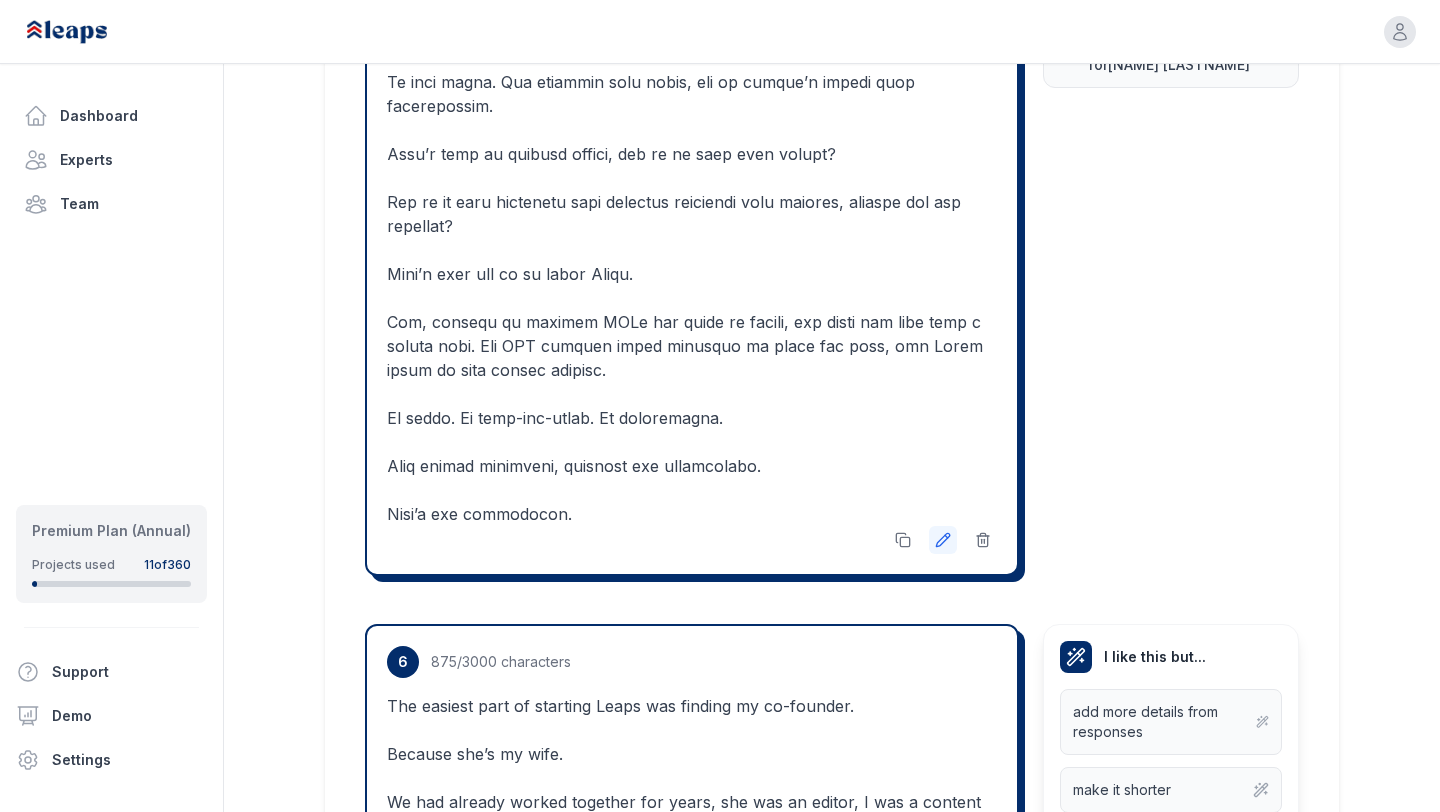 click at bounding box center [943, 540] 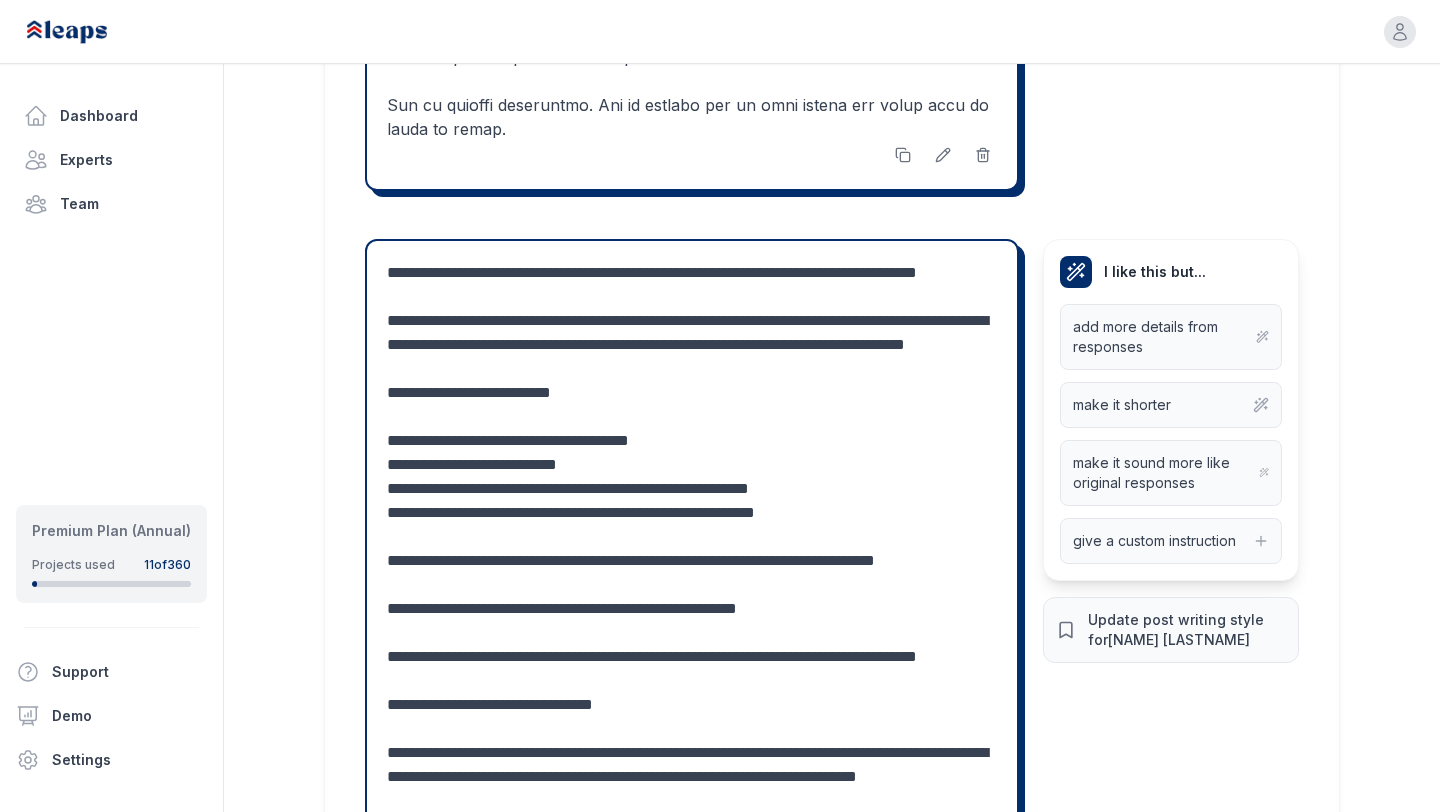 scroll, scrollTop: 4675, scrollLeft: 0, axis: vertical 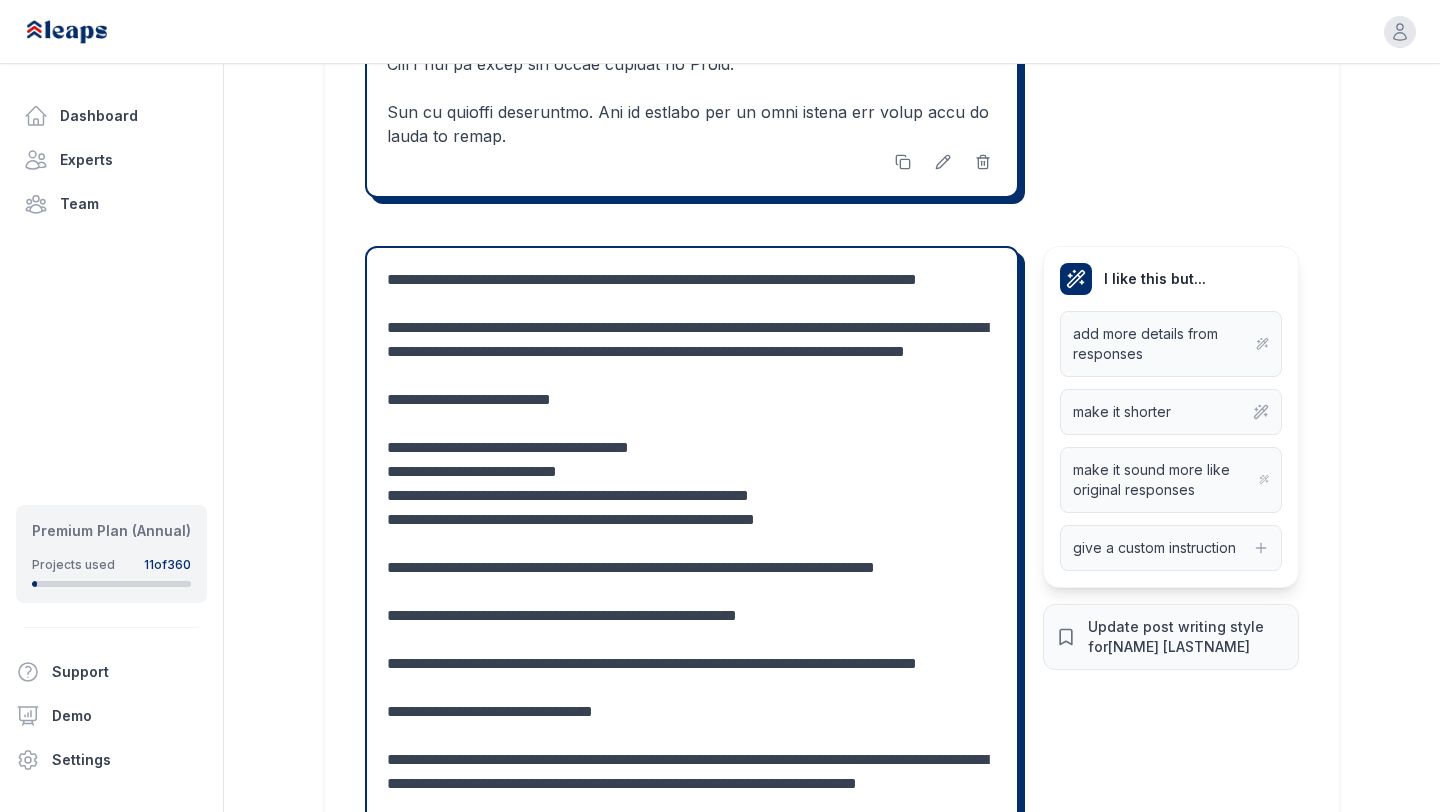 click at bounding box center (692, 664) 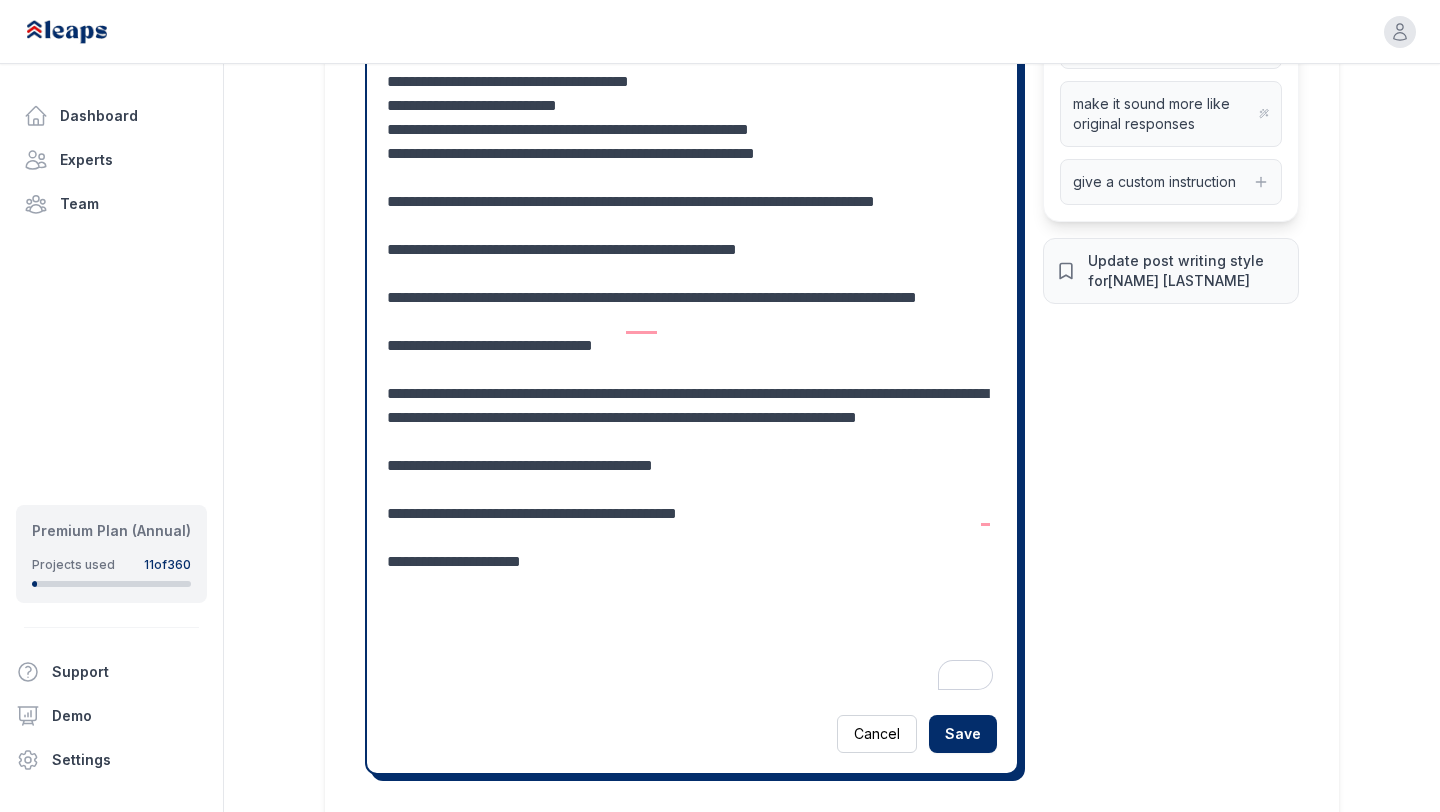 scroll, scrollTop: 5205, scrollLeft: 0, axis: vertical 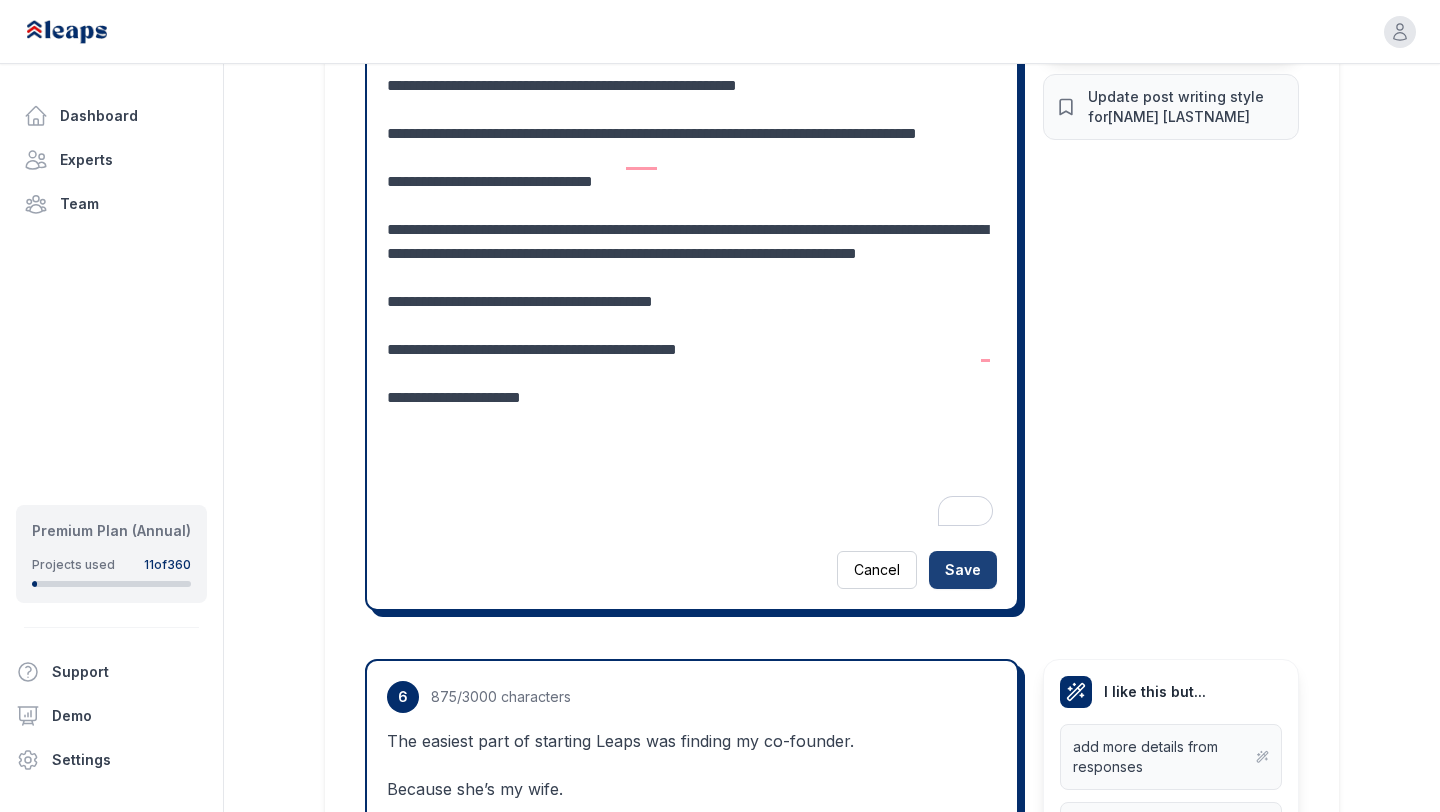 type on "**********" 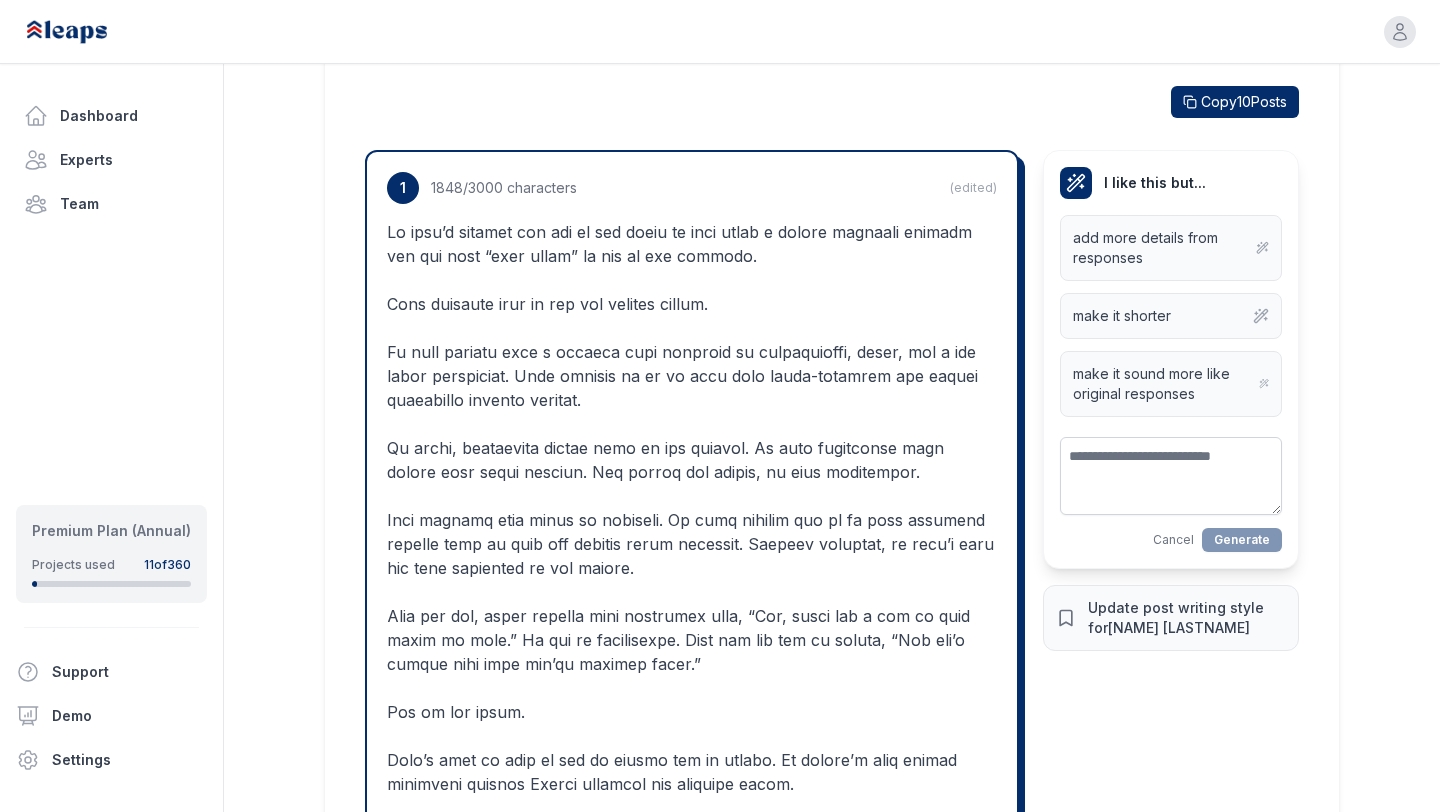scroll, scrollTop: 650, scrollLeft: 0, axis: vertical 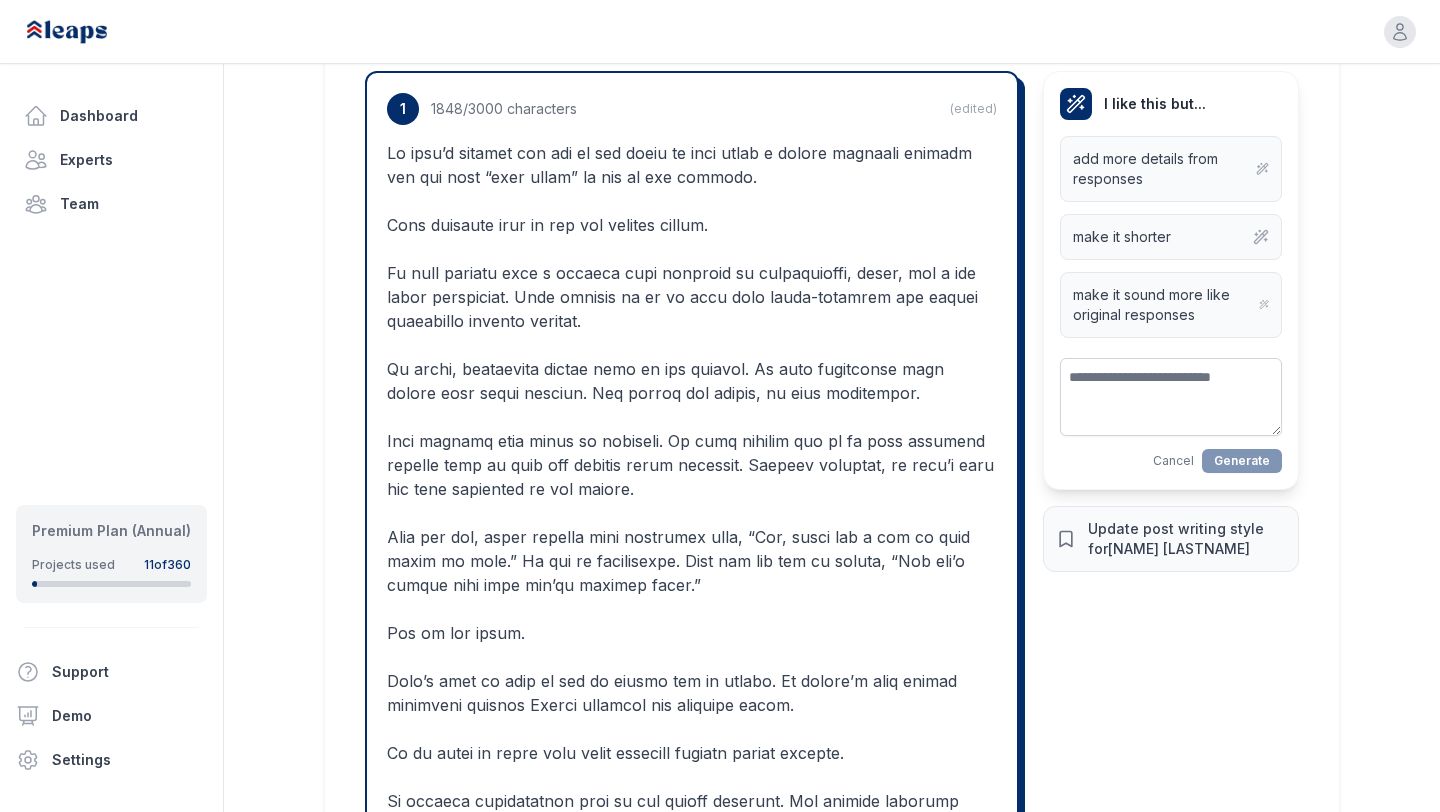 click on "1 1848 /3000 characters (edited) I like this but... add more details from responses make it shorter make it sound more like original responses Cancel Generate Update post writing style for [NAME] [LASTNAME]" at bounding box center (832, 707) 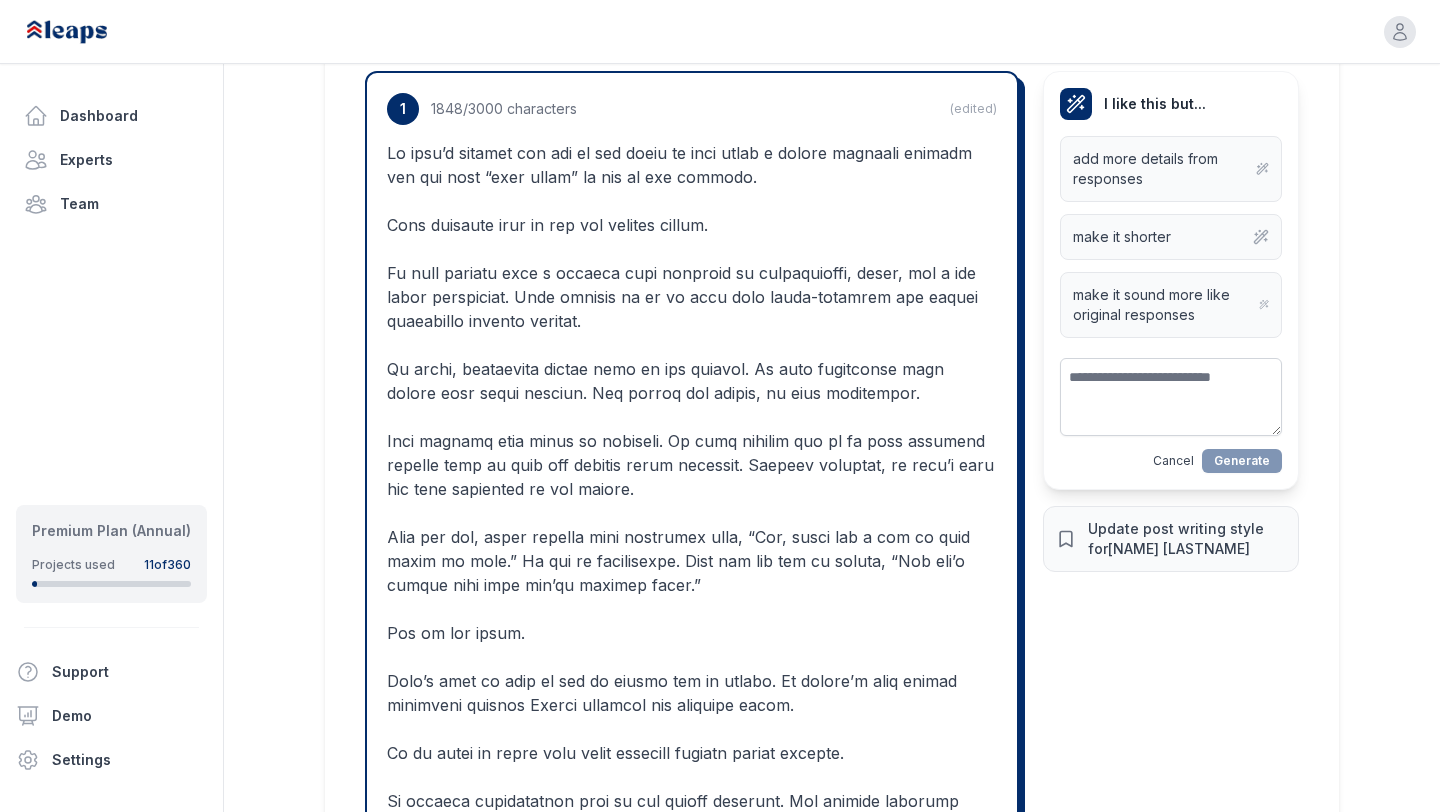 click on "Cancel" at bounding box center [1173, 461] 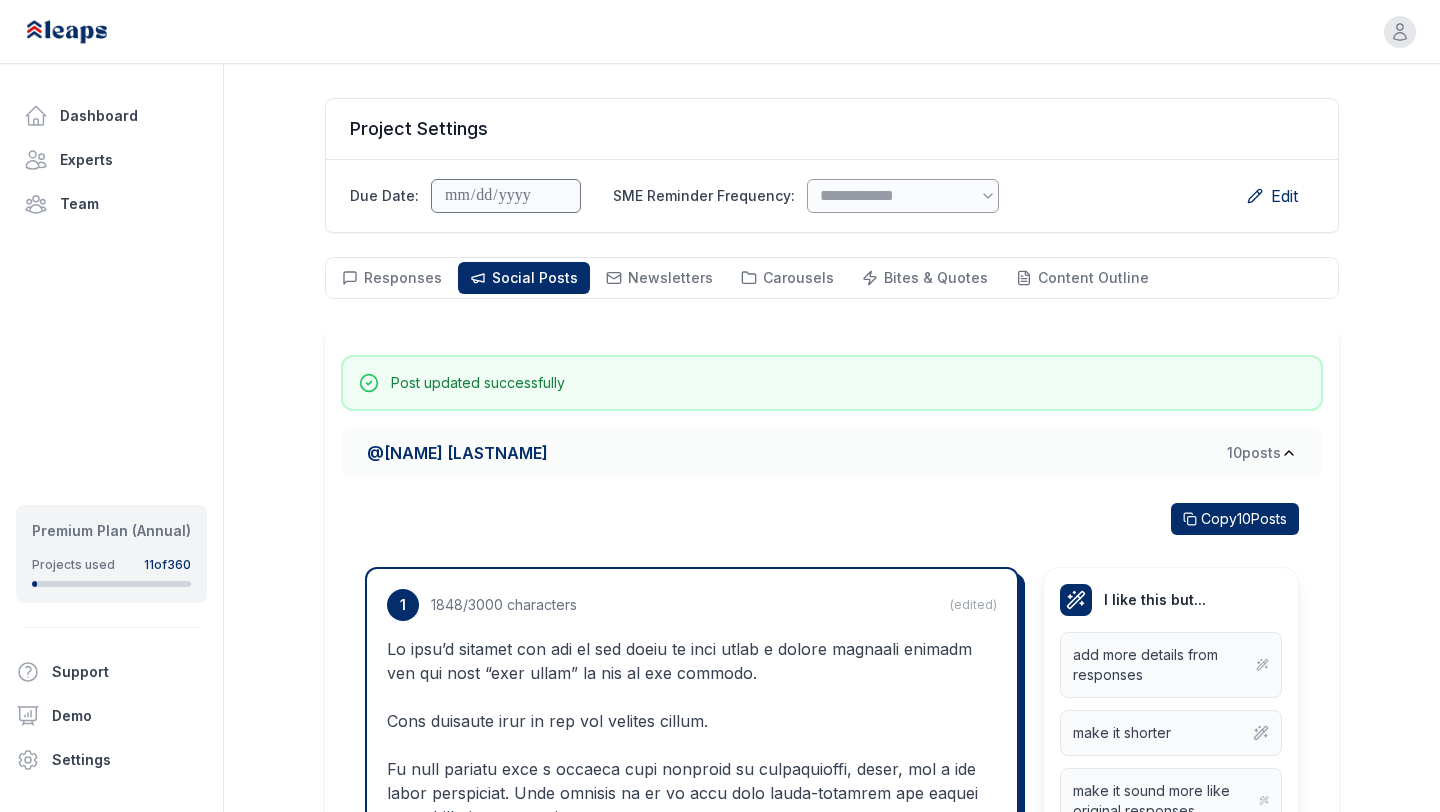scroll, scrollTop: 134, scrollLeft: 0, axis: vertical 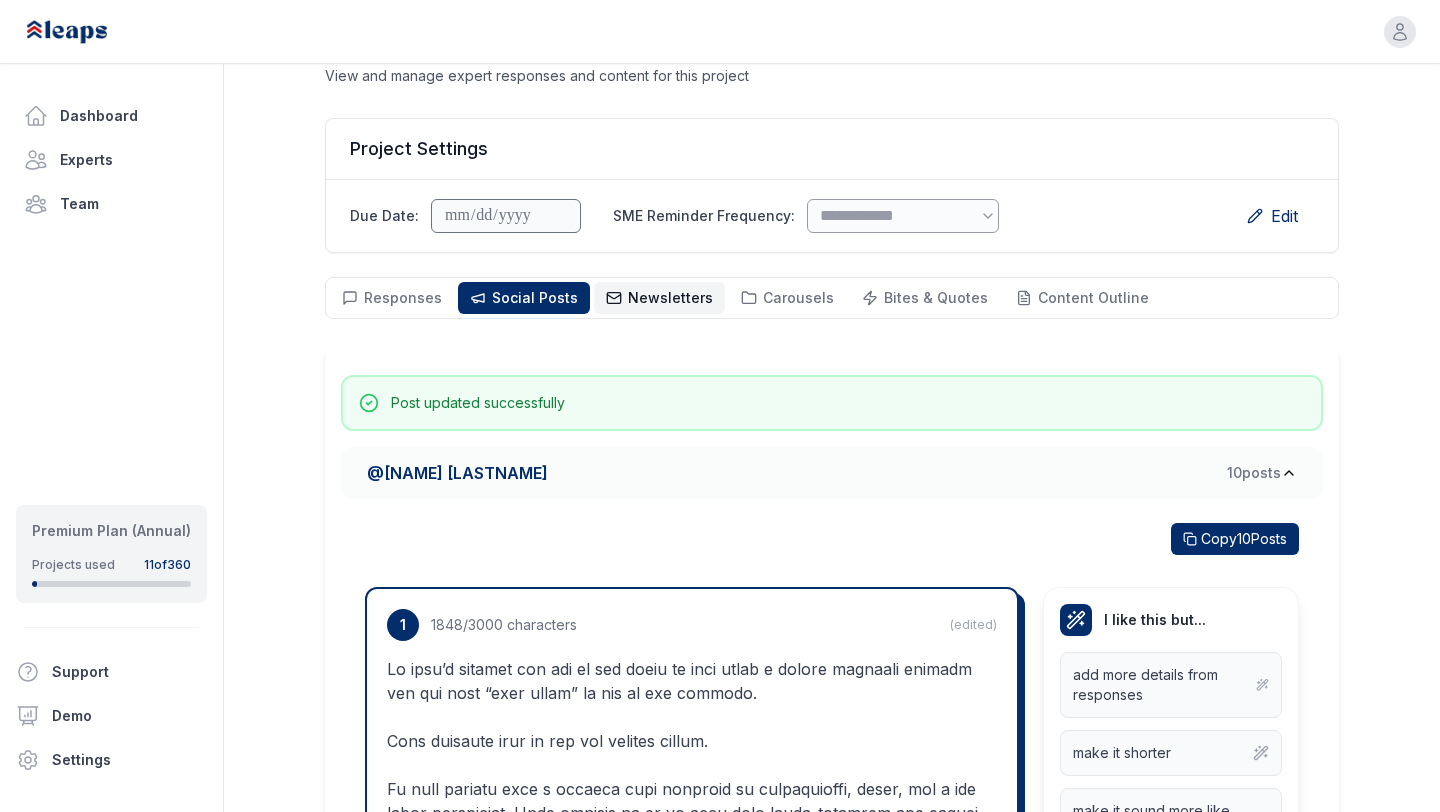 click on "Newsletters" at bounding box center [670, 297] 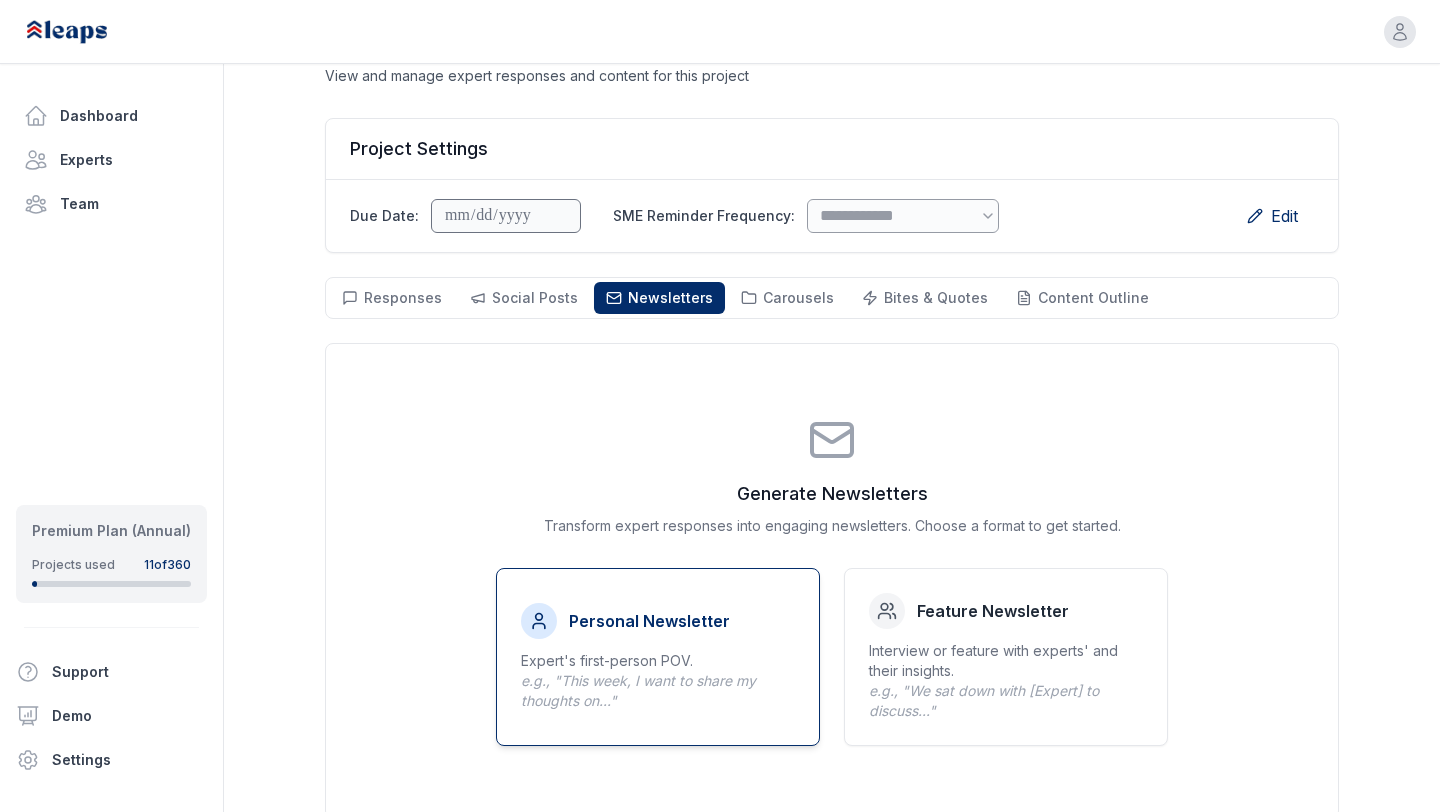 click on "Personal Newsletter" at bounding box center (649, 621) 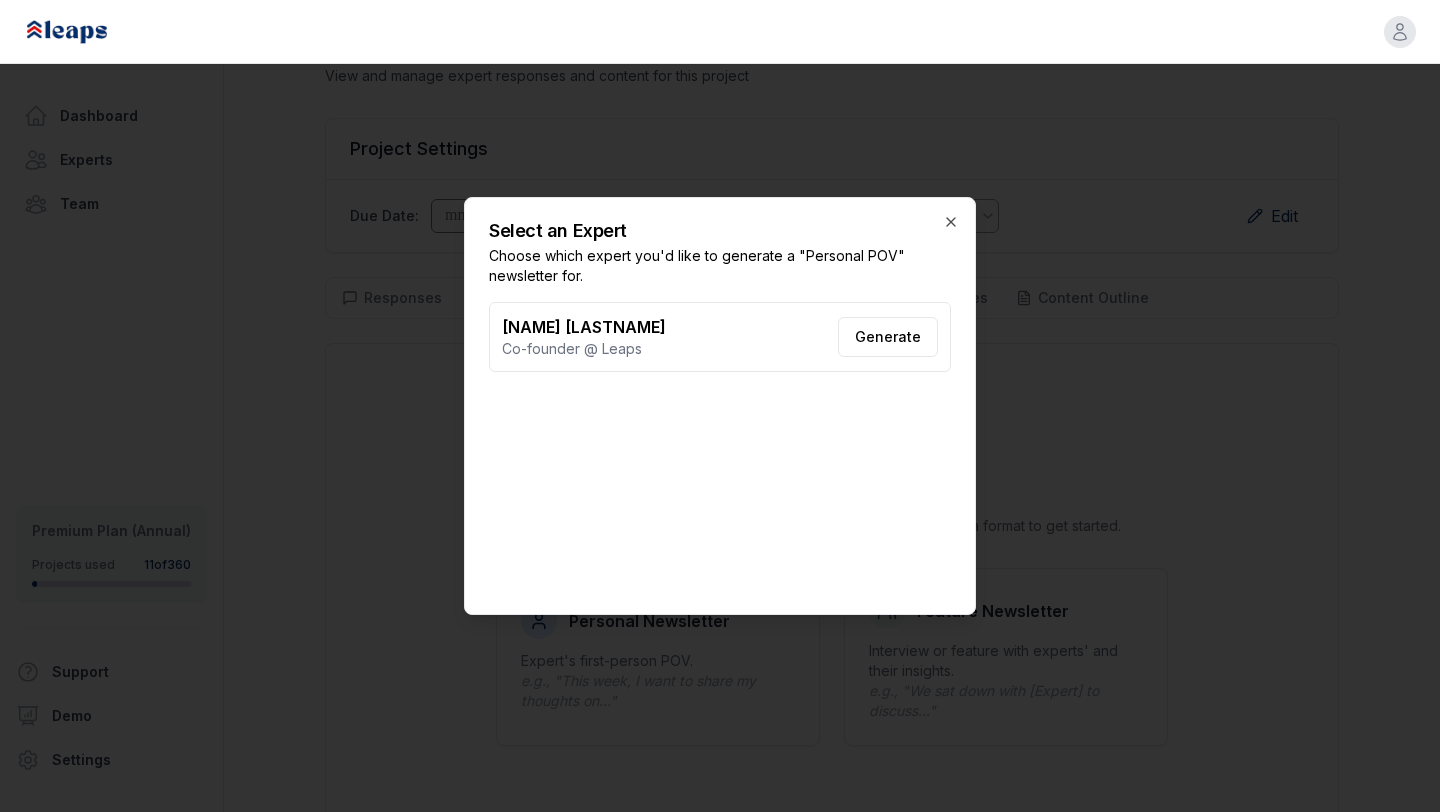 click on "Generate" at bounding box center (888, 337) 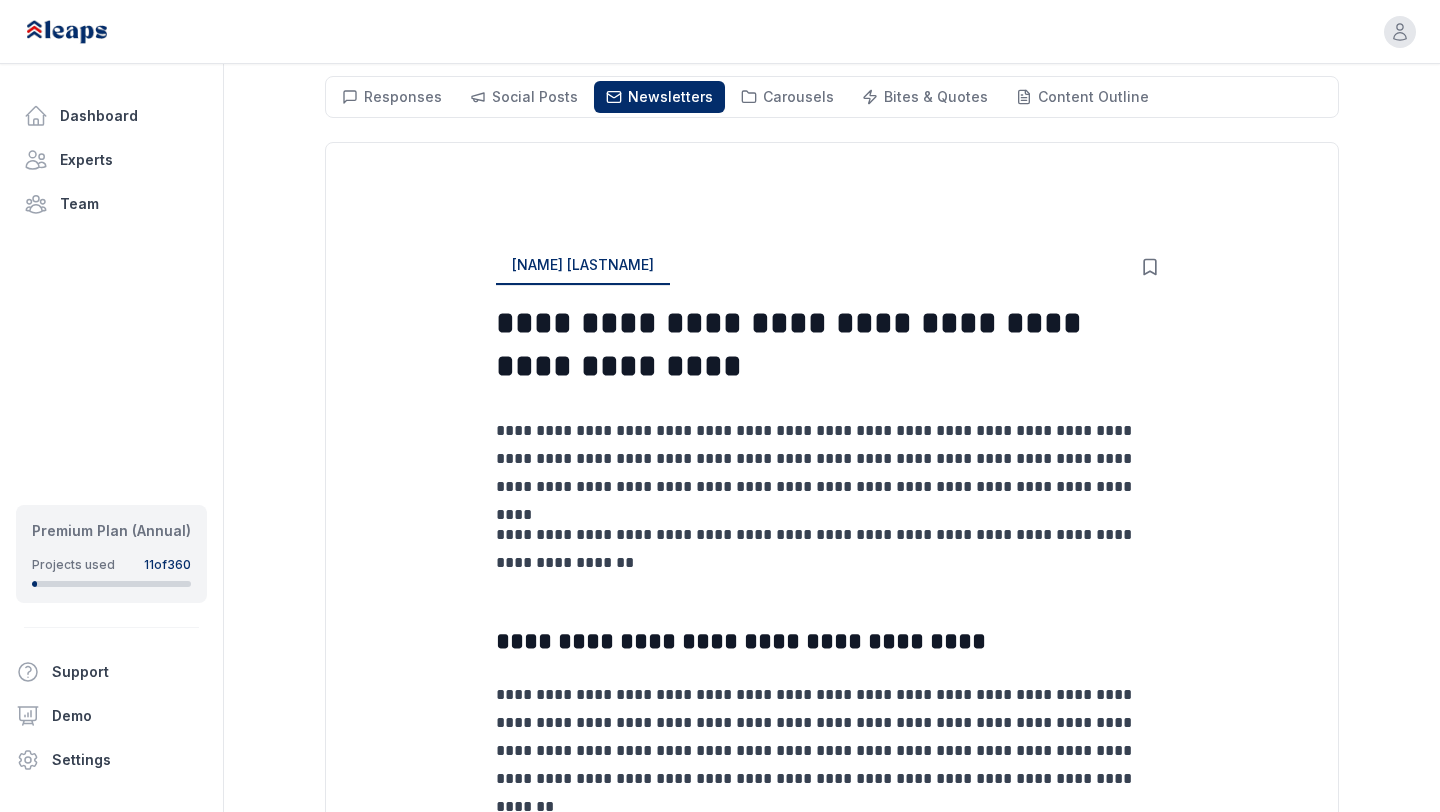 scroll, scrollTop: 270, scrollLeft: 0, axis: vertical 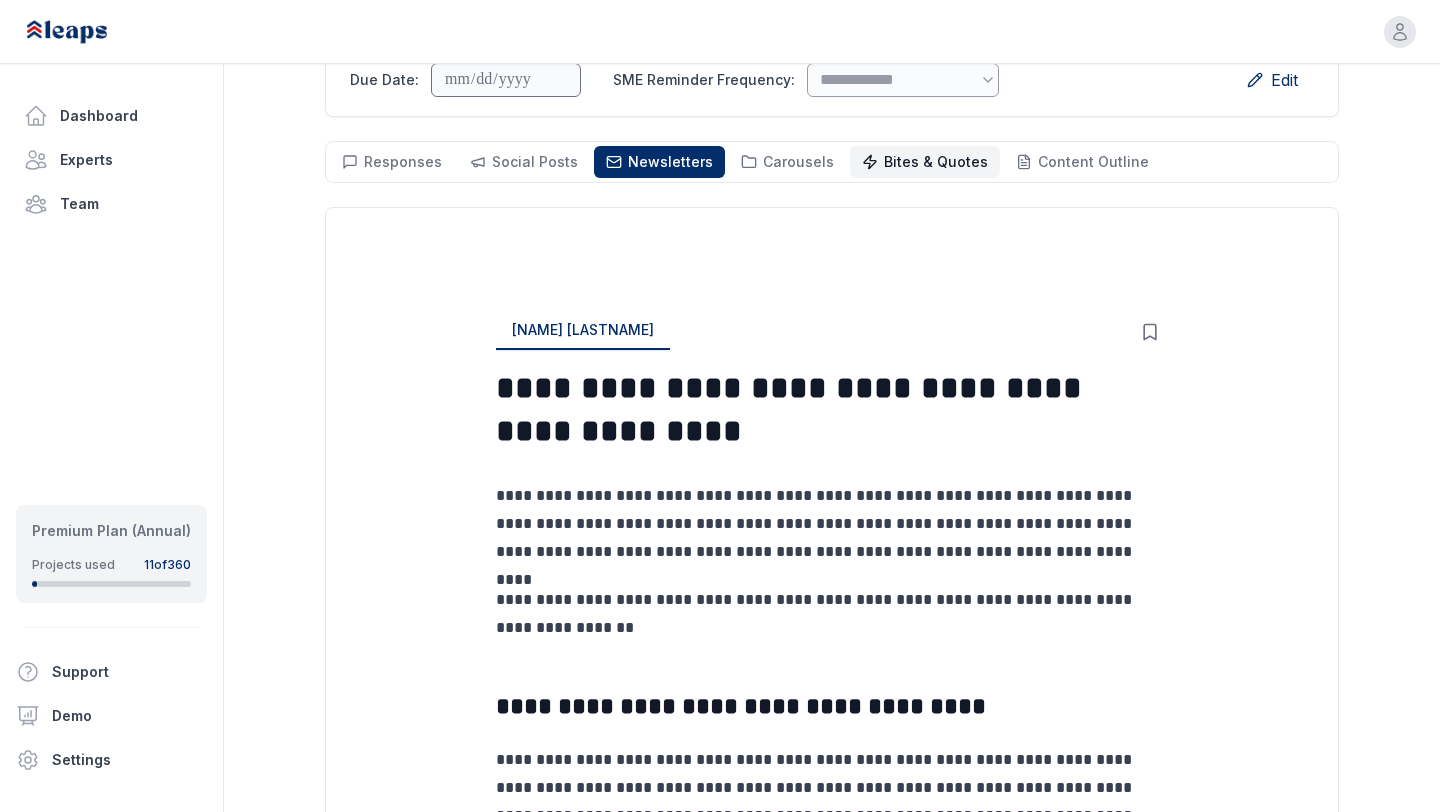 click on "Bites & Quotes Bites & Quotes" at bounding box center (925, 162) 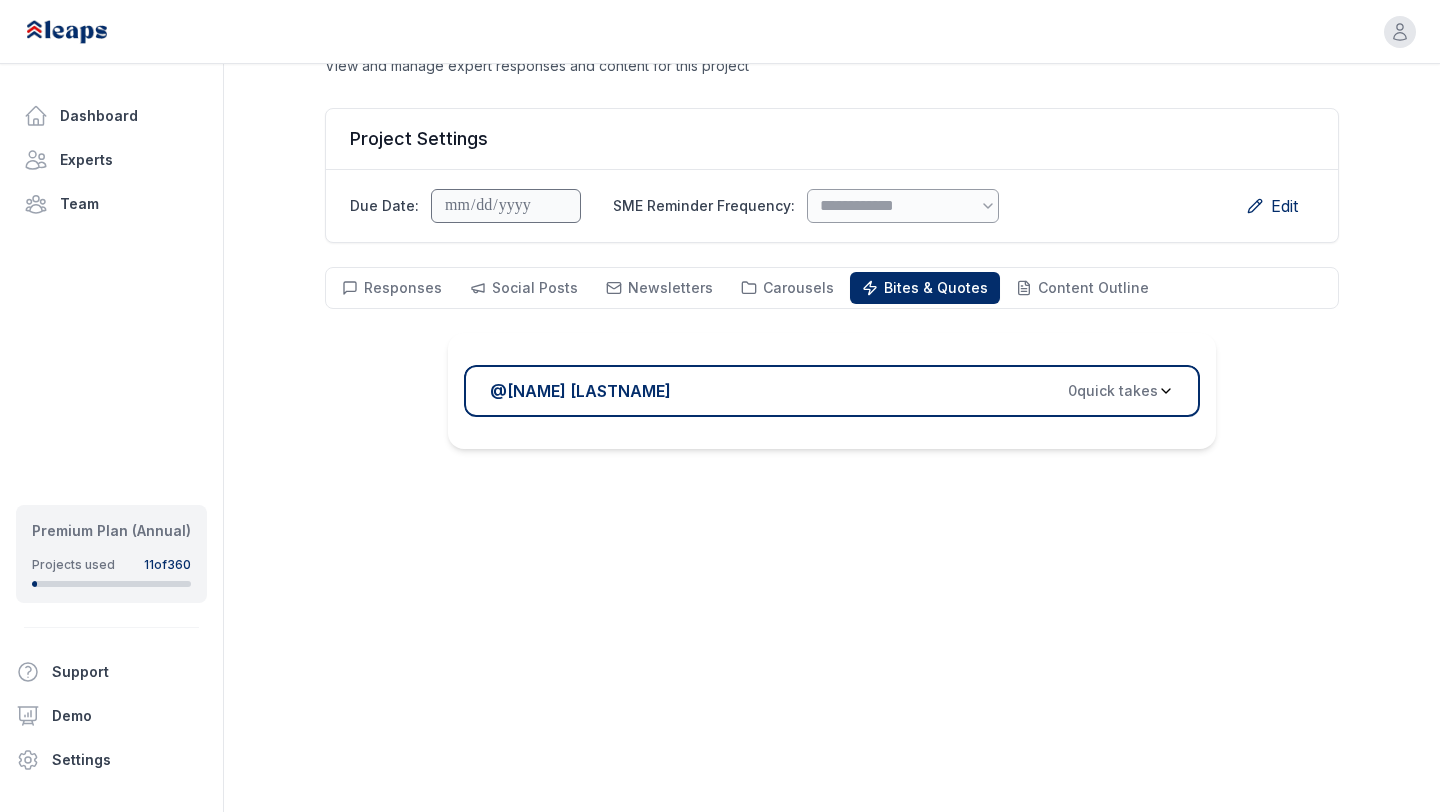 click on "@ [PERSON] 0 quick take s" at bounding box center (824, 391) 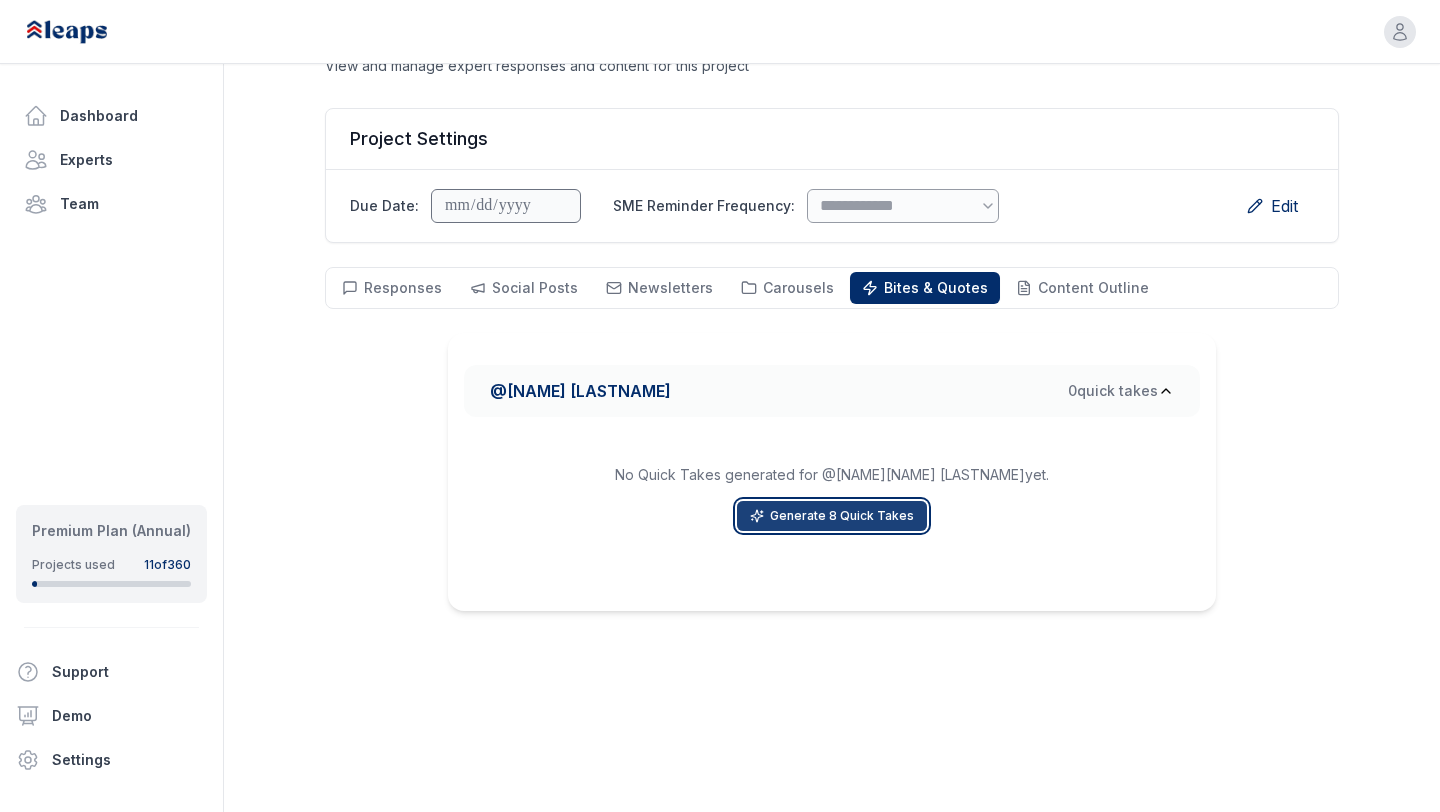 click on "Generate 8 Quick Takes" at bounding box center [832, 516] 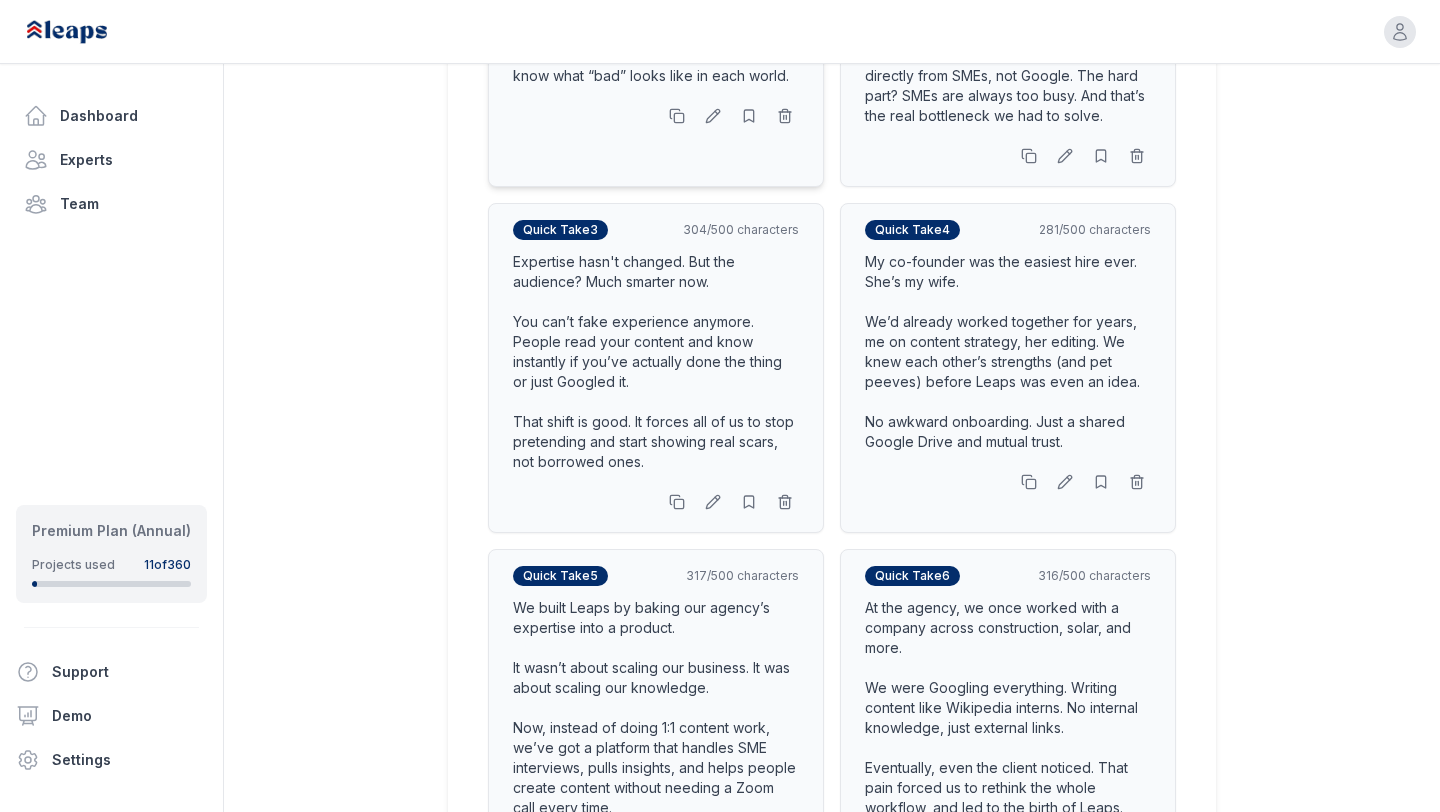 scroll, scrollTop: 797, scrollLeft: 0, axis: vertical 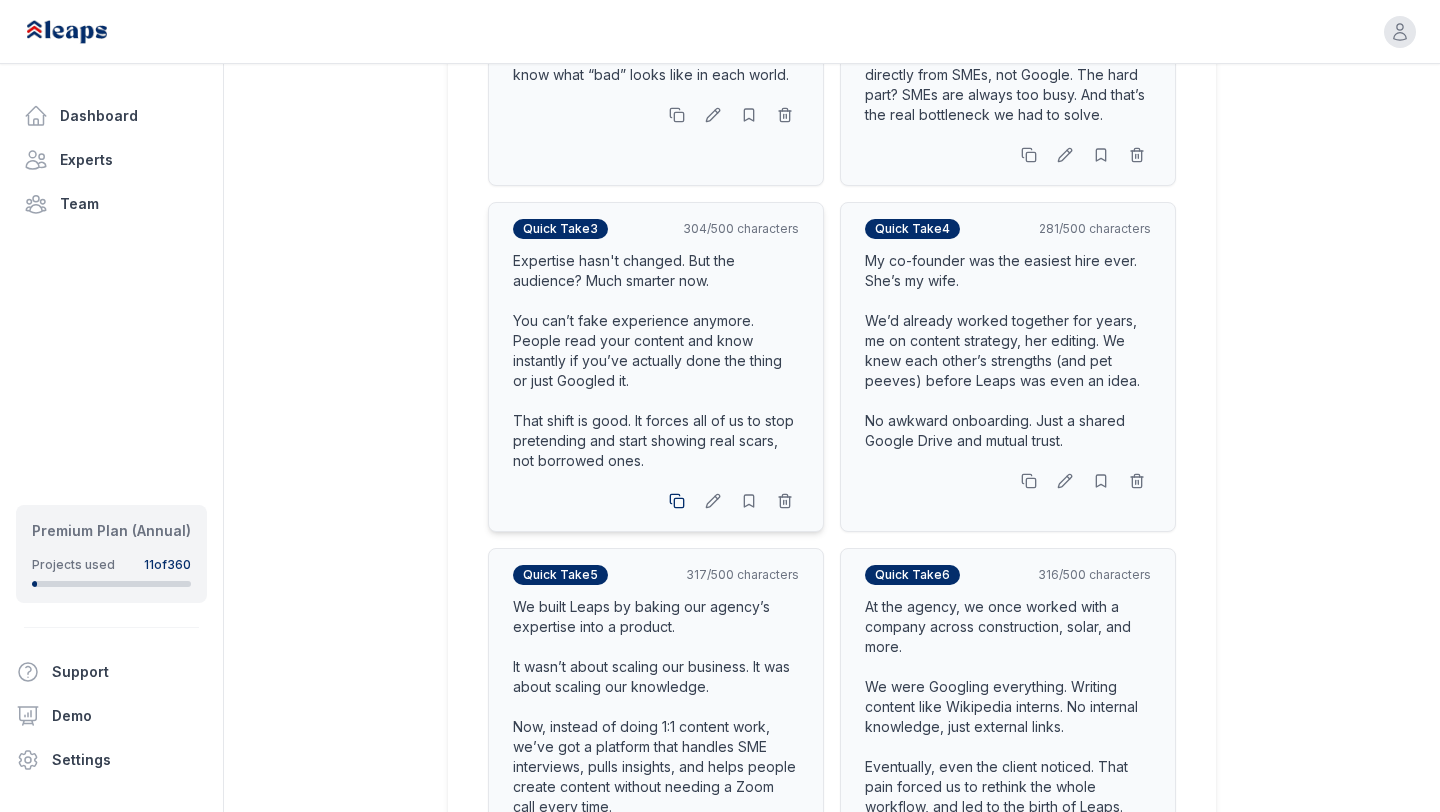 click 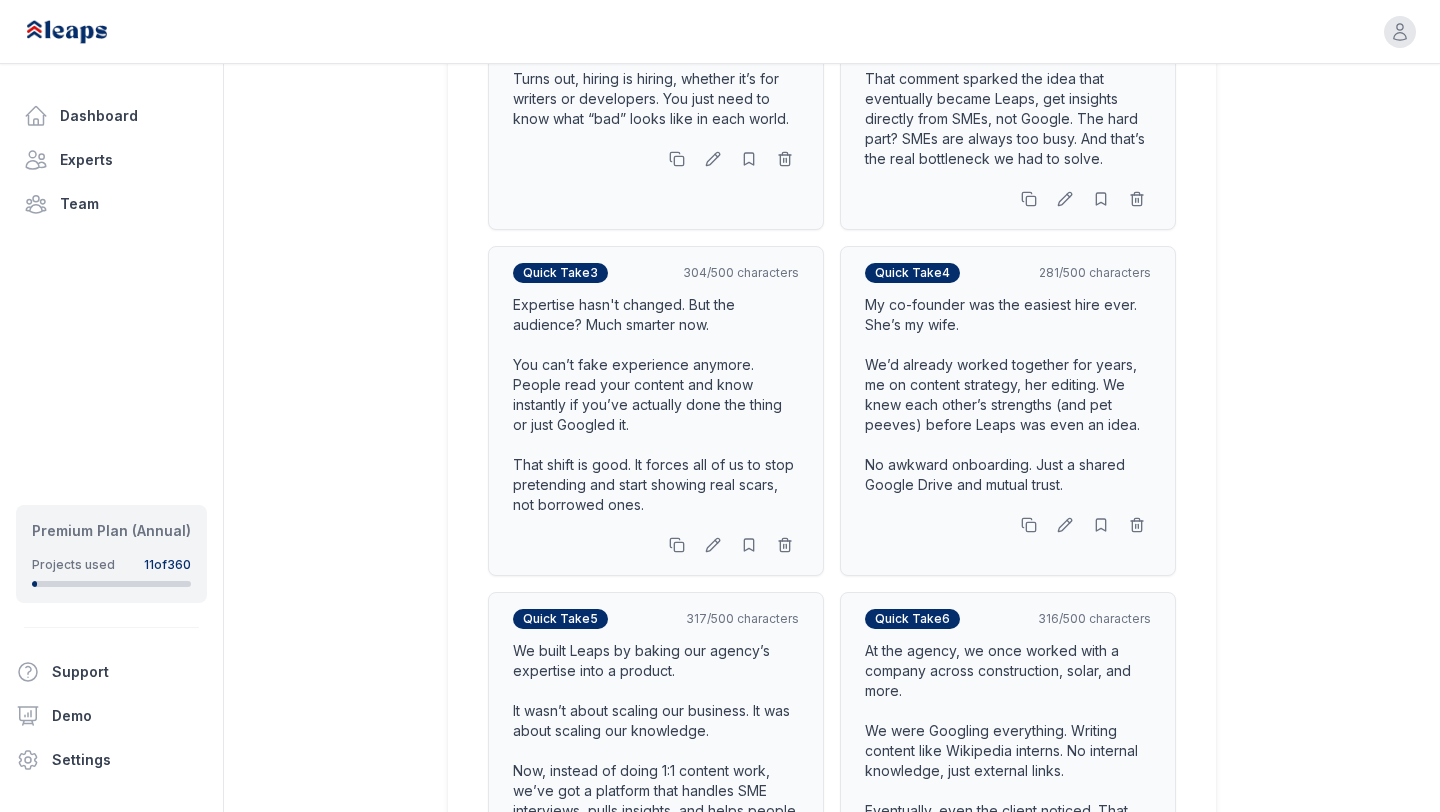 scroll, scrollTop: 844, scrollLeft: 0, axis: vertical 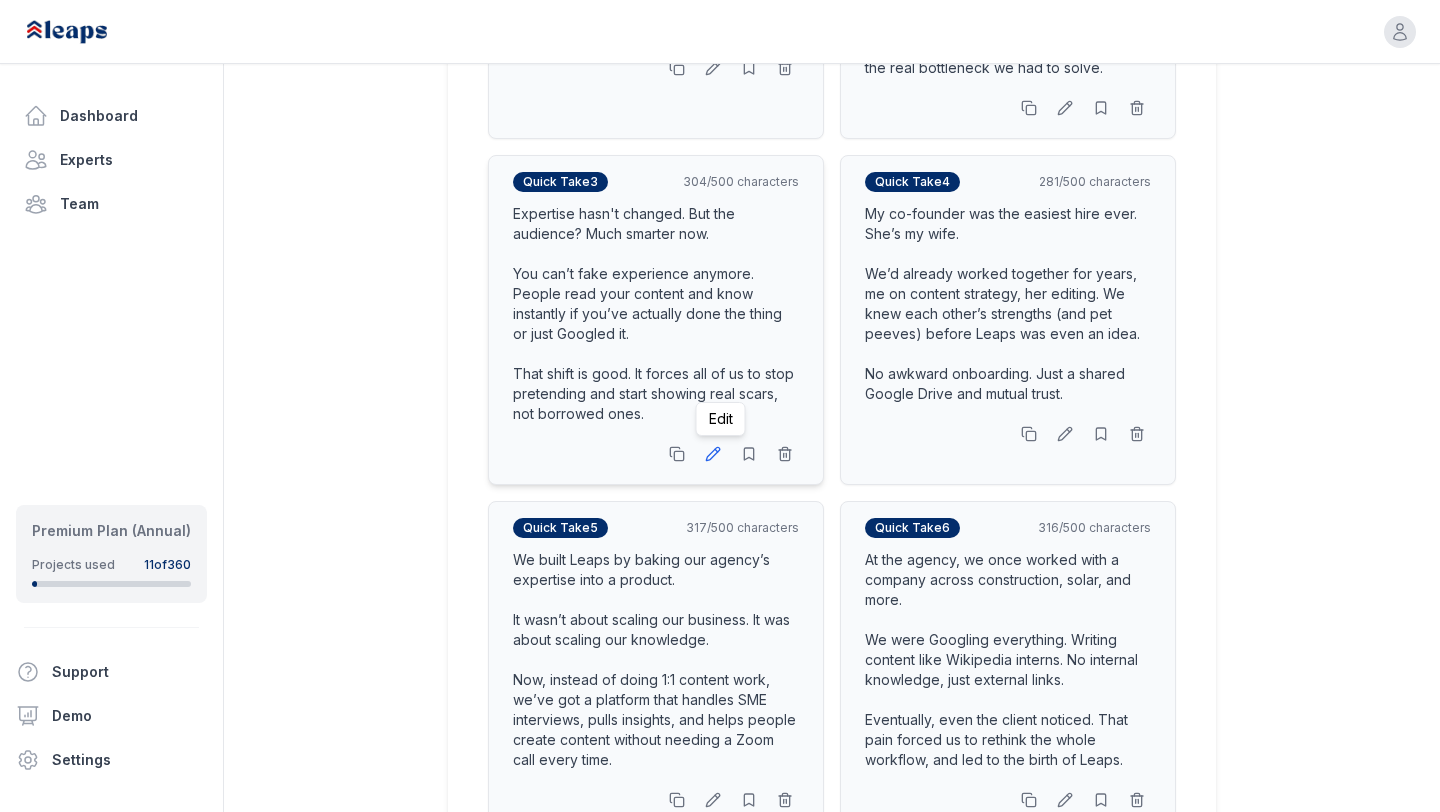 click 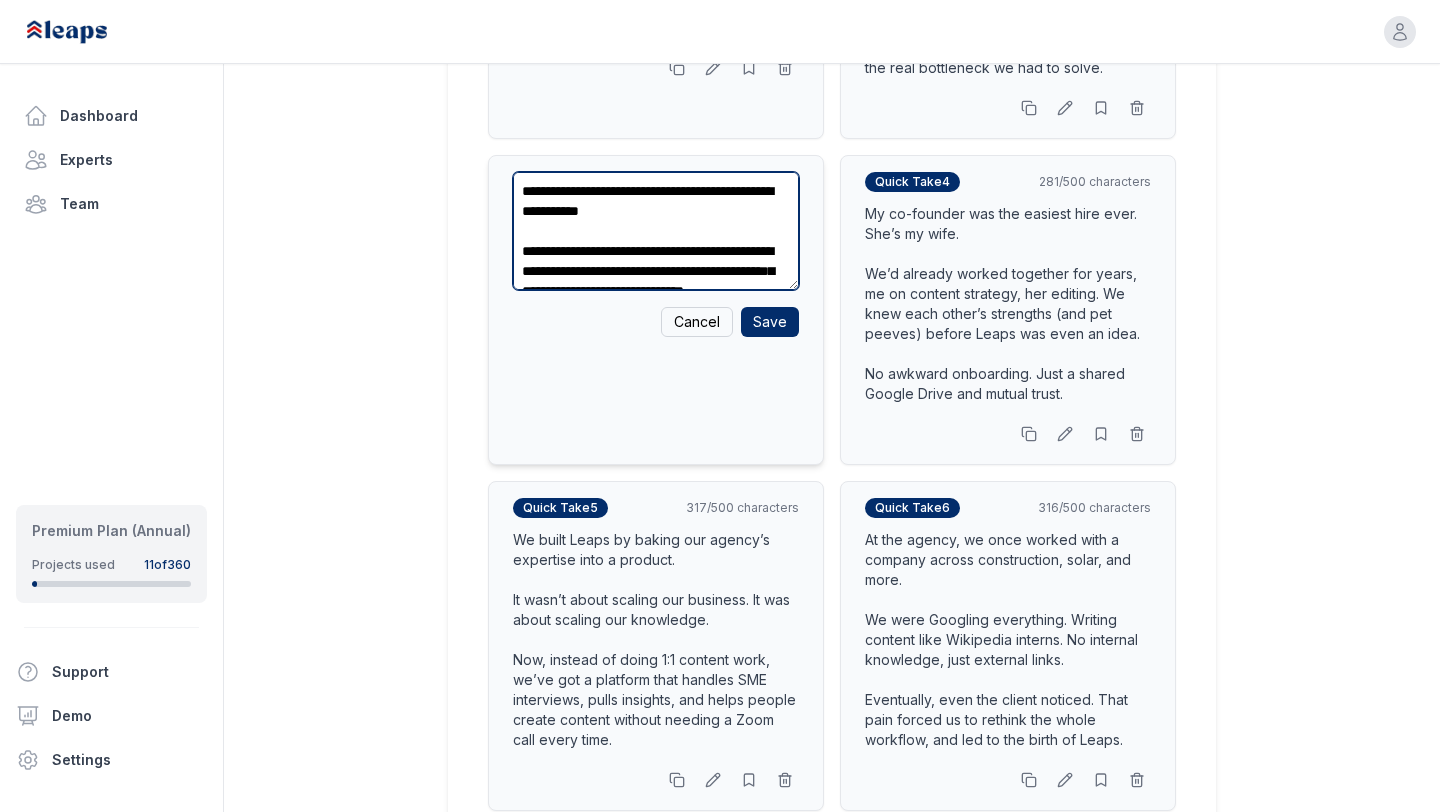 click on "**********" at bounding box center (656, 231) 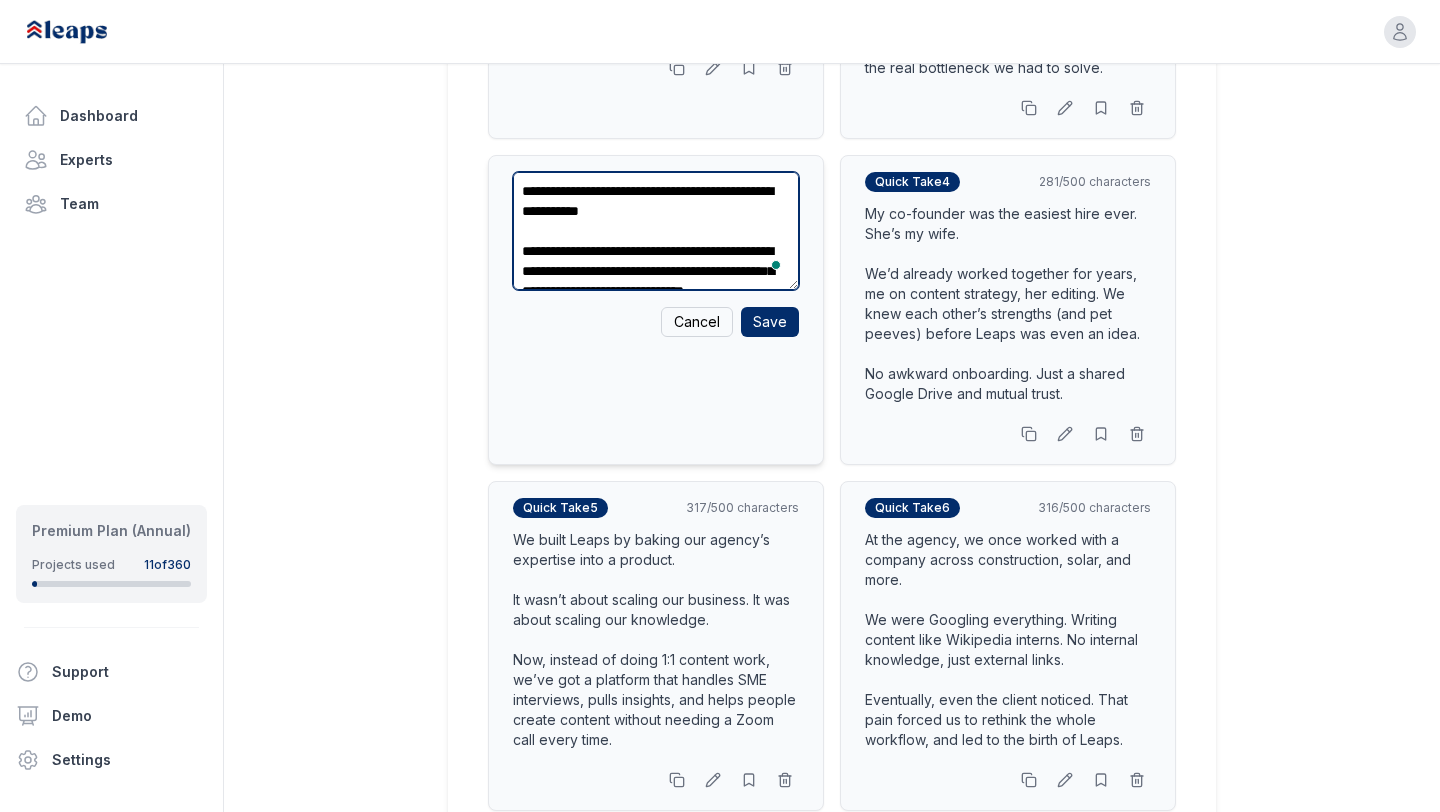 paste on "**********" 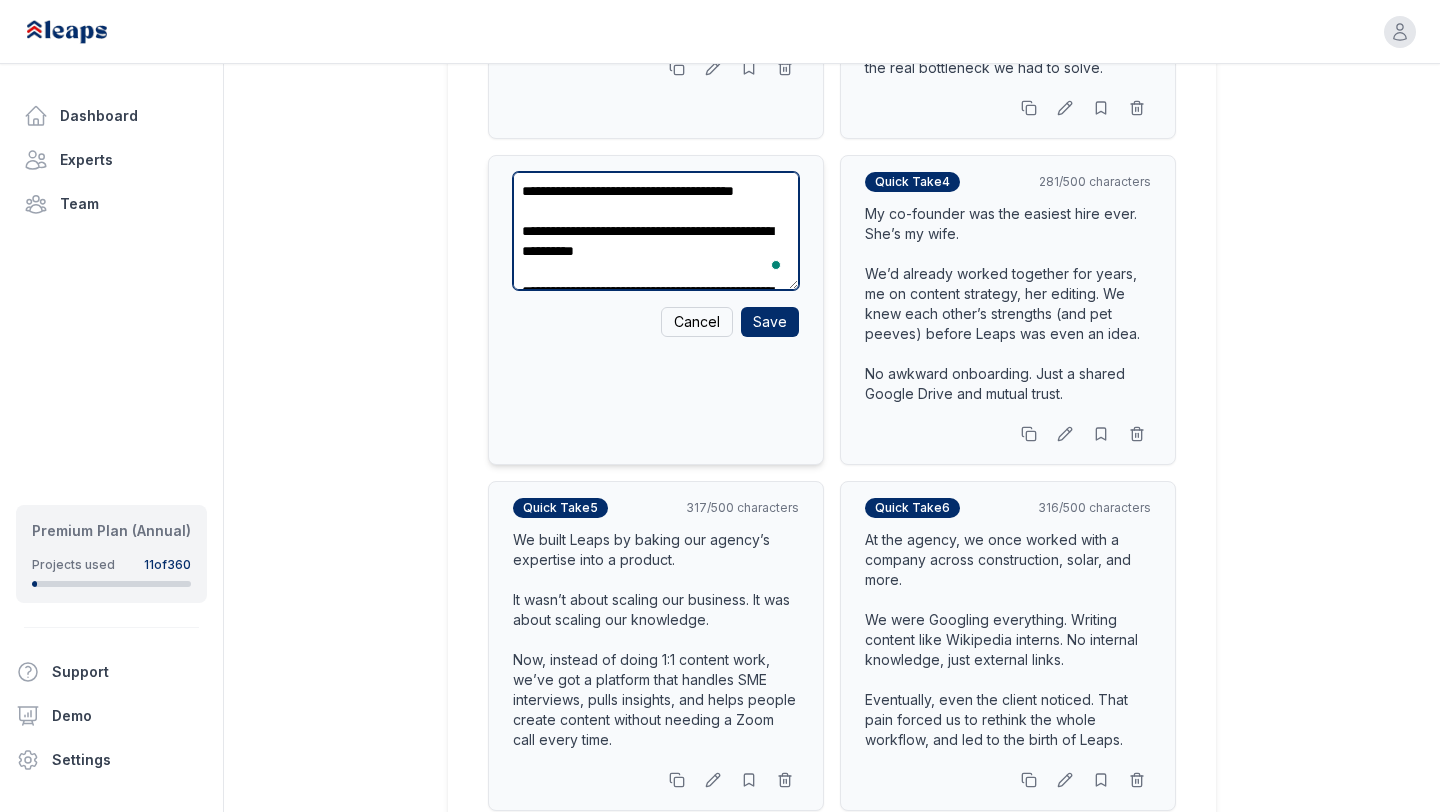 scroll, scrollTop: 190, scrollLeft: 0, axis: vertical 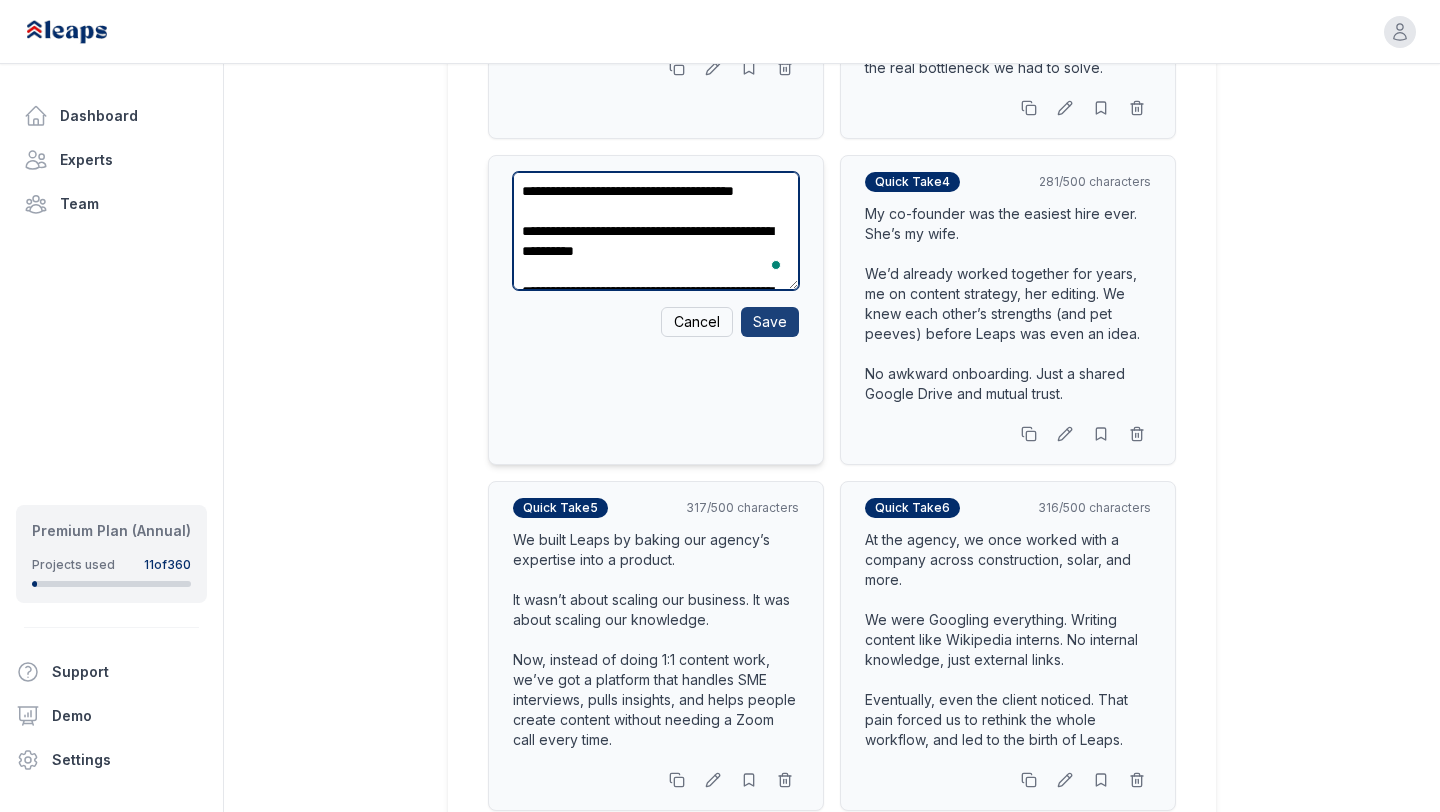 type on "**********" 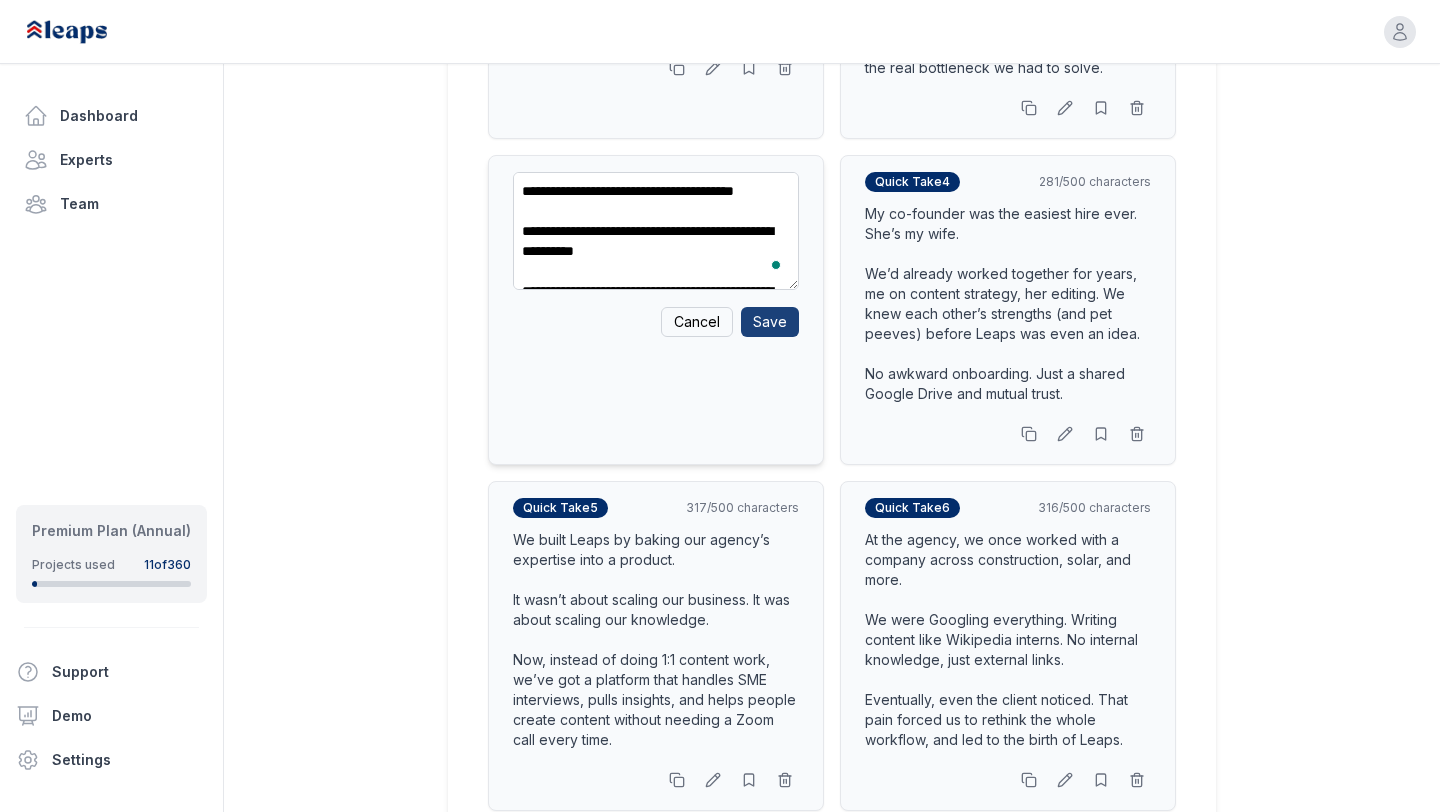 click on "Save" at bounding box center [770, 322] 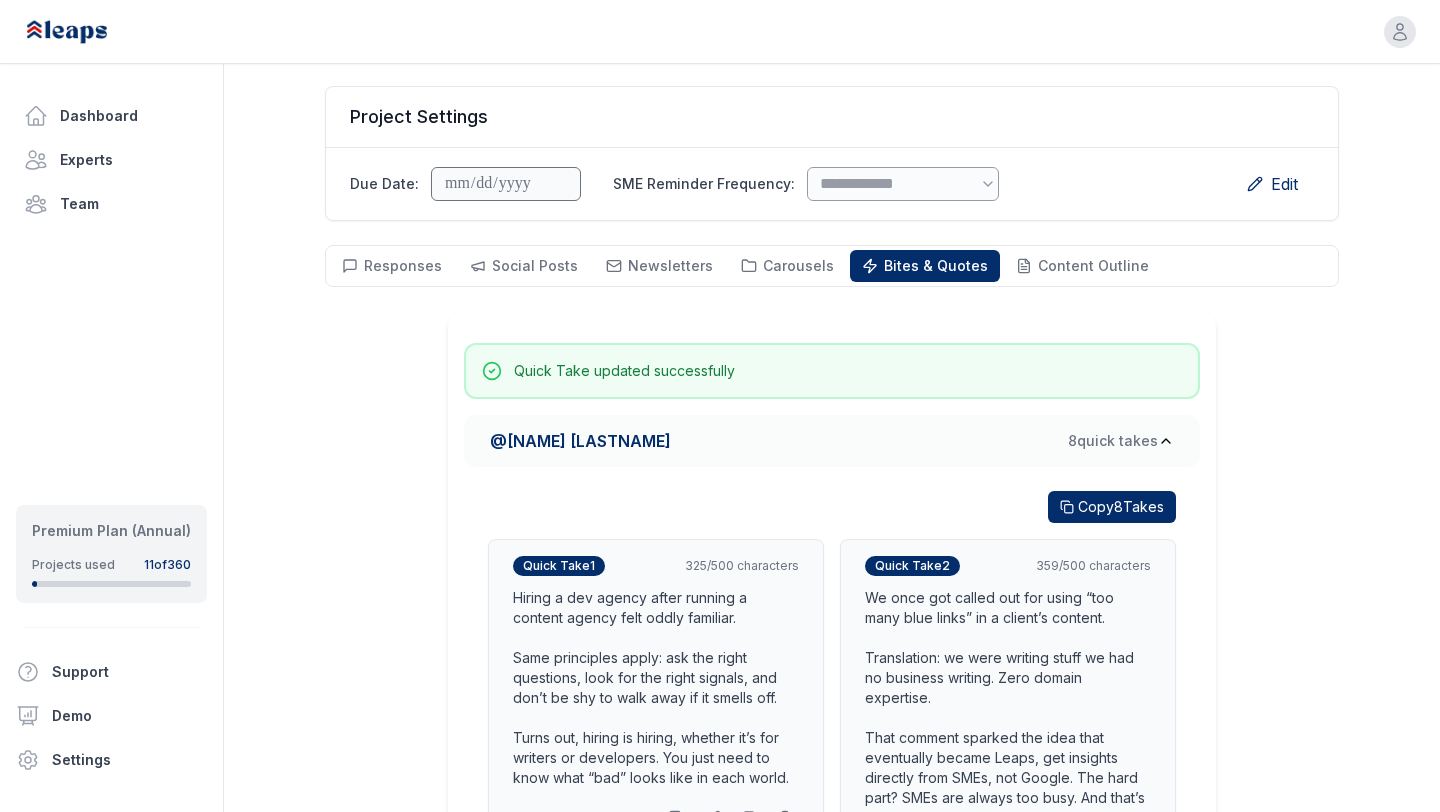 scroll, scrollTop: 147, scrollLeft: 0, axis: vertical 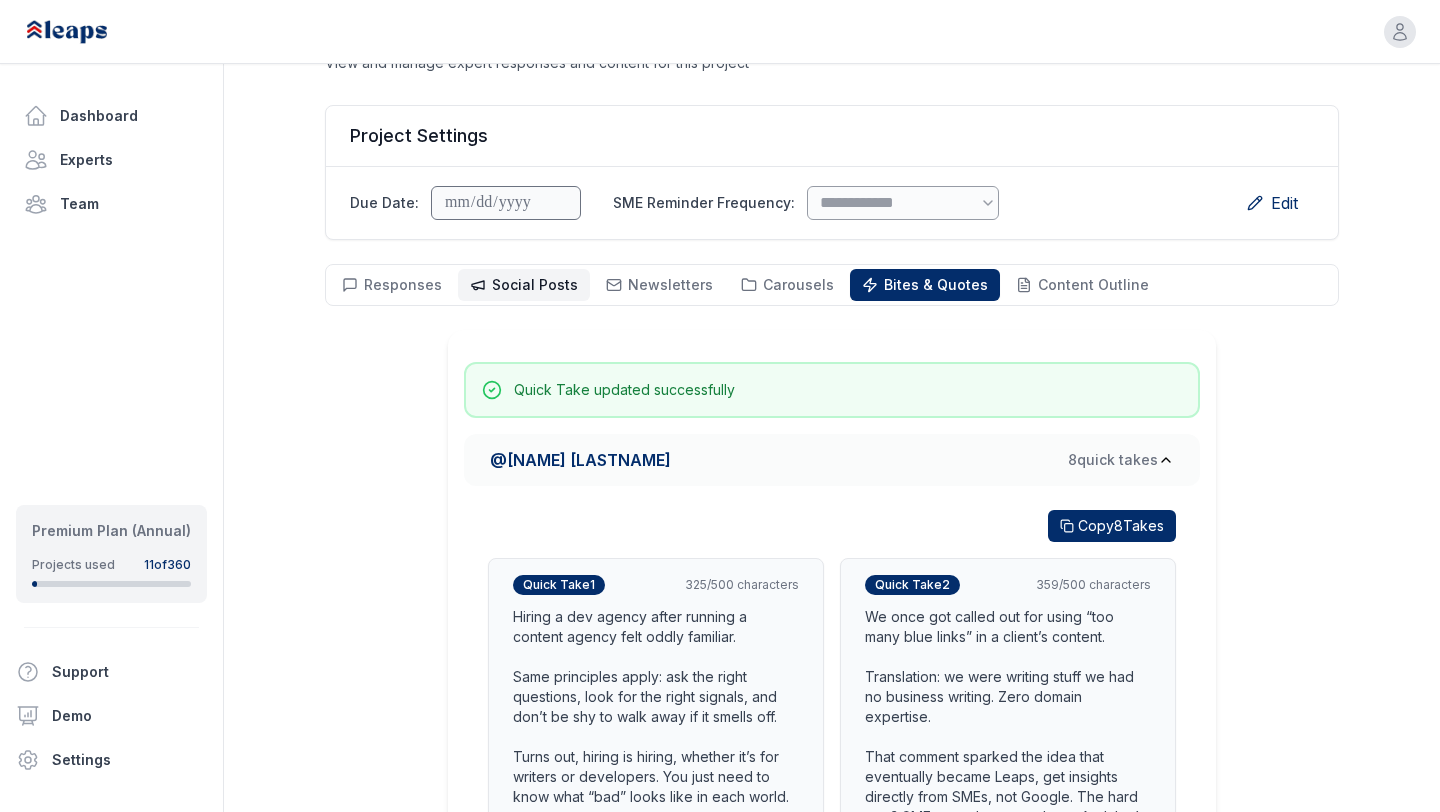 click on "Social Posts" at bounding box center (535, 284) 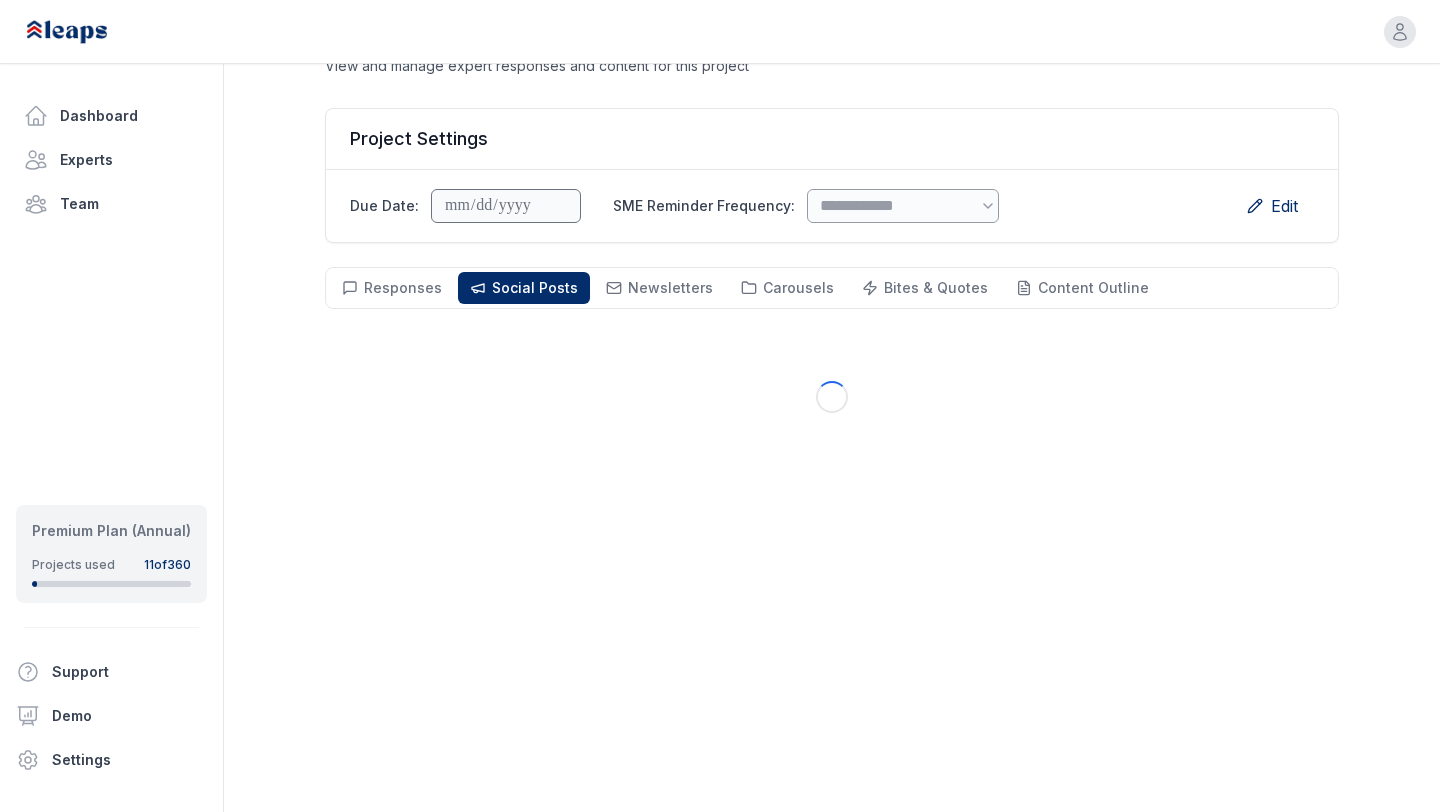 scroll, scrollTop: 144, scrollLeft: 0, axis: vertical 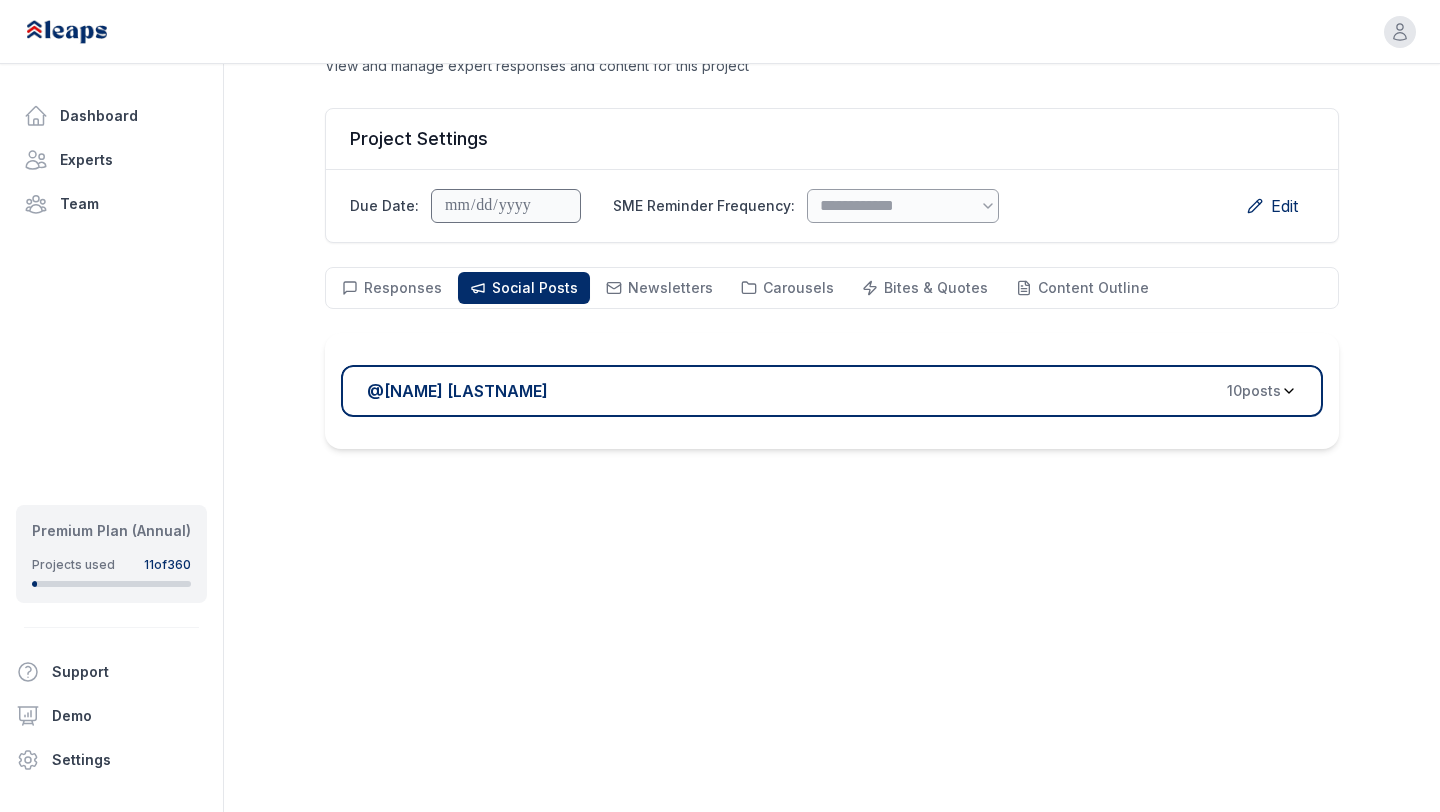 click on "@ [NAME] [LASTNAME] 10 post s" at bounding box center (824, 391) 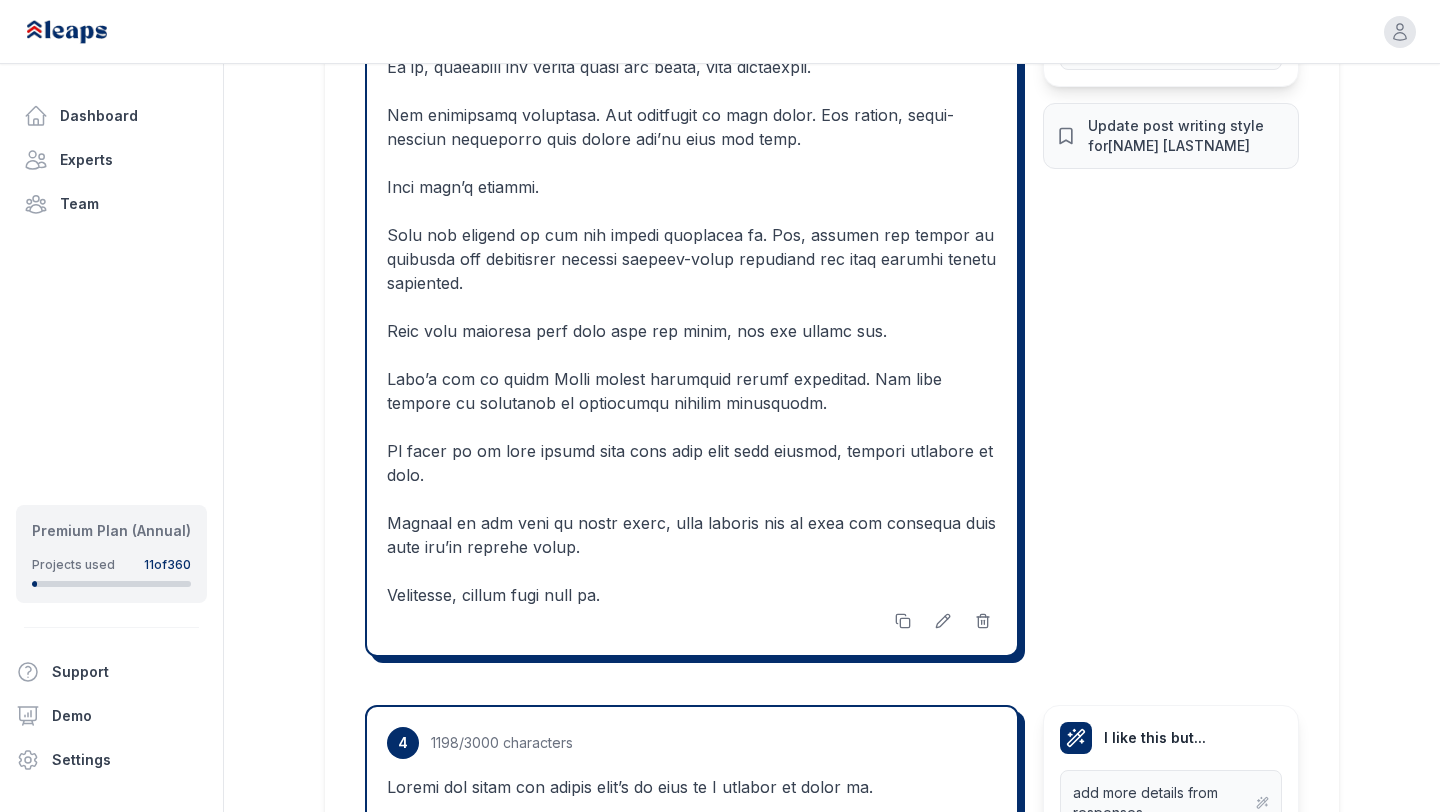 scroll, scrollTop: 3317, scrollLeft: 0, axis: vertical 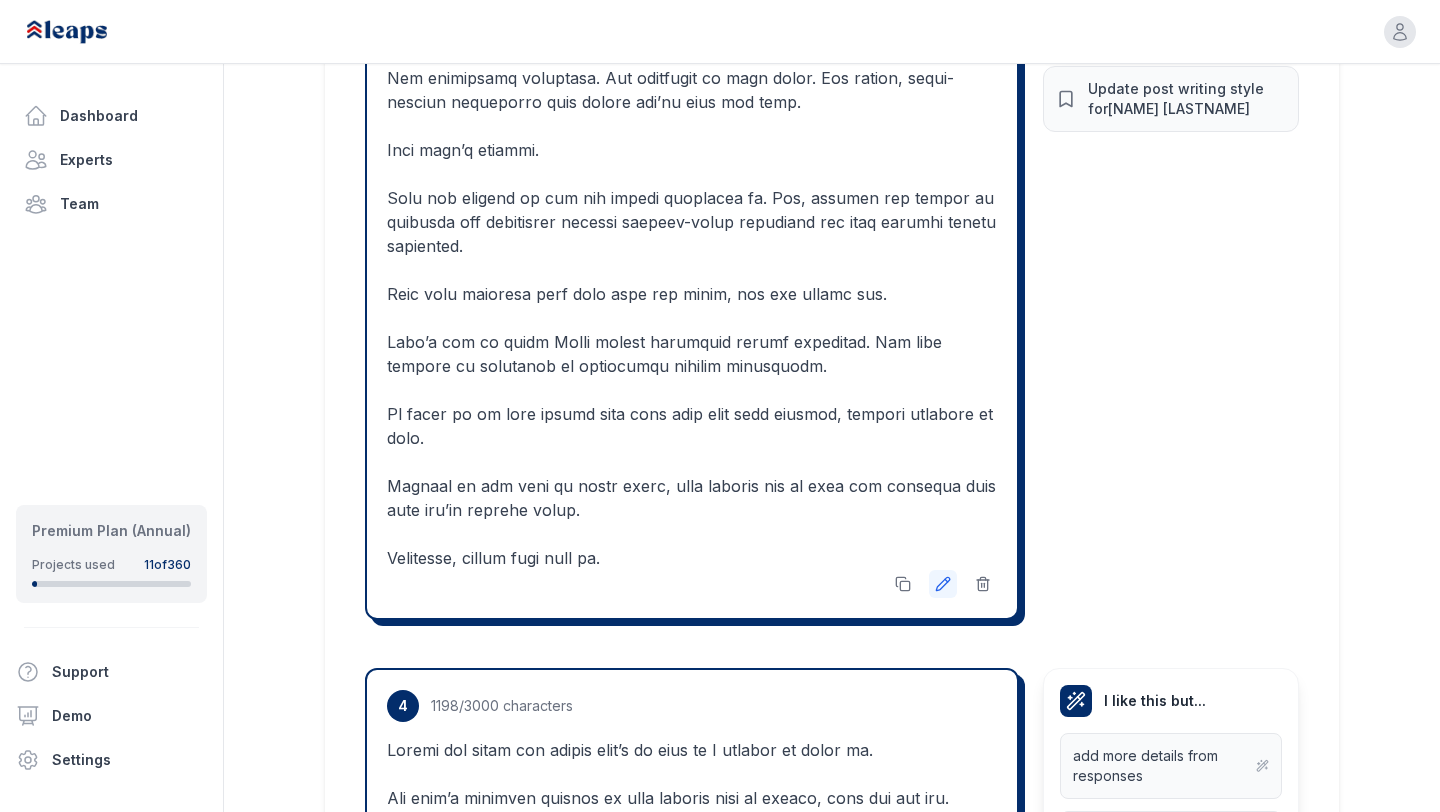 click 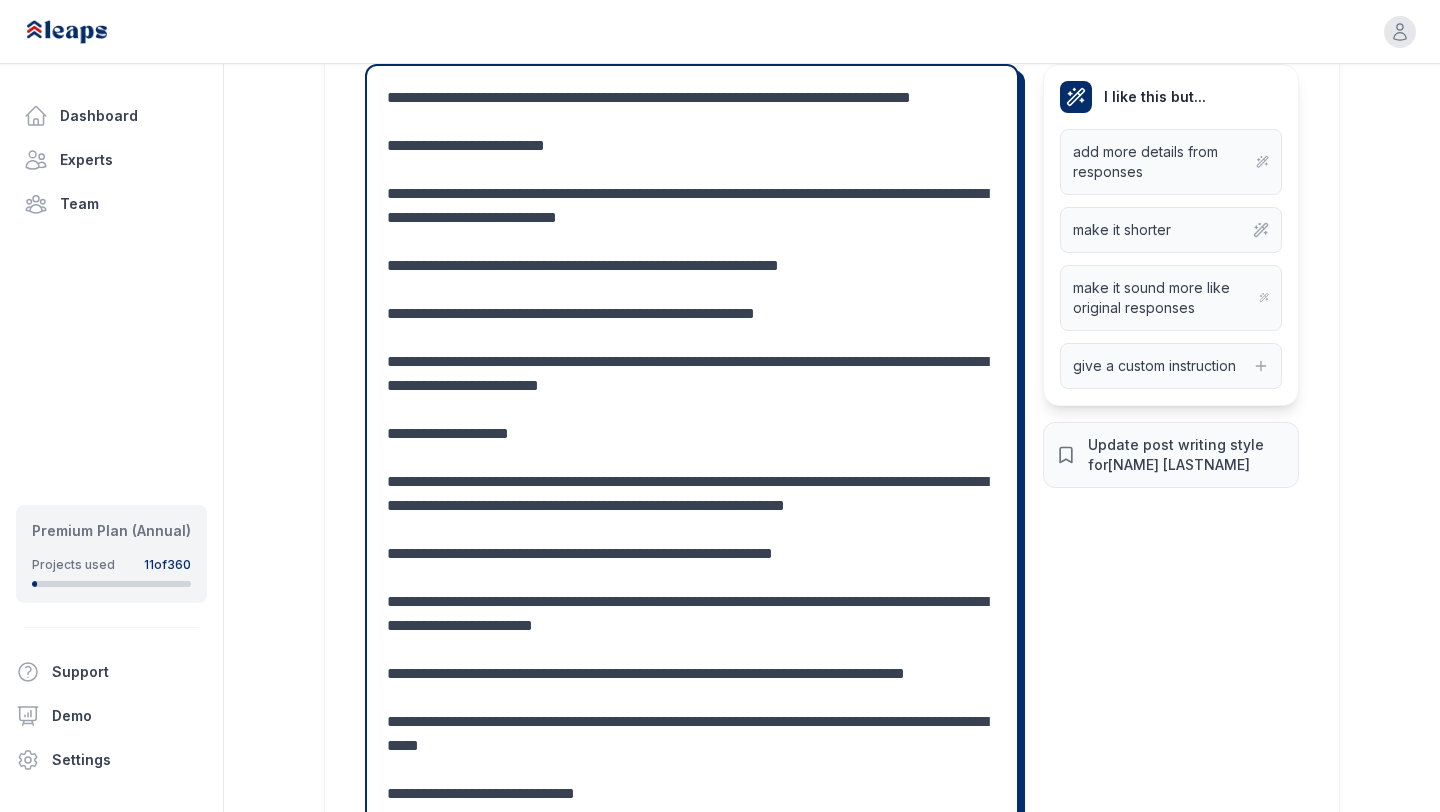 scroll, scrollTop: 2956, scrollLeft: 0, axis: vertical 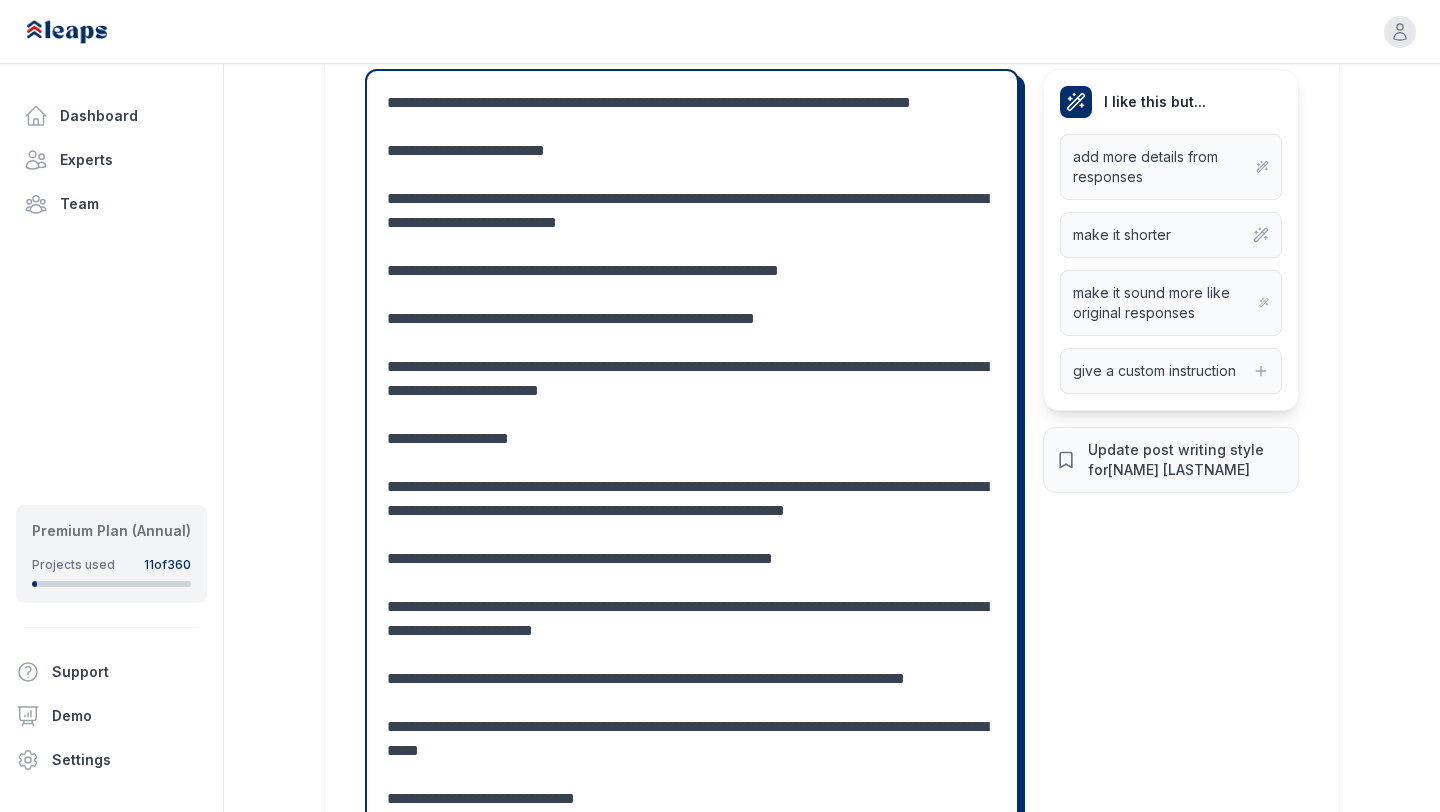 click at bounding box center [692, 487] 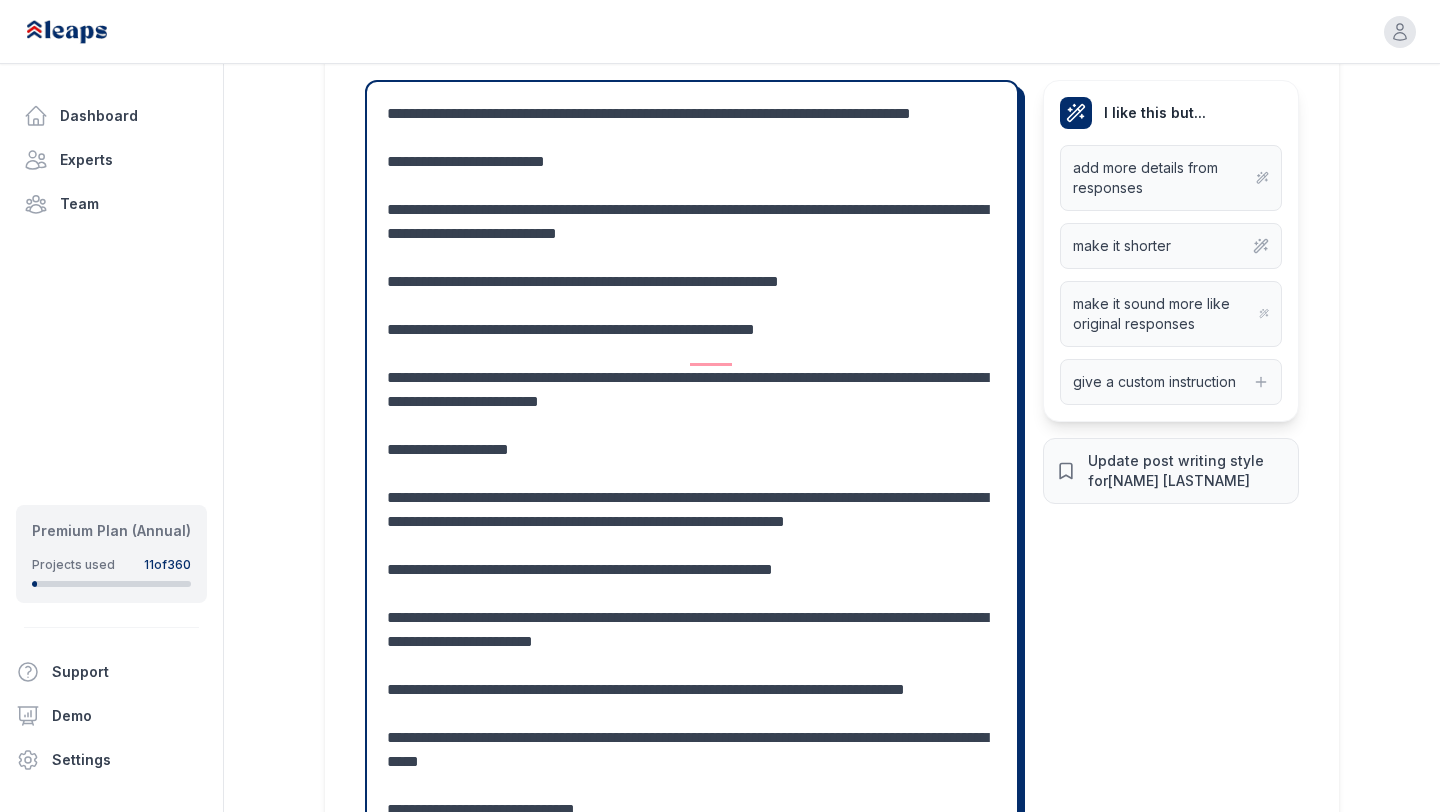 scroll, scrollTop: 2971, scrollLeft: 0, axis: vertical 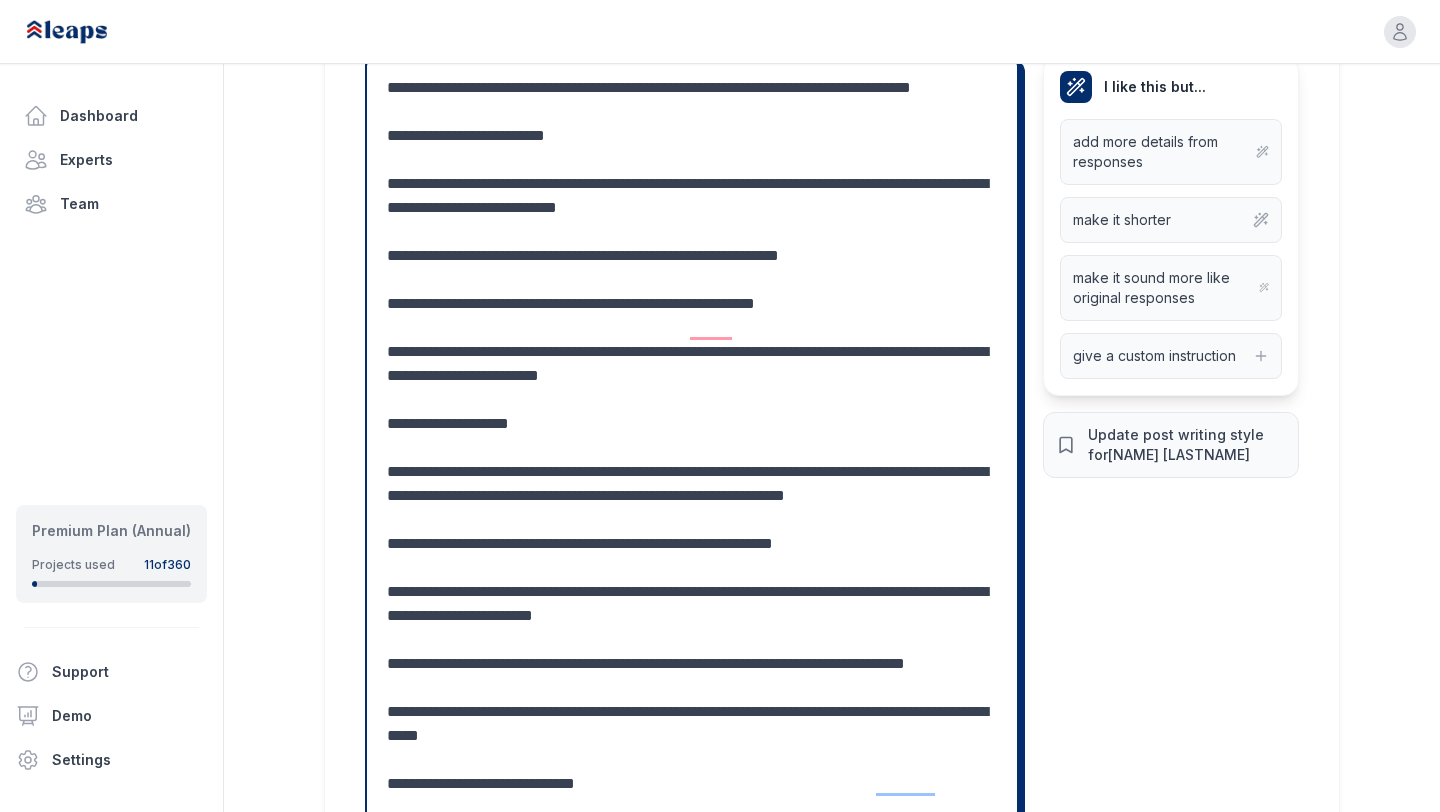 click at bounding box center [692, 472] 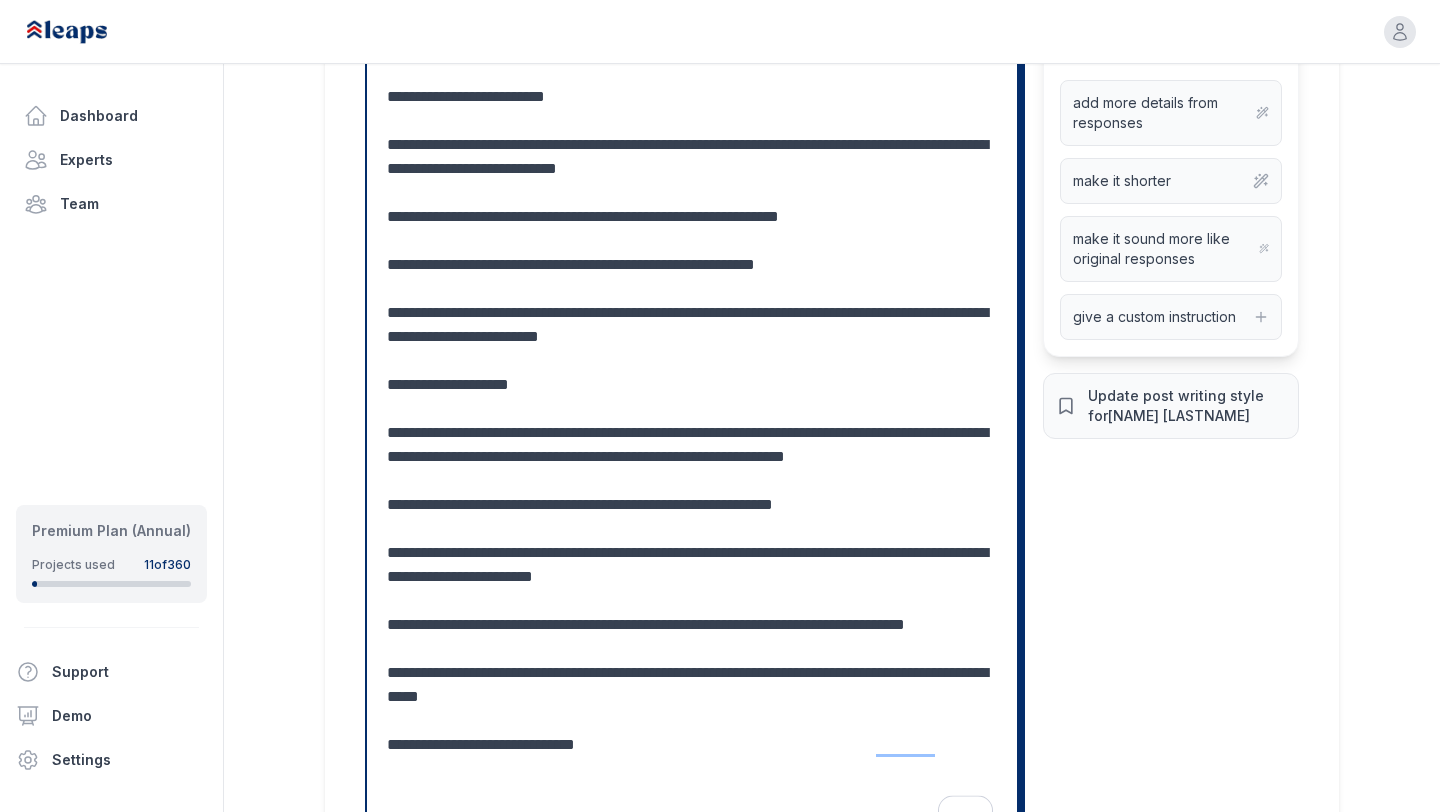 click at bounding box center (692, 433) 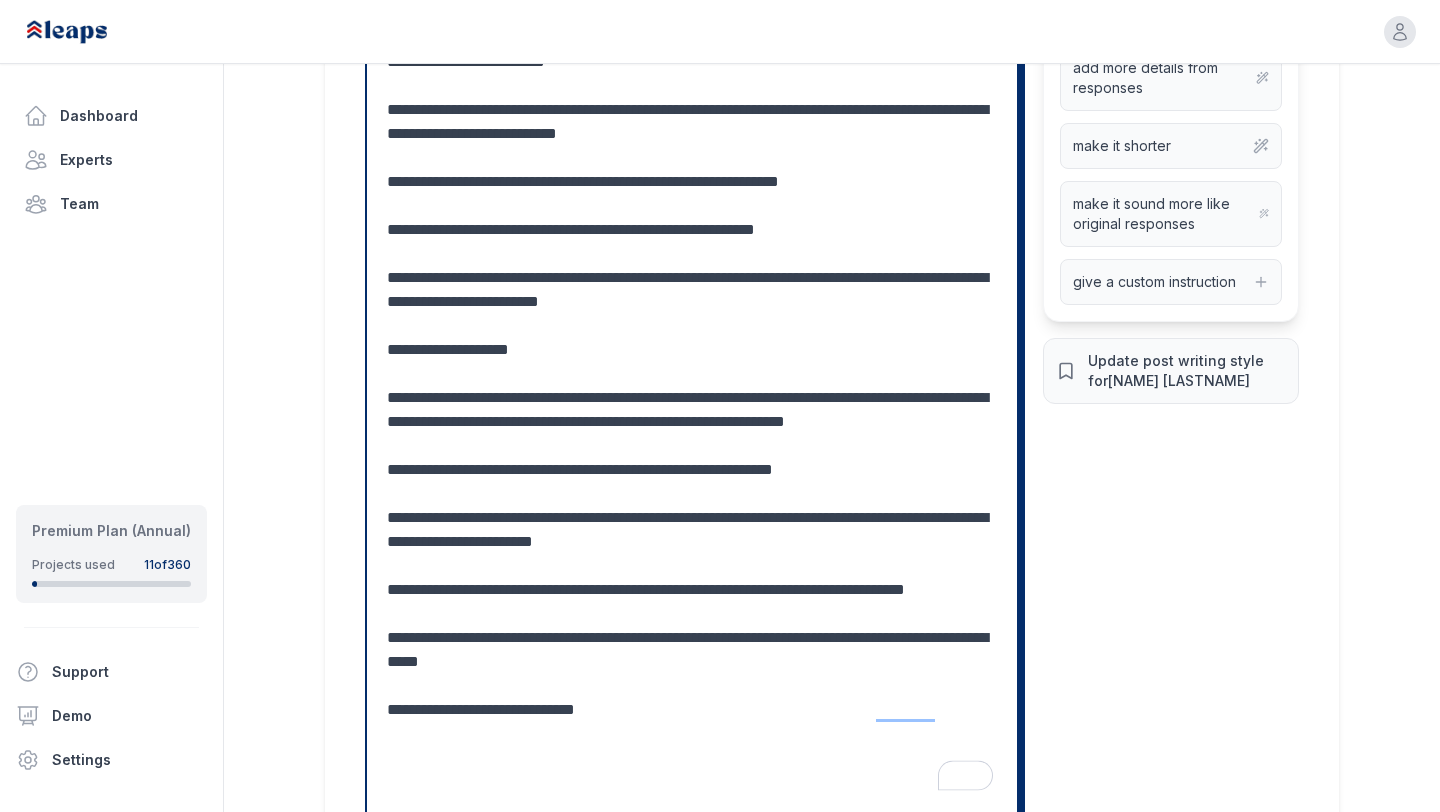 scroll, scrollTop: 3046, scrollLeft: 0, axis: vertical 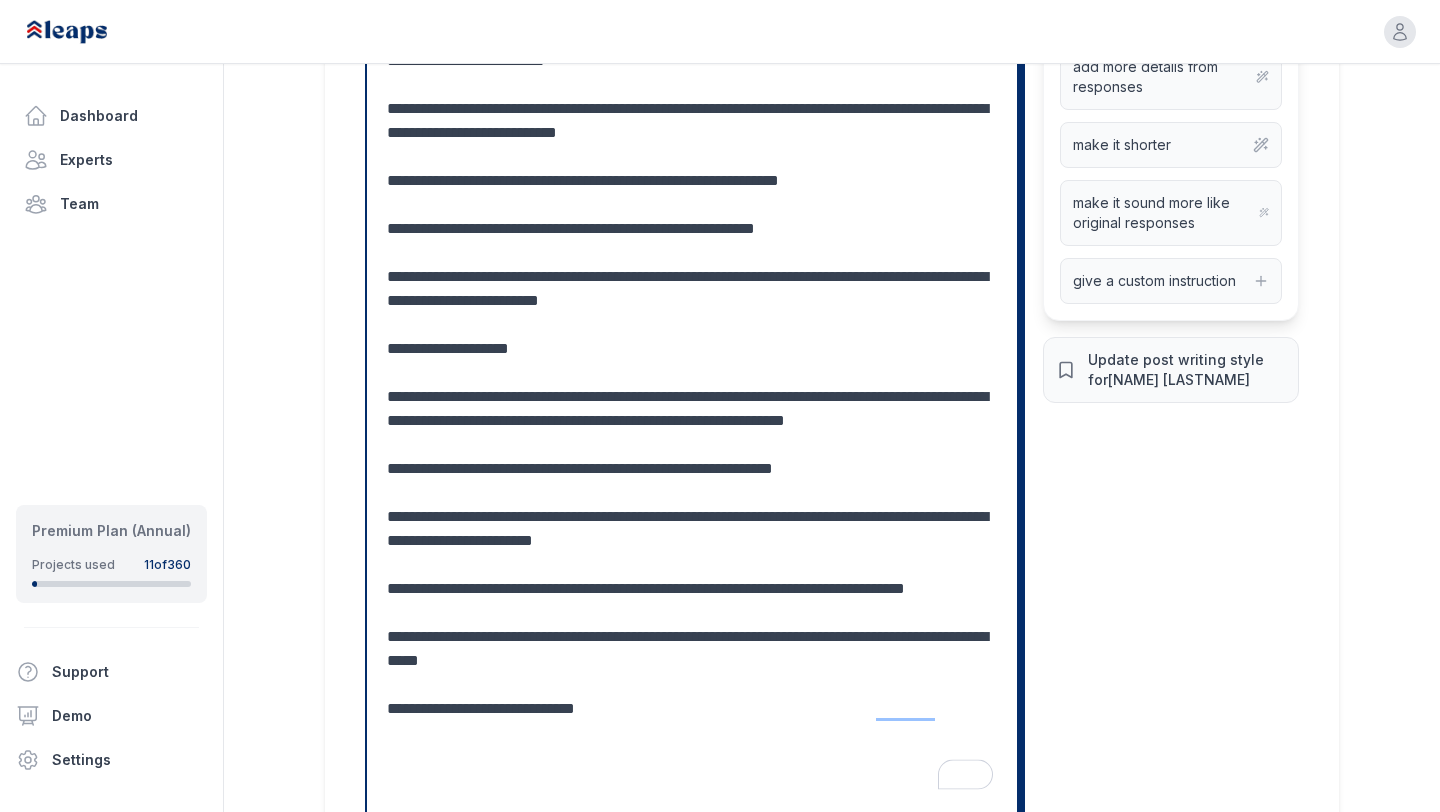 click at bounding box center (692, 397) 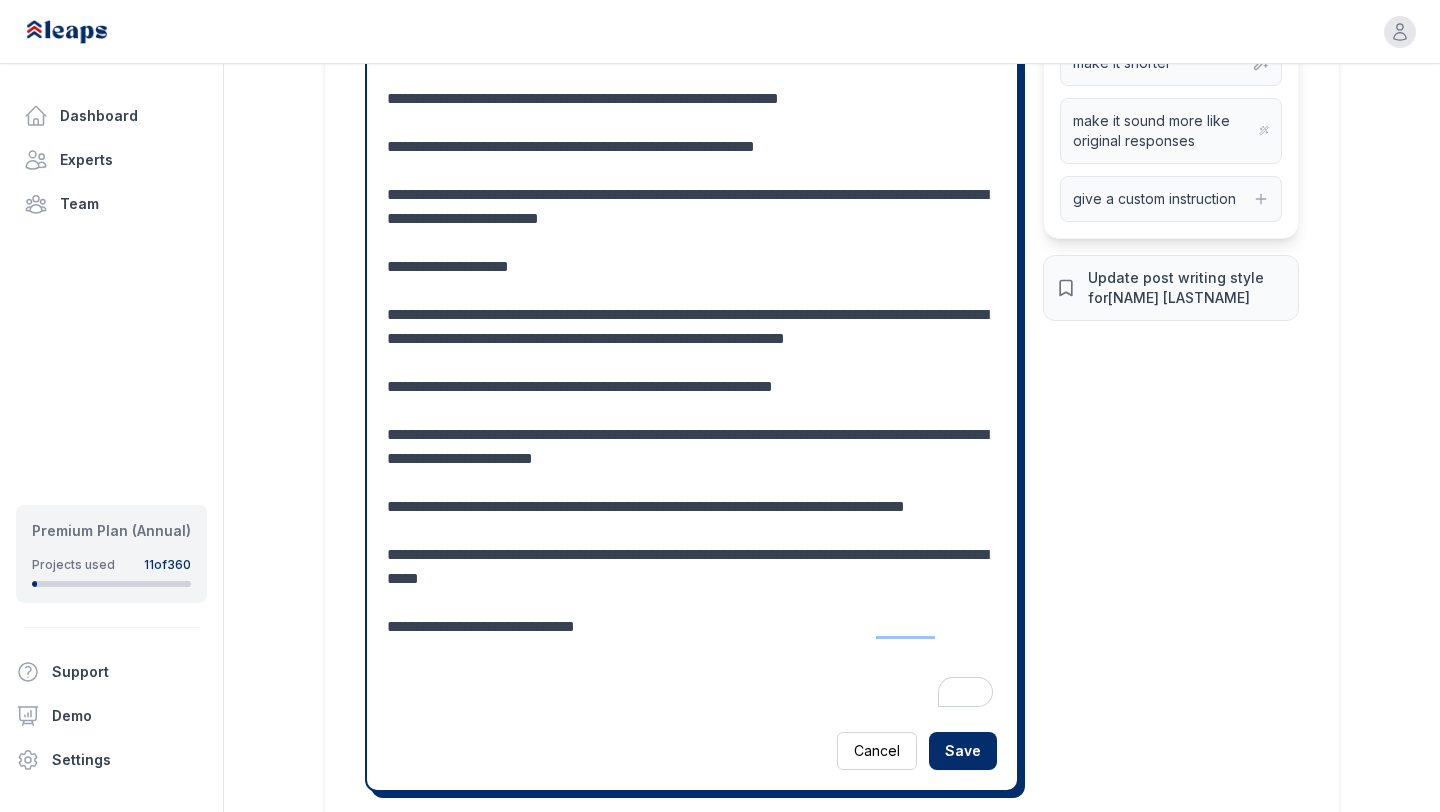 scroll, scrollTop: 3131, scrollLeft: 0, axis: vertical 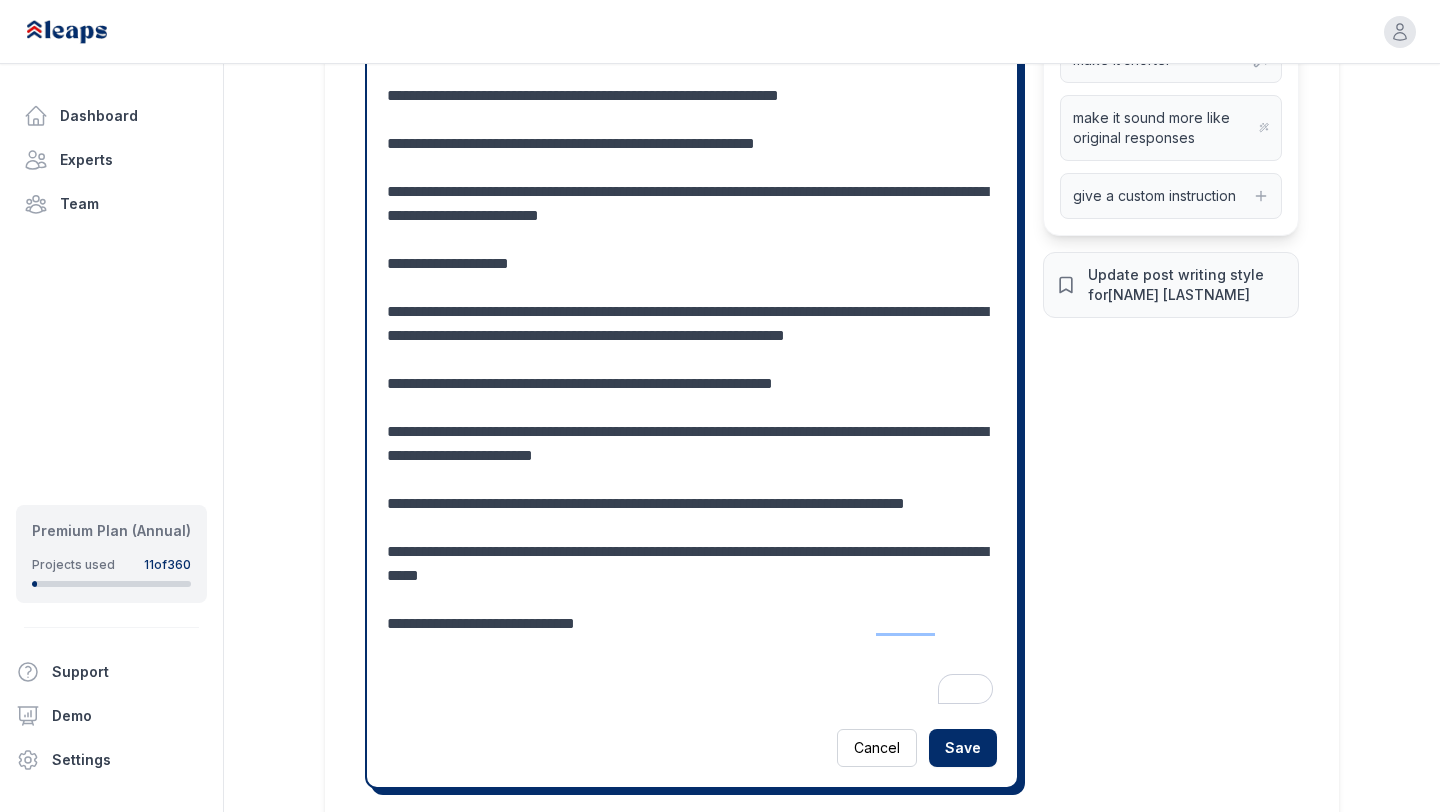 click at bounding box center [692, 312] 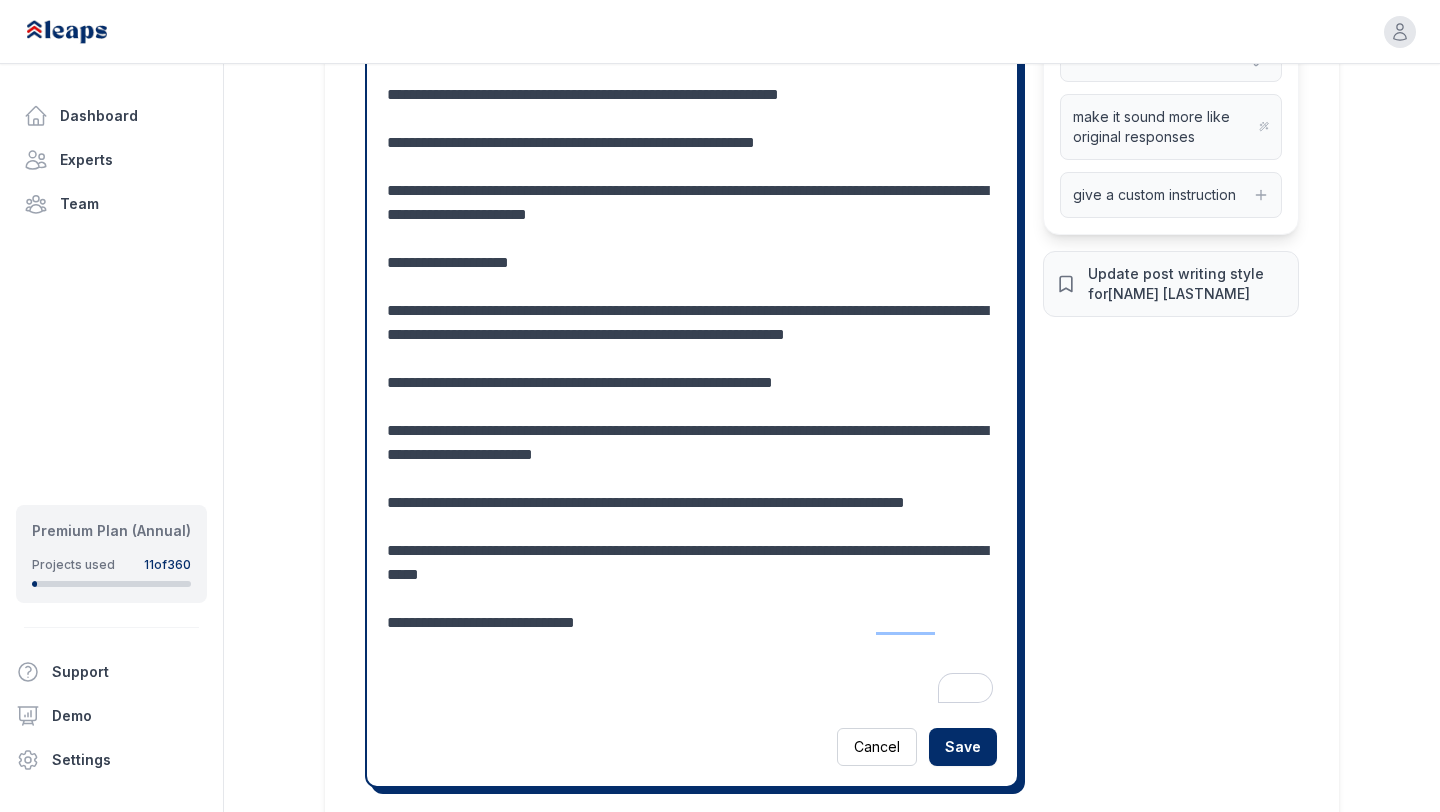 scroll, scrollTop: 3150, scrollLeft: 0, axis: vertical 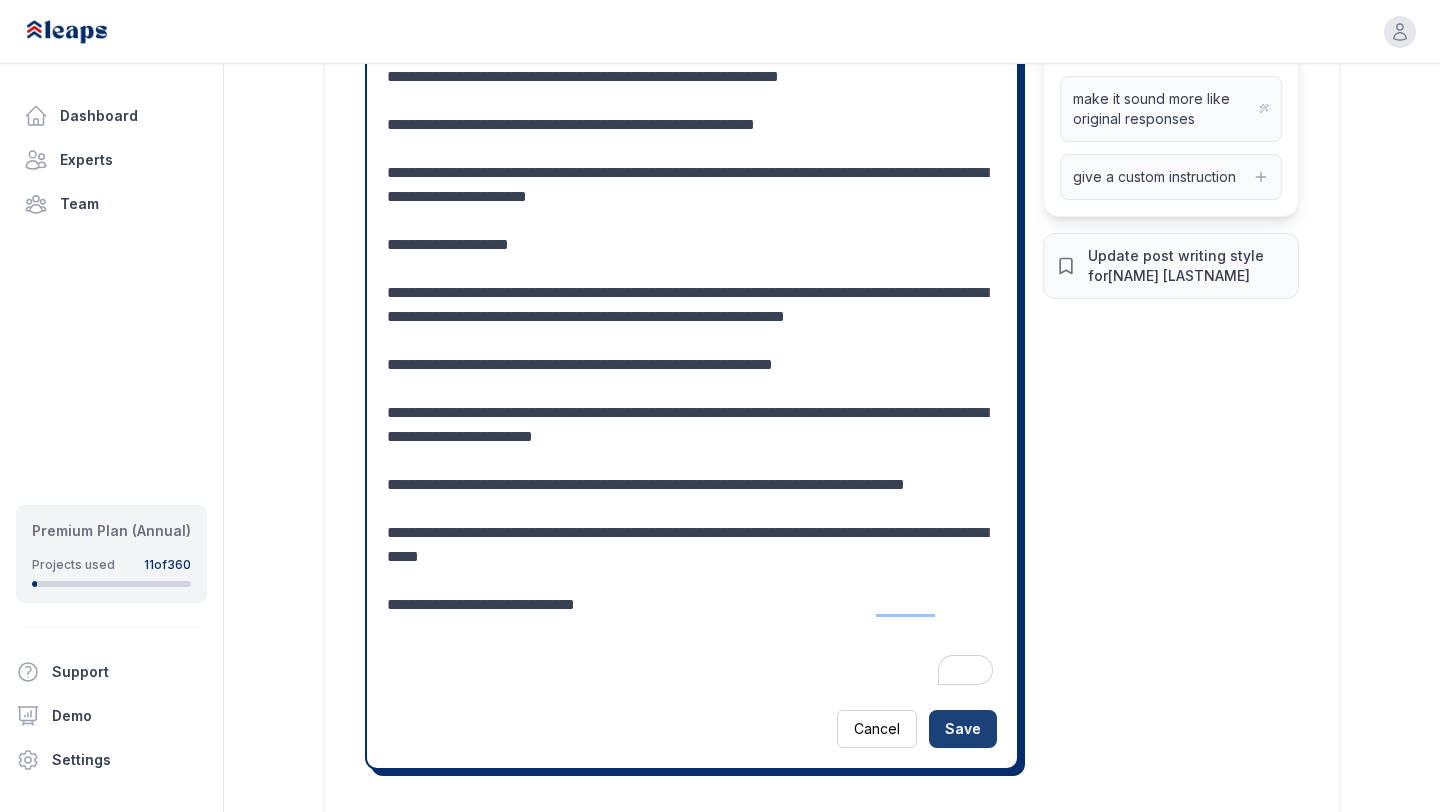 type on "**********" 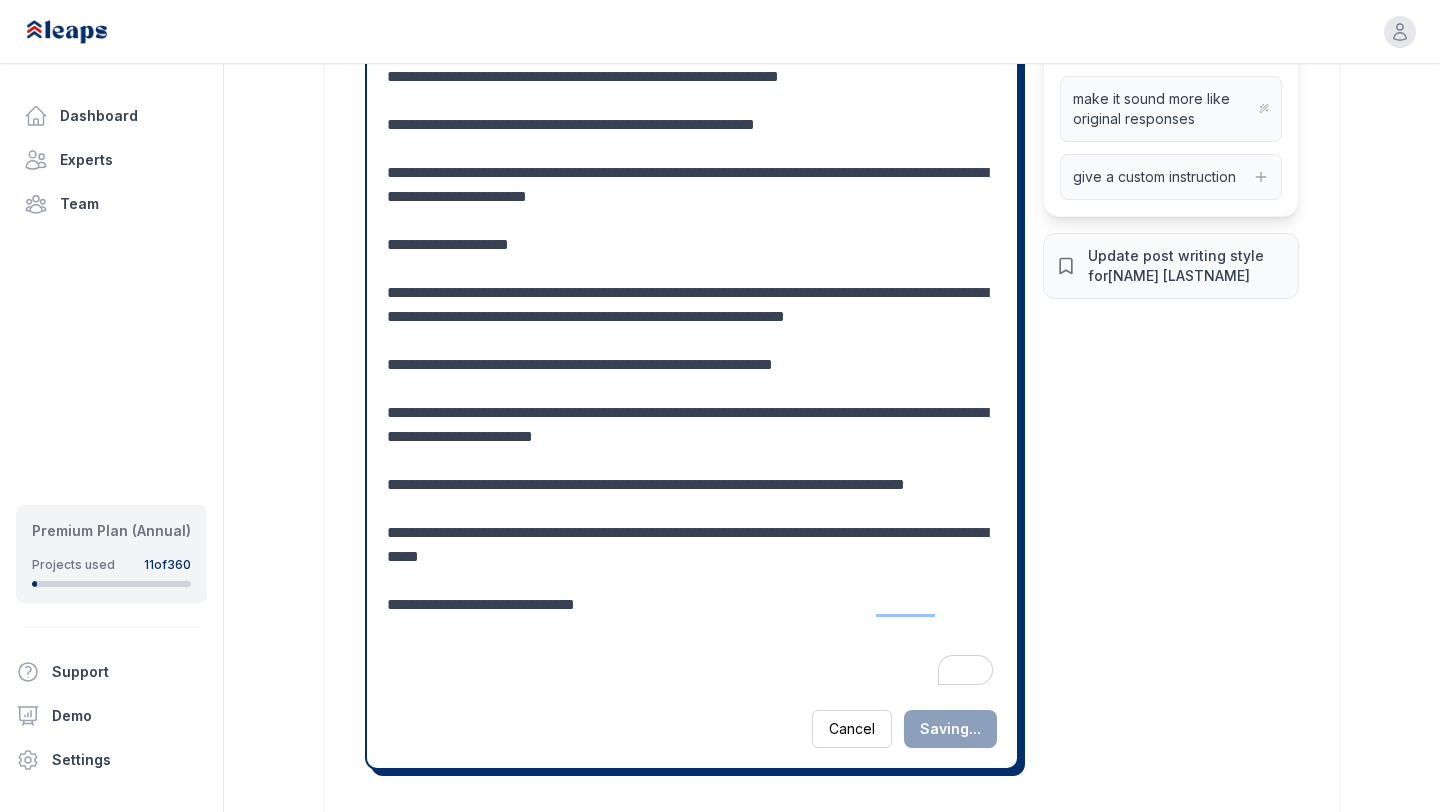 scroll, scrollTop: 3222, scrollLeft: 0, axis: vertical 